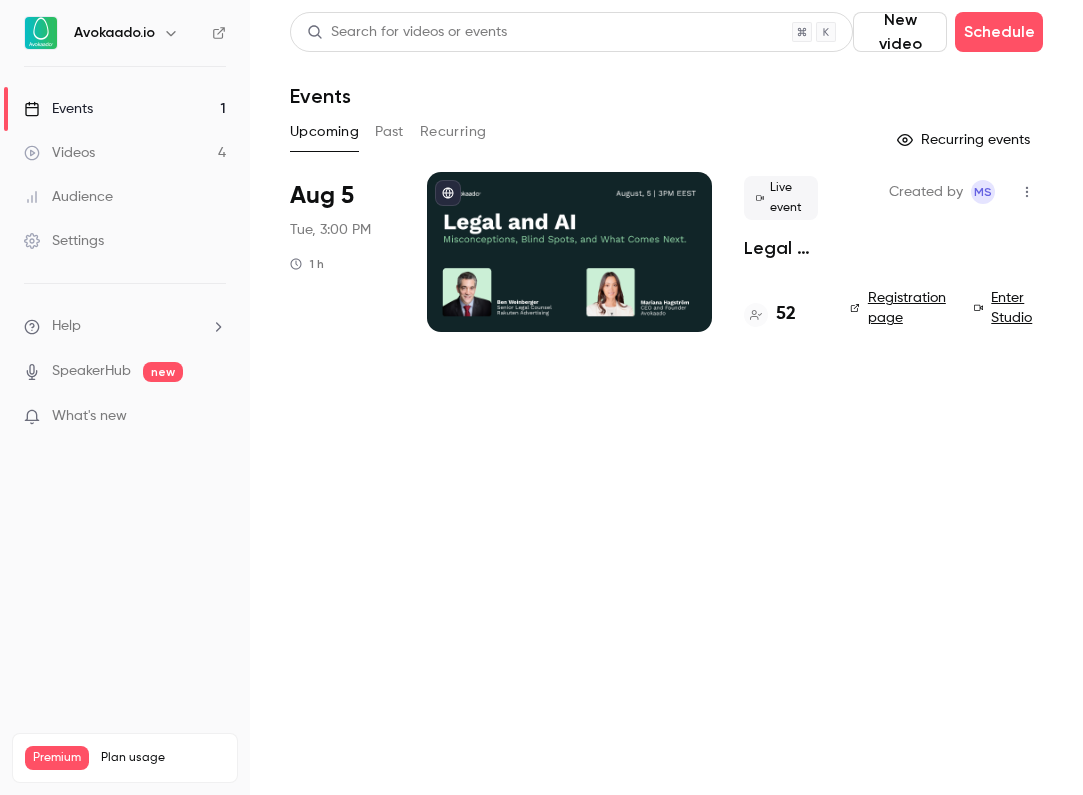 scroll, scrollTop: 0, scrollLeft: 0, axis: both 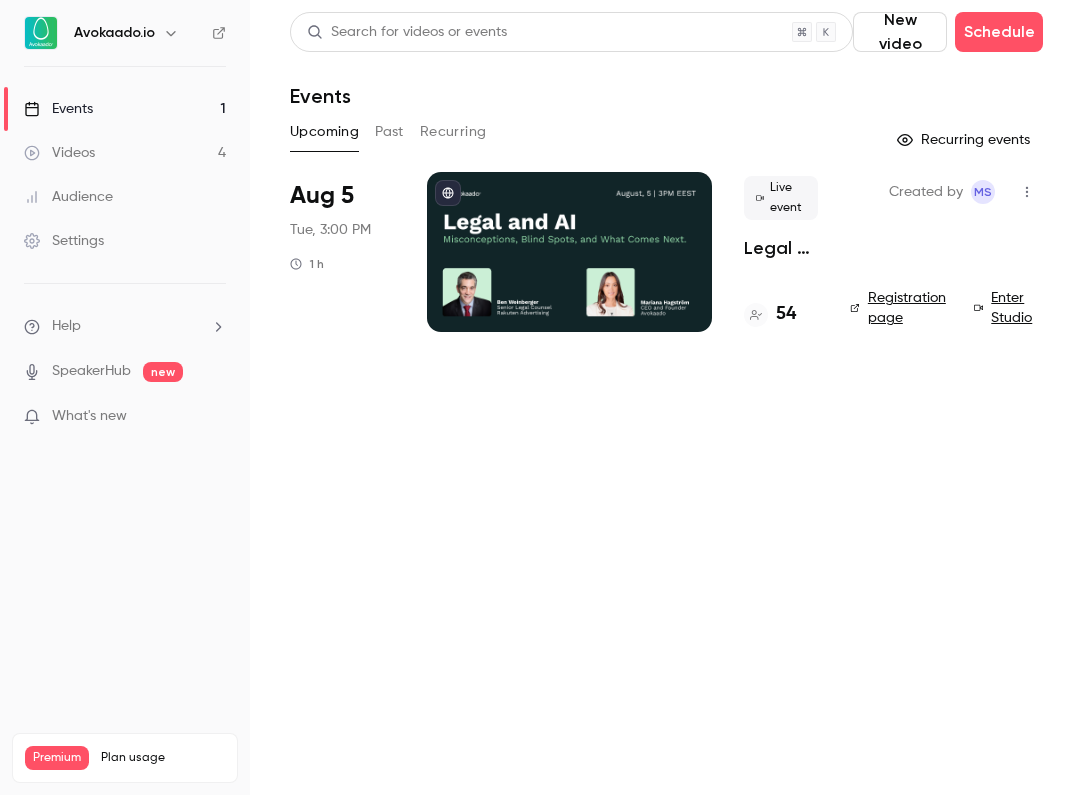 click on "54" at bounding box center [786, 314] 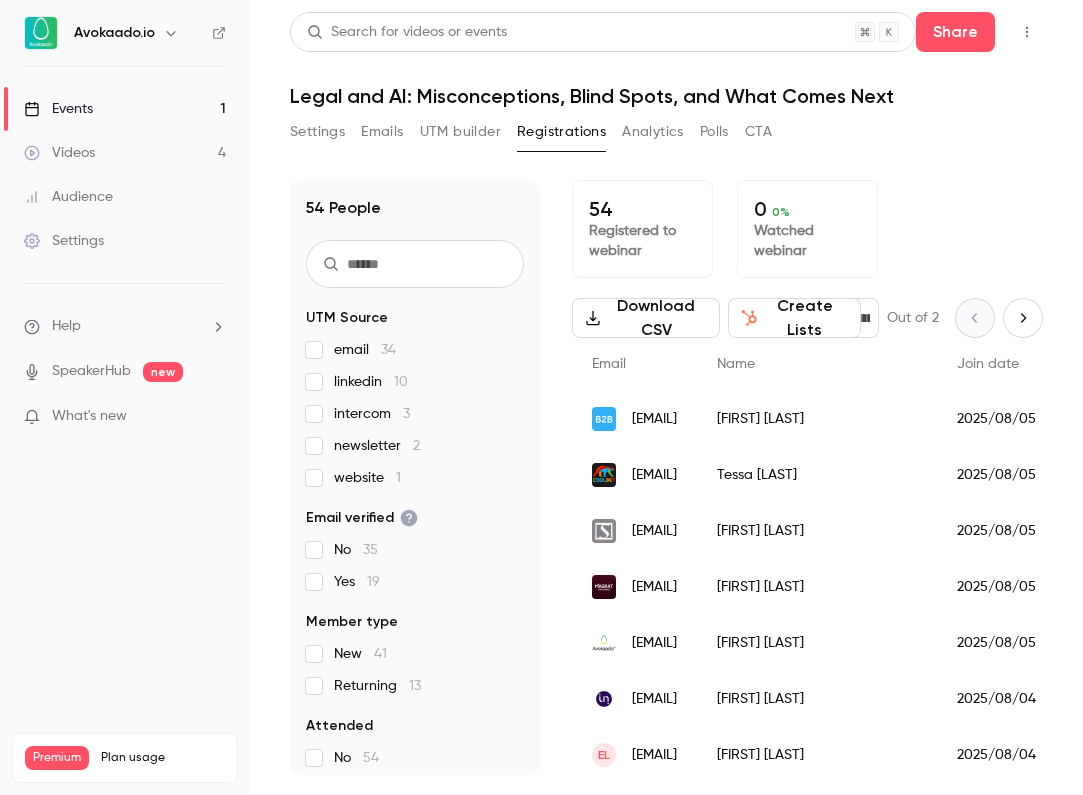 click on "email 34" at bounding box center [365, 350] 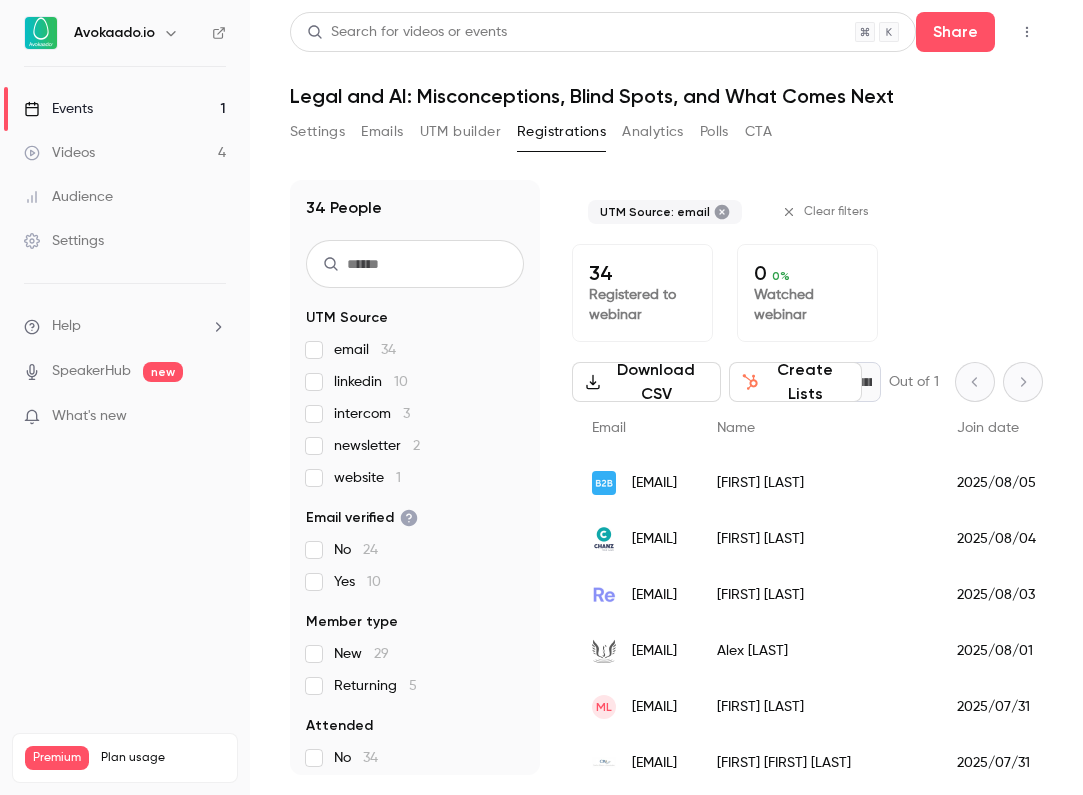 click on "linkedin 10" at bounding box center [415, 382] 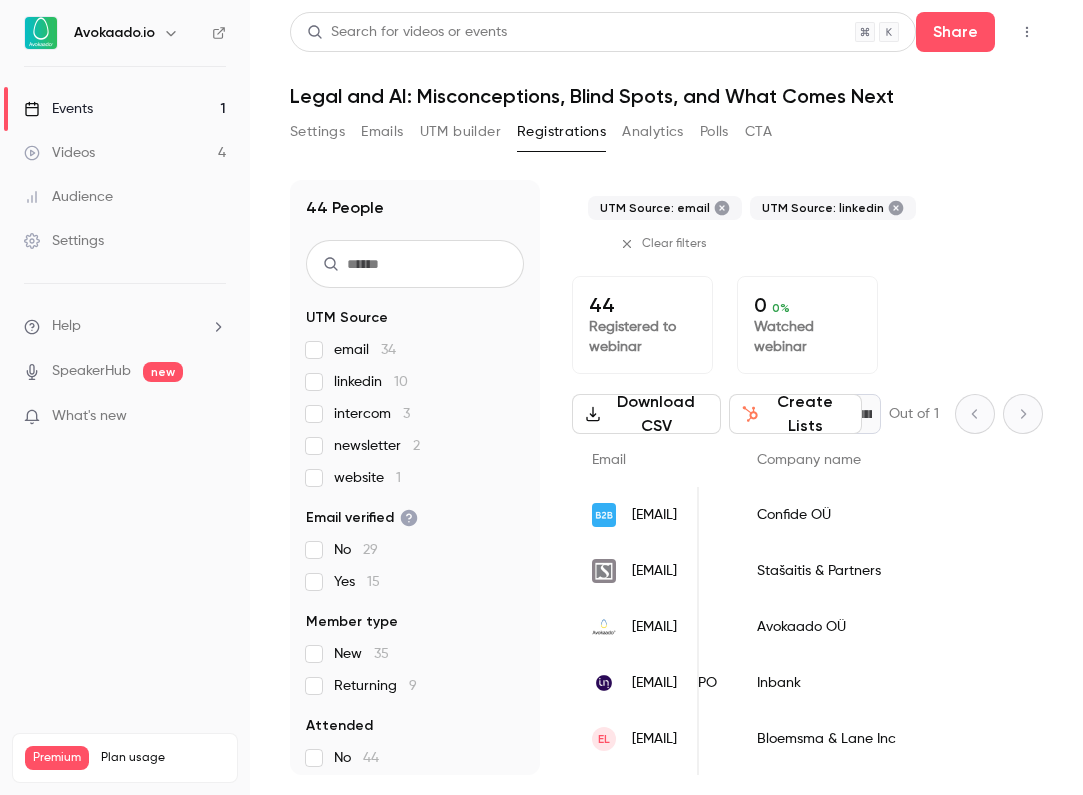 scroll, scrollTop: 0, scrollLeft: 883, axis: horizontal 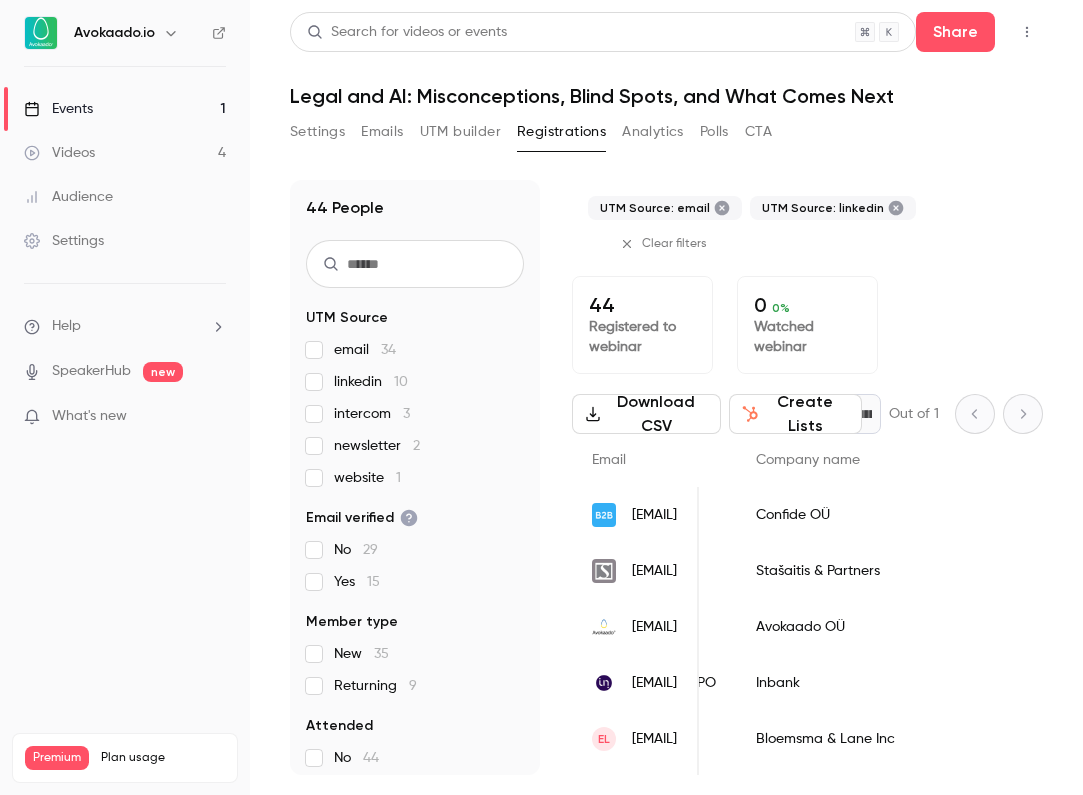 click on "Events 1" at bounding box center (125, 109) 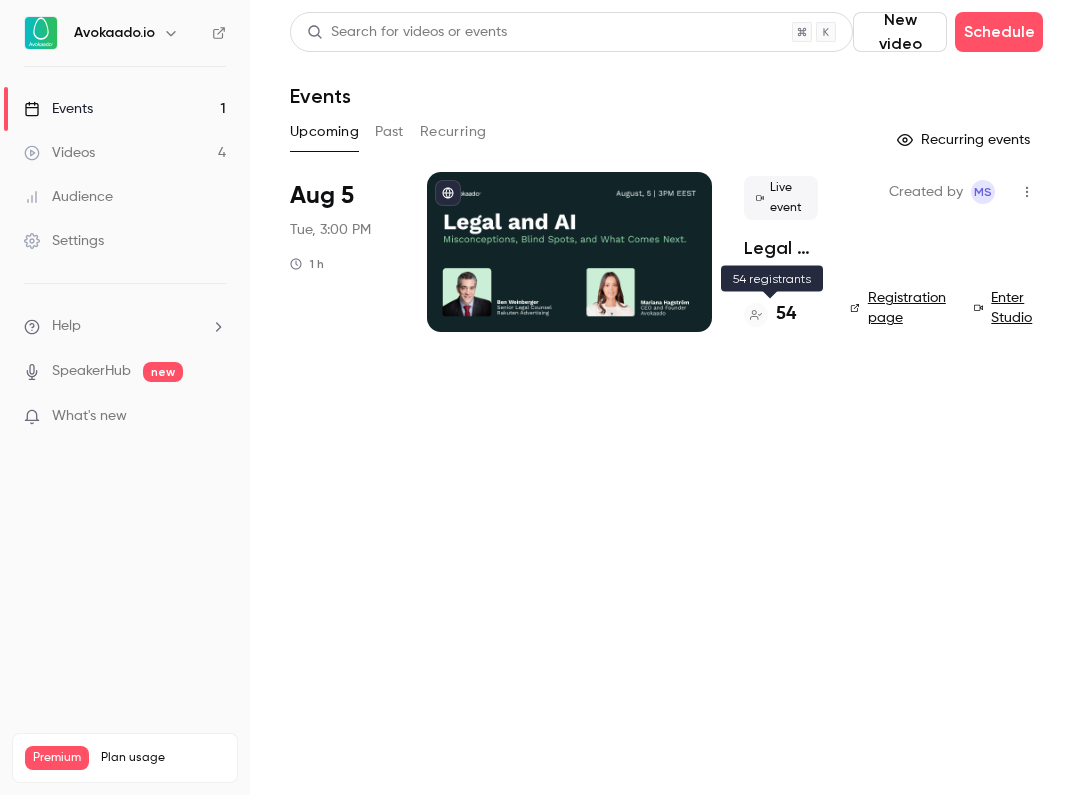 click on "54" at bounding box center (786, 314) 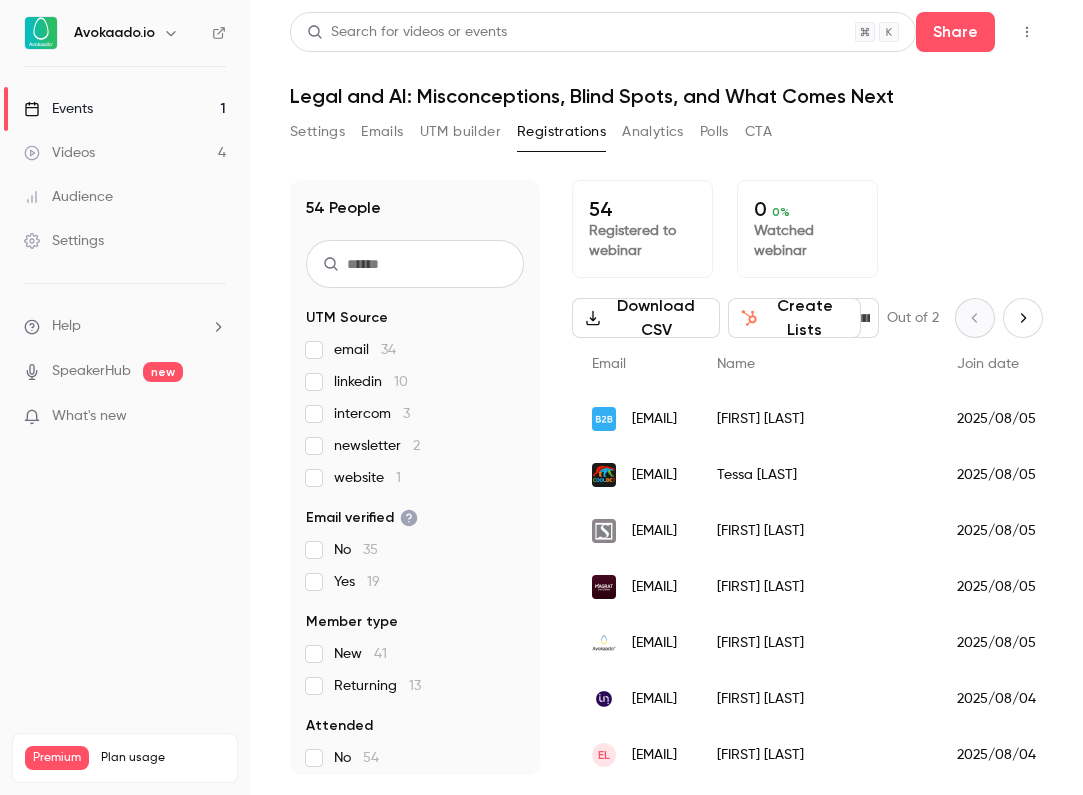 click on "Events" at bounding box center (58, 109) 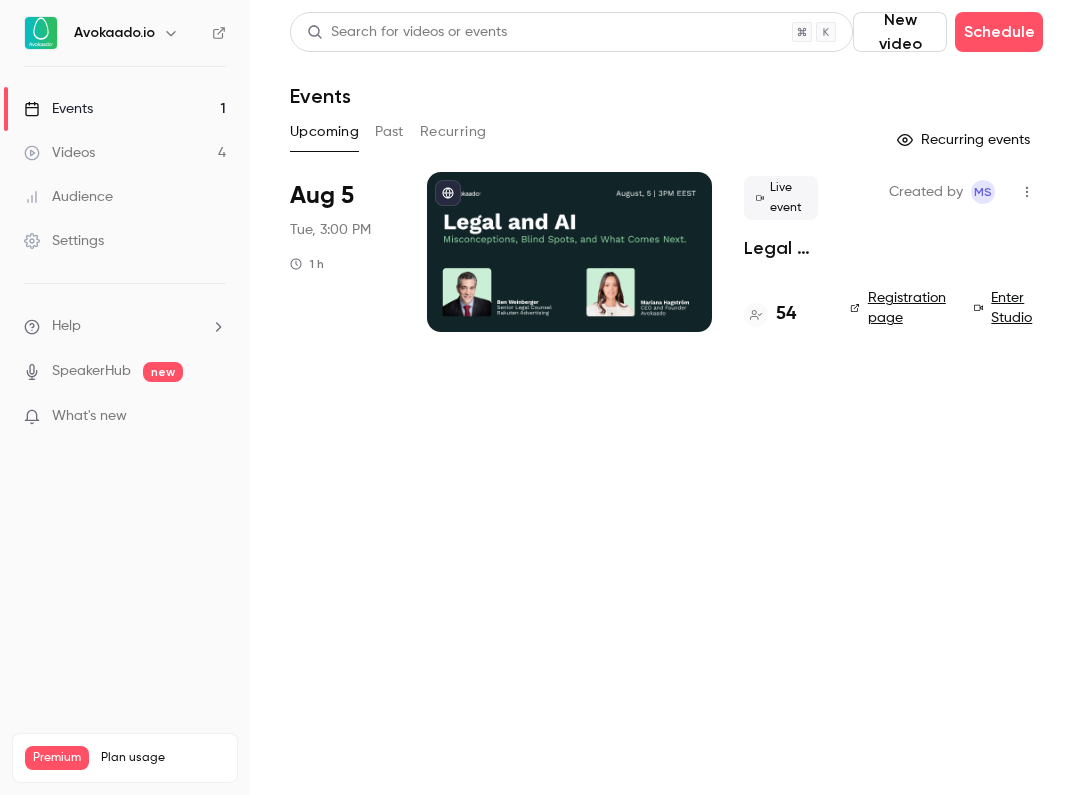click on "Videos 4" at bounding box center (125, 153) 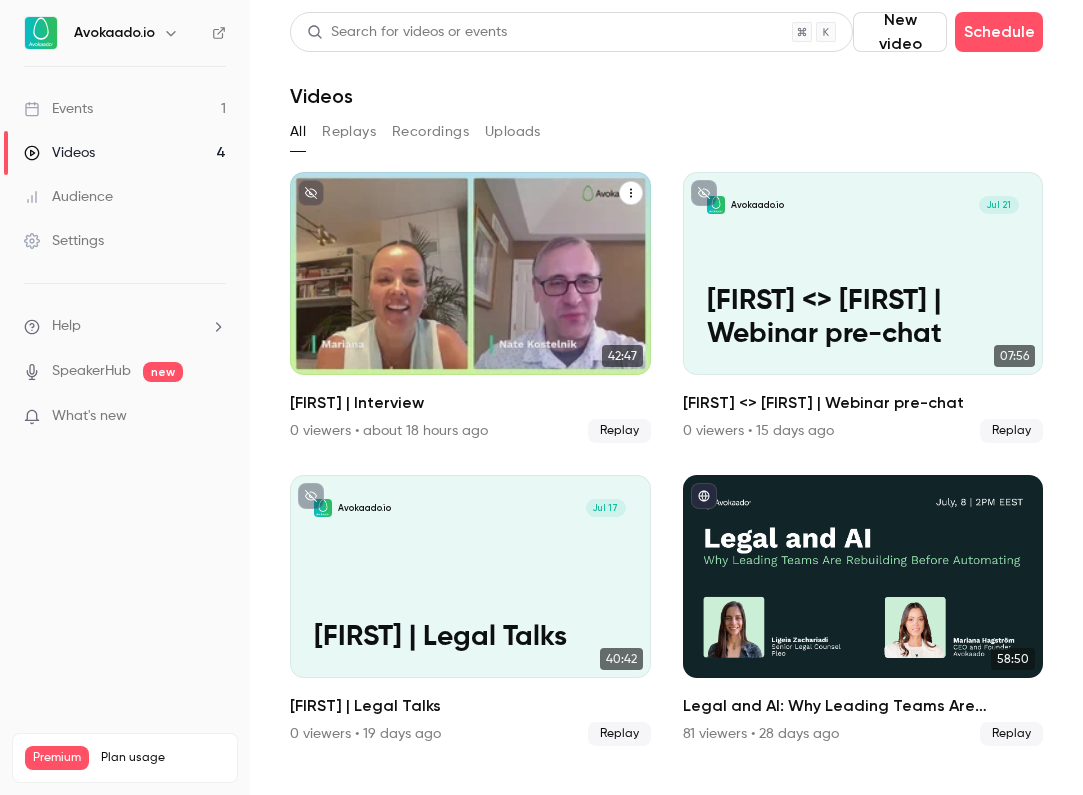 click on "Nate Kostelnik | Interview" at bounding box center [470, 334] 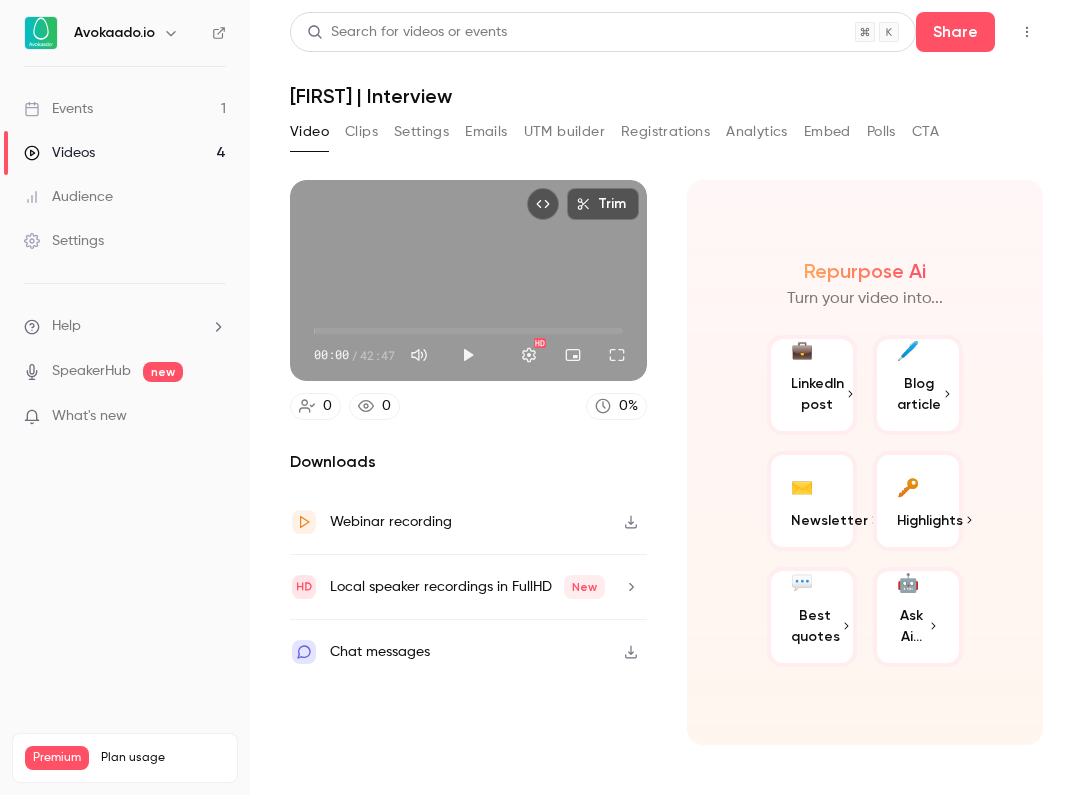 click on "Local speaker recordings in FullHD New" at bounding box center (467, 587) 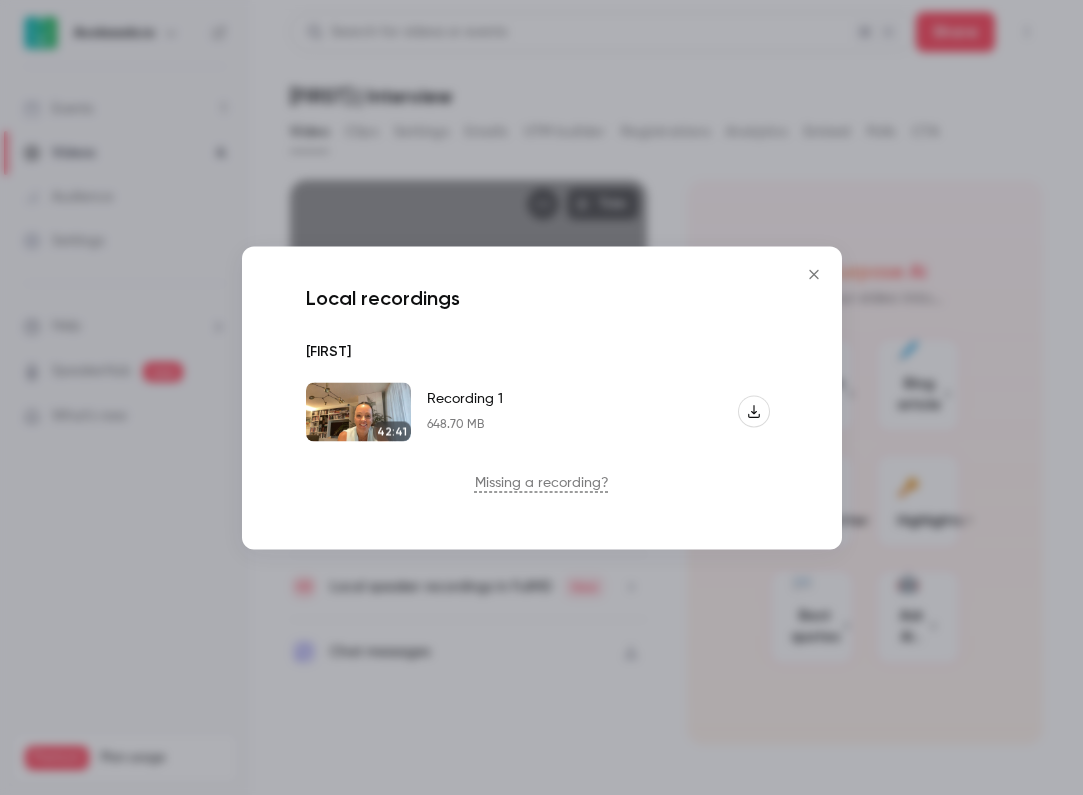 click 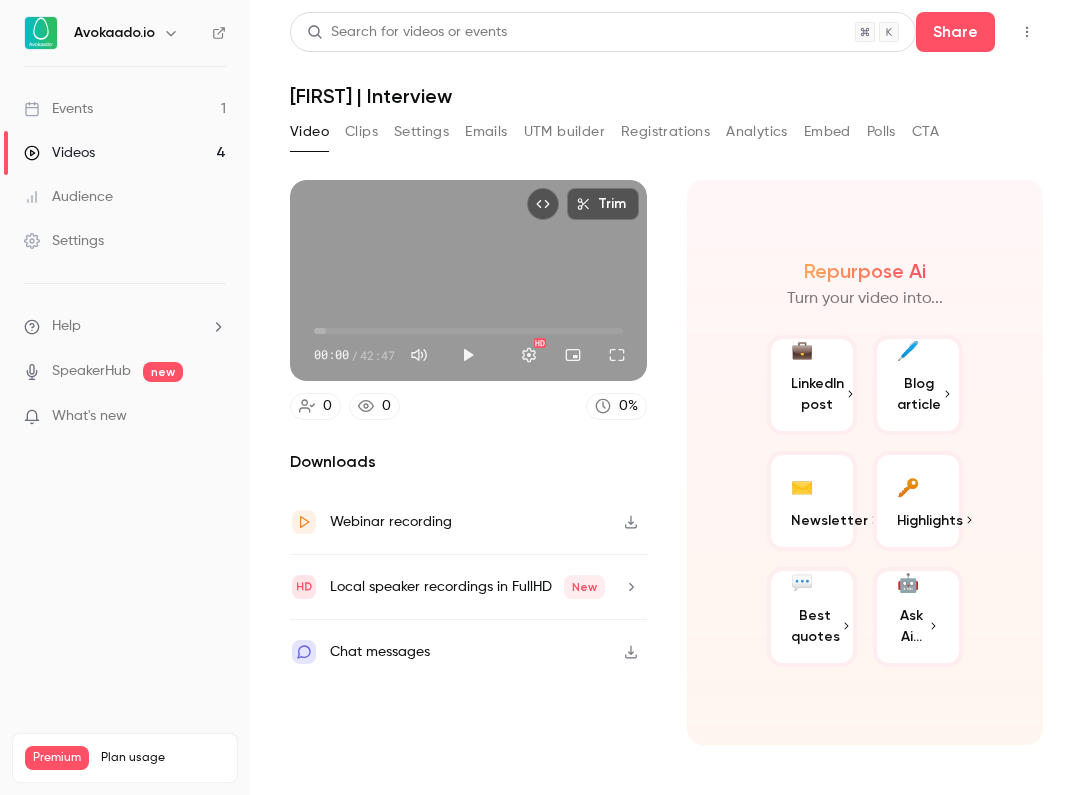 click on "Local speaker recordings in FullHD New" at bounding box center (467, 587) 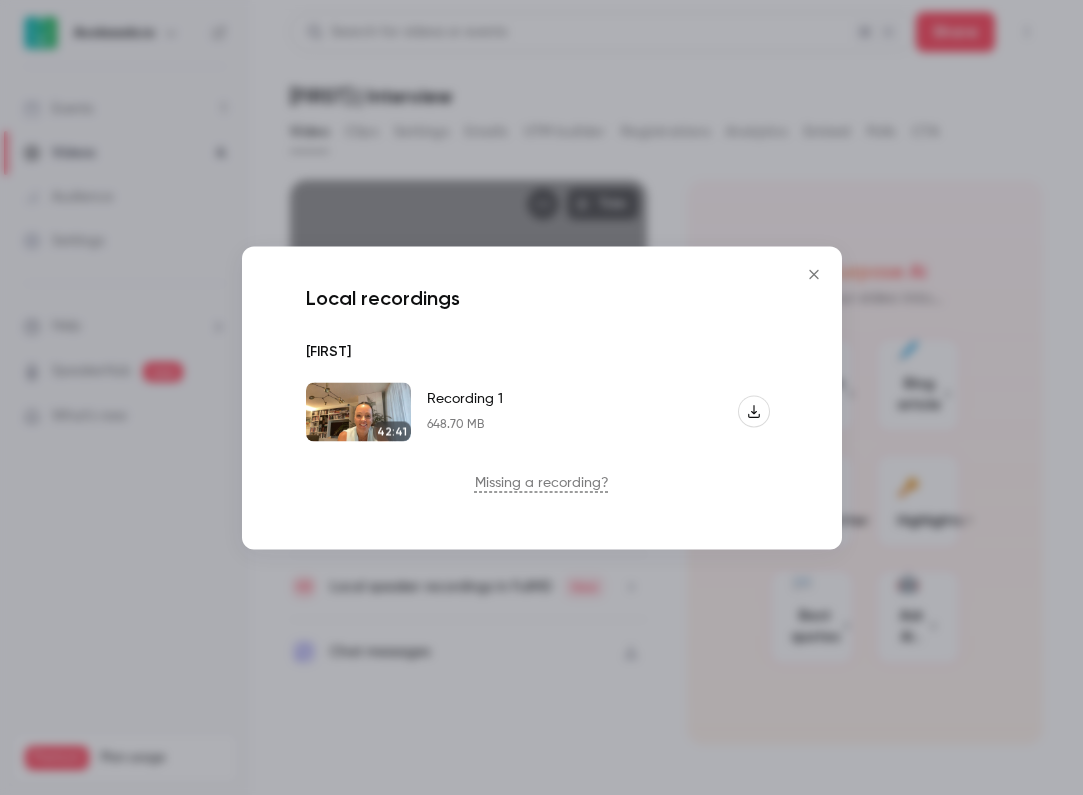 click at bounding box center (541, 397) 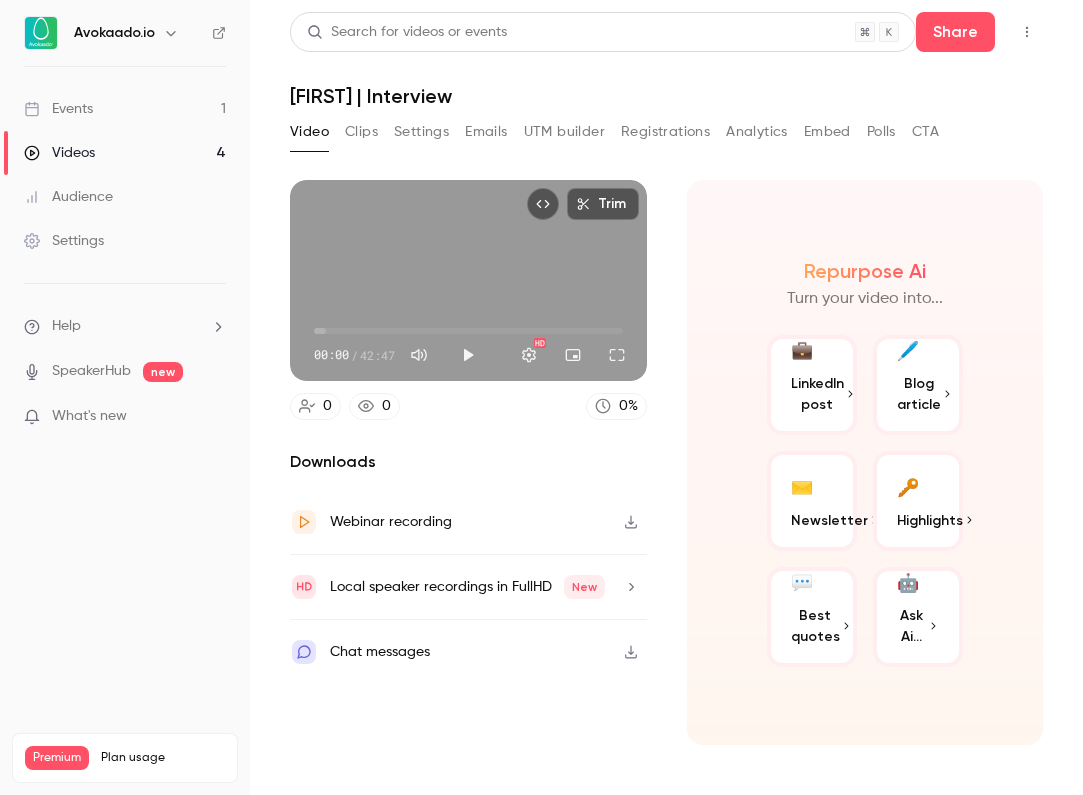 click on "Events" at bounding box center (58, 109) 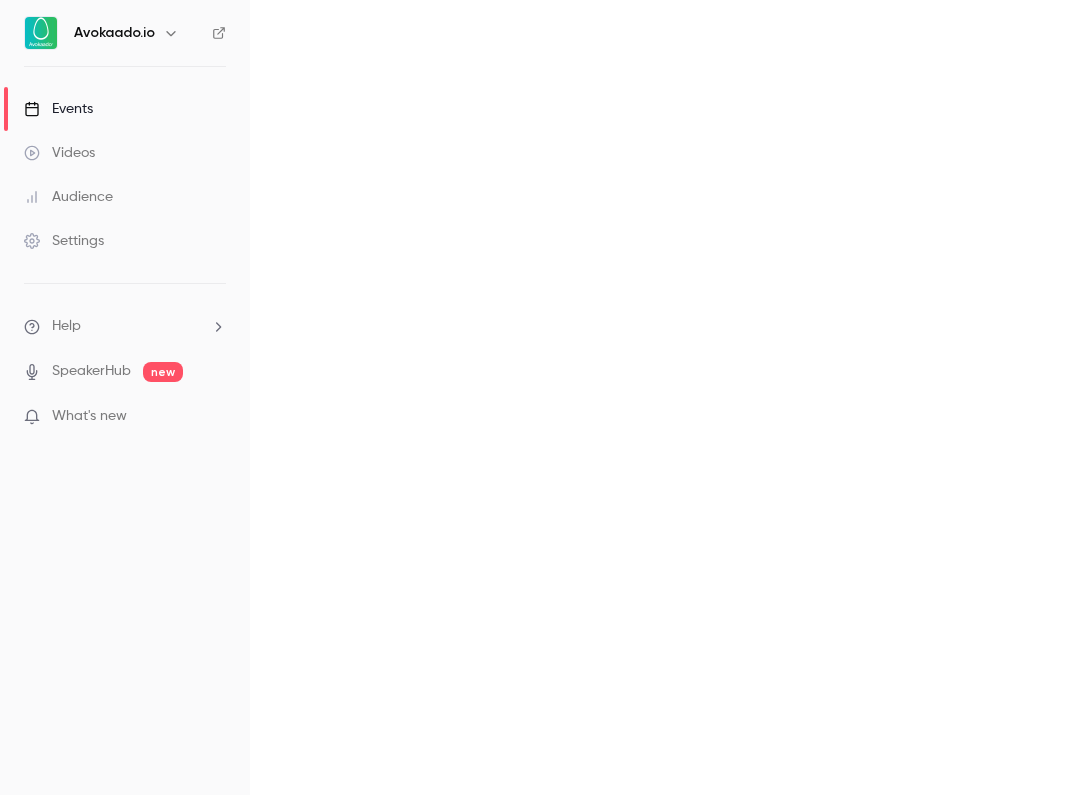 scroll, scrollTop: 0, scrollLeft: 0, axis: both 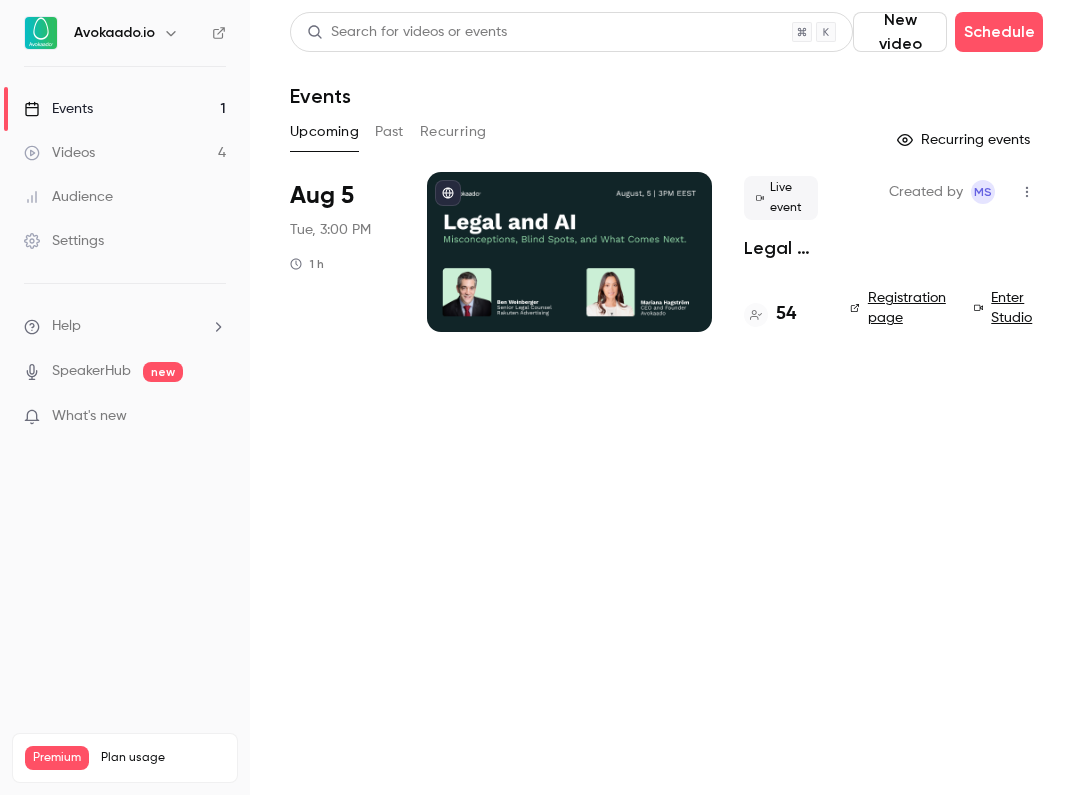 click on "Help" at bounding box center [66, 326] 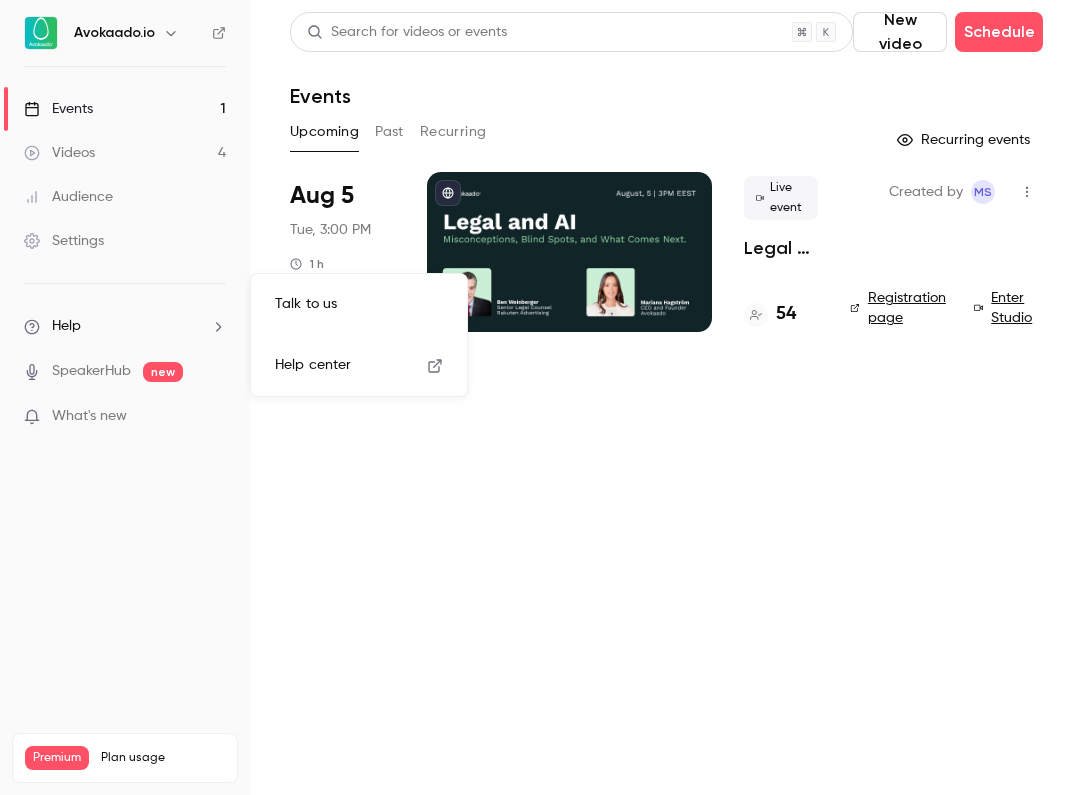 click on "Help center" at bounding box center [313, 365] 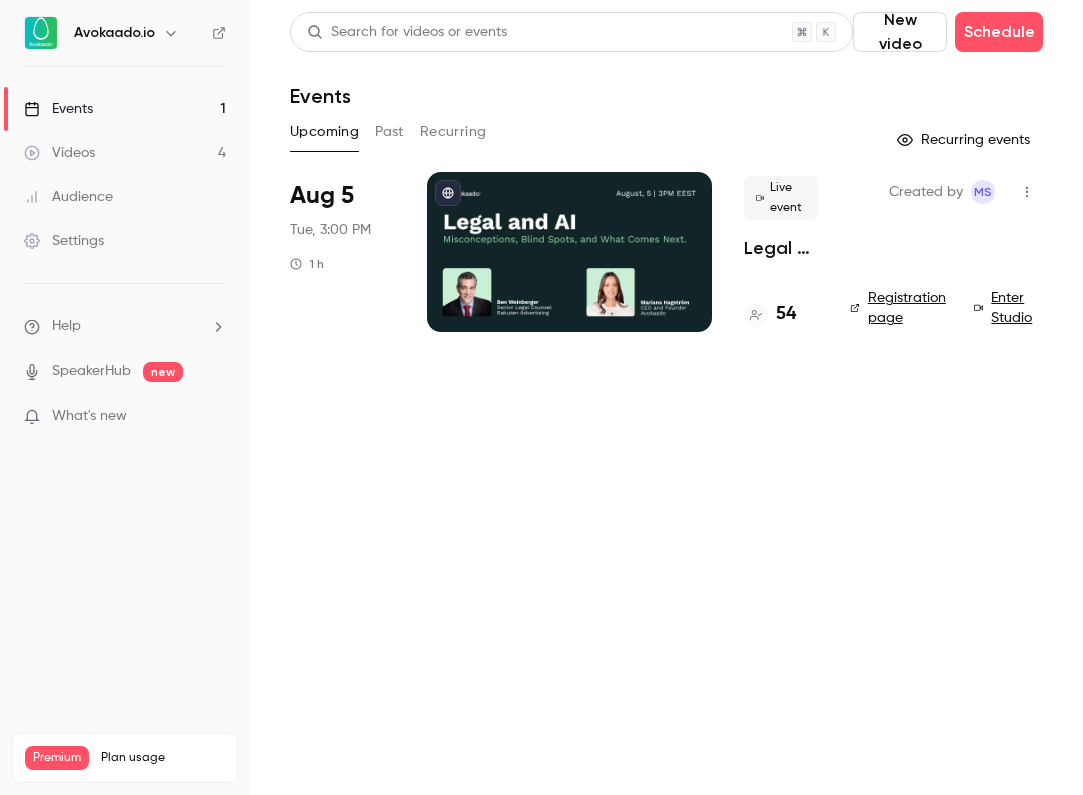click on "Help" at bounding box center (125, 326) 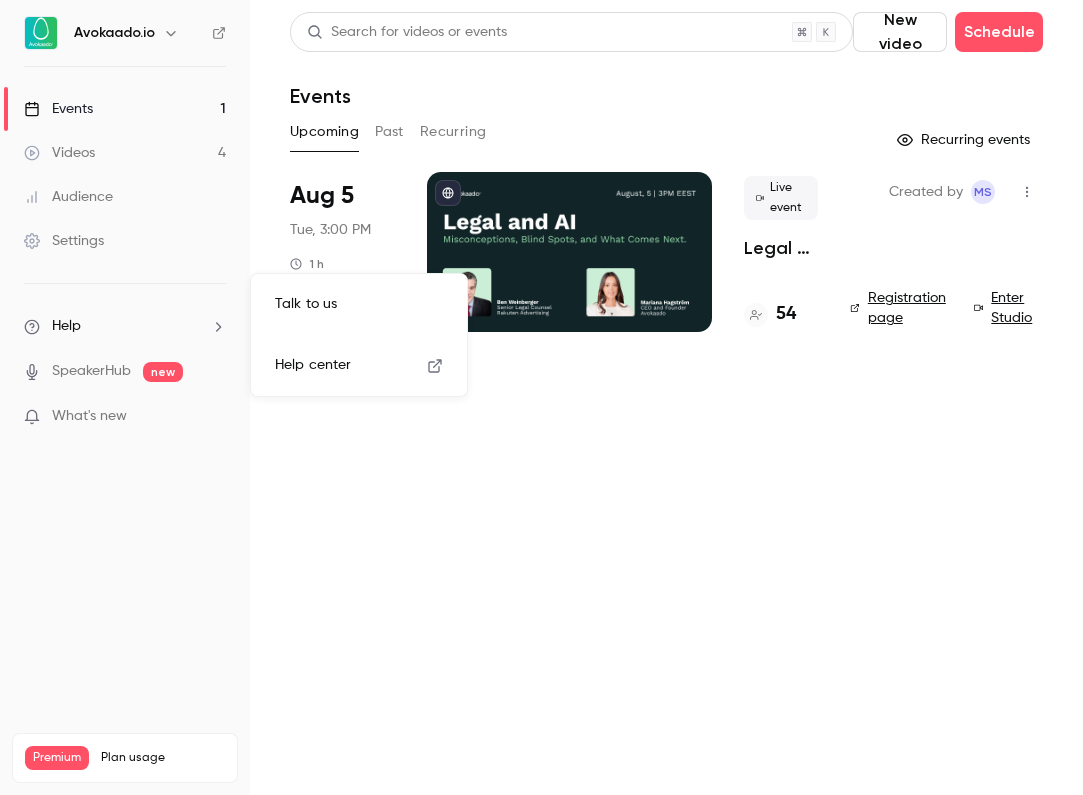 click on "Talk to us" at bounding box center [359, 304] 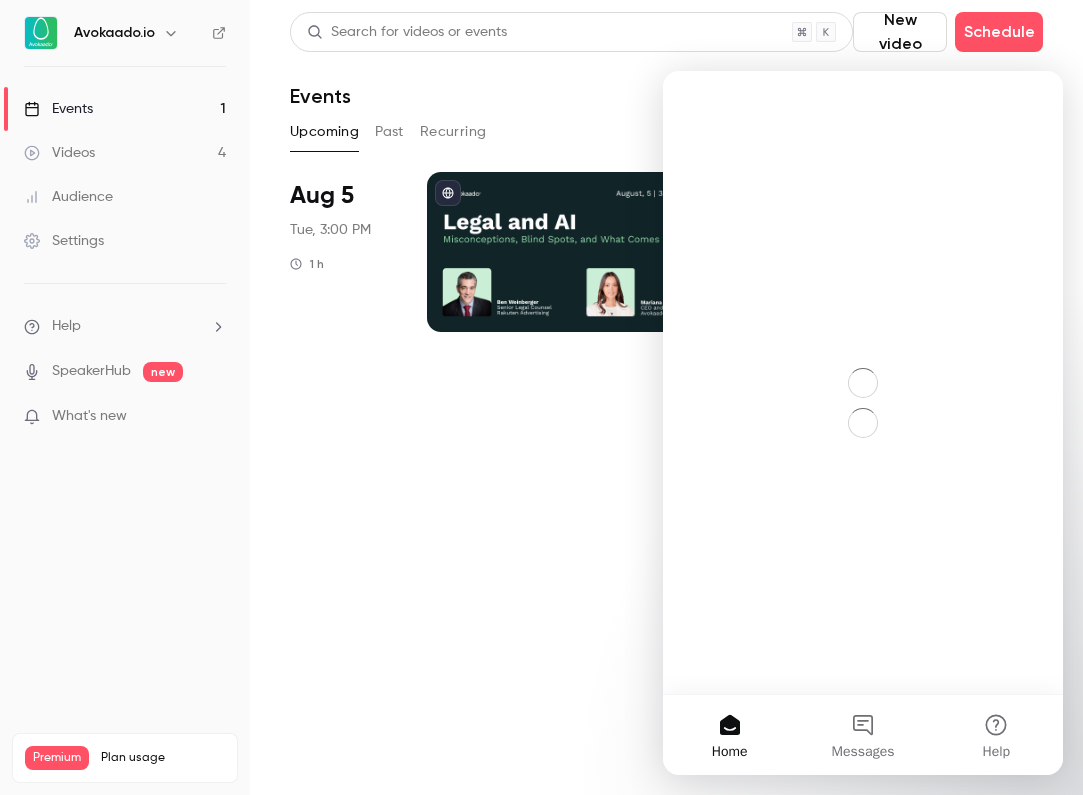 scroll, scrollTop: 0, scrollLeft: 0, axis: both 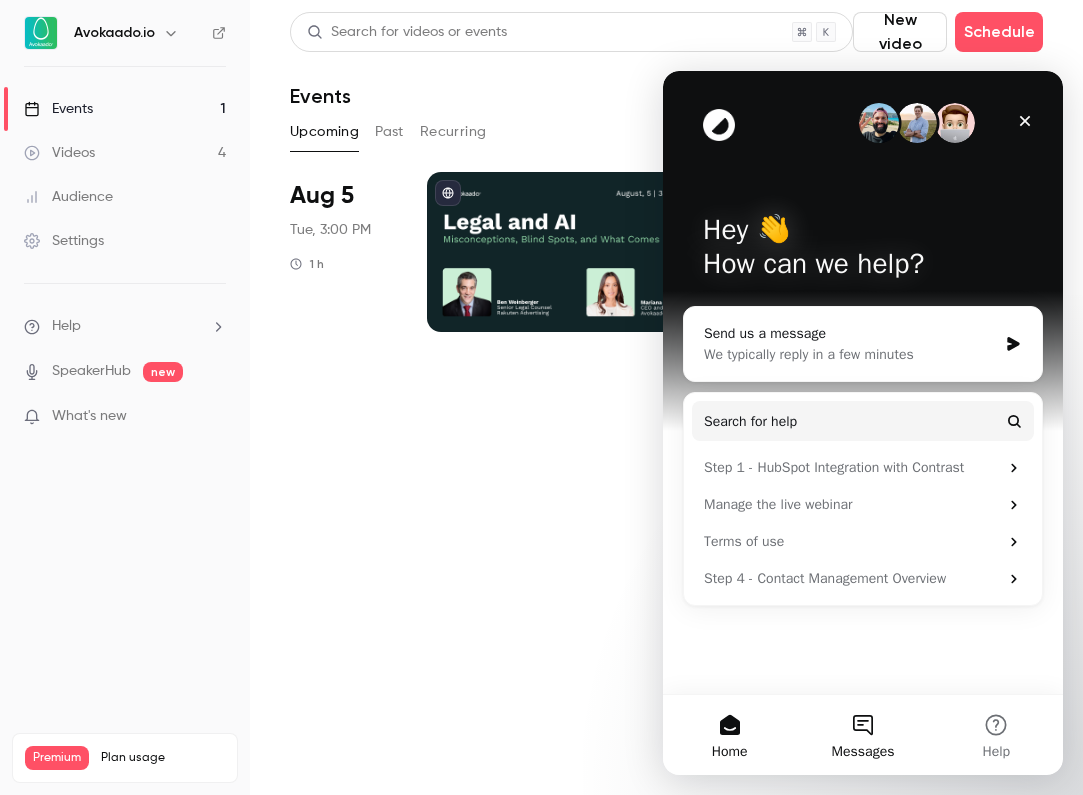 click on "Messages" at bounding box center [862, 735] 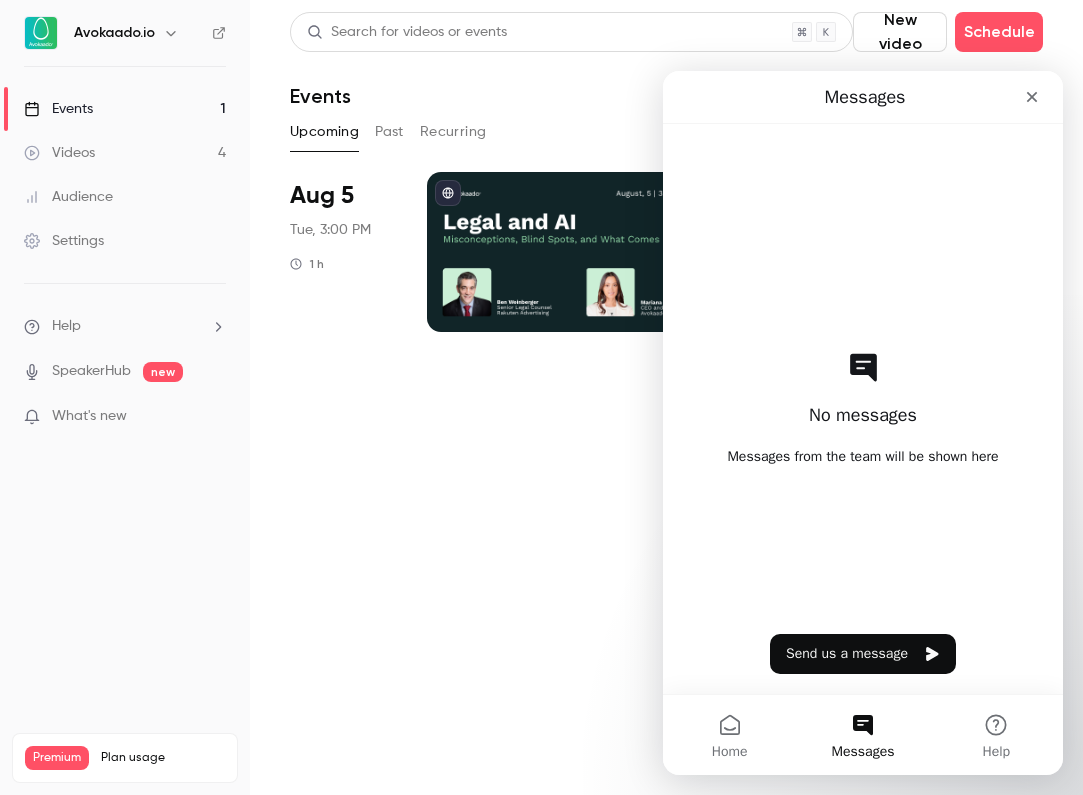 click on "Send us a message" at bounding box center (863, 654) 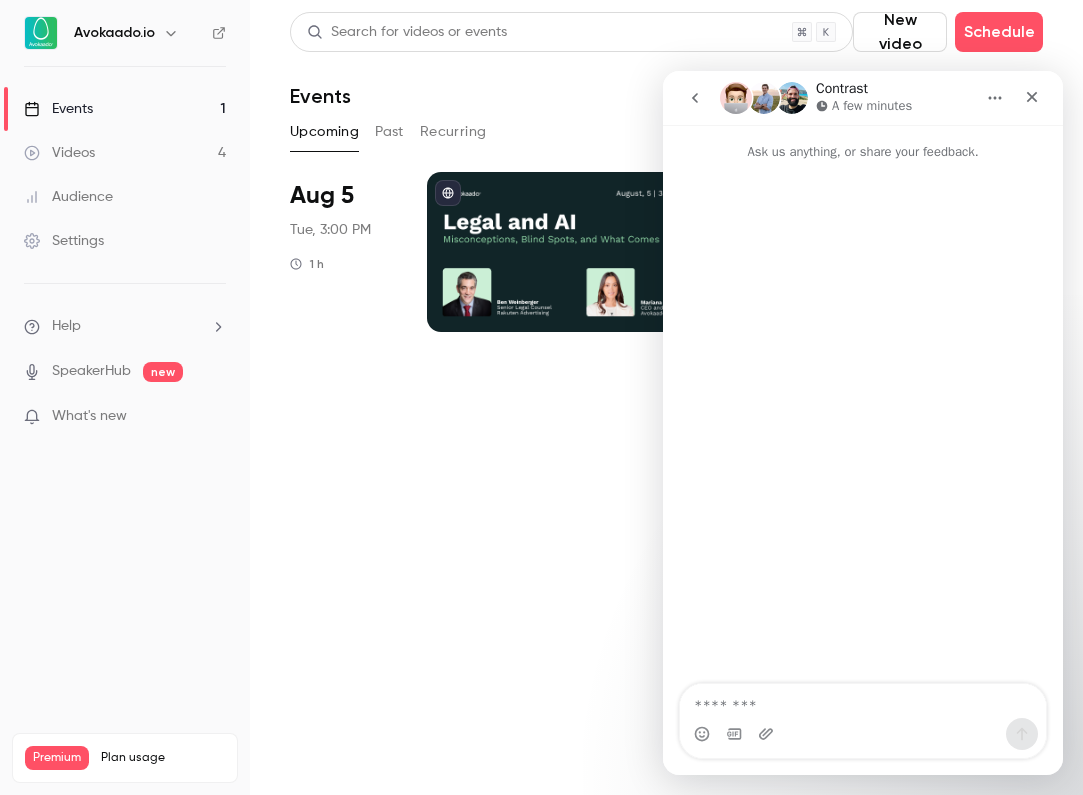 type on "*" 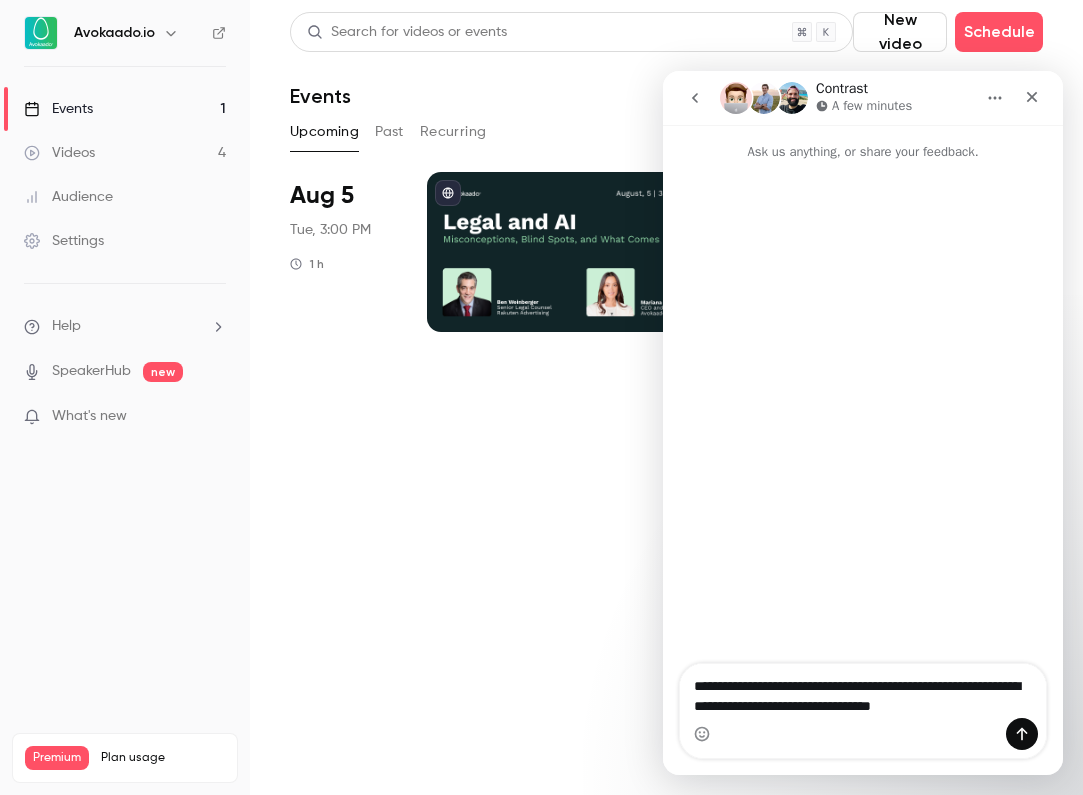 click on "Videos 4" at bounding box center (125, 153) 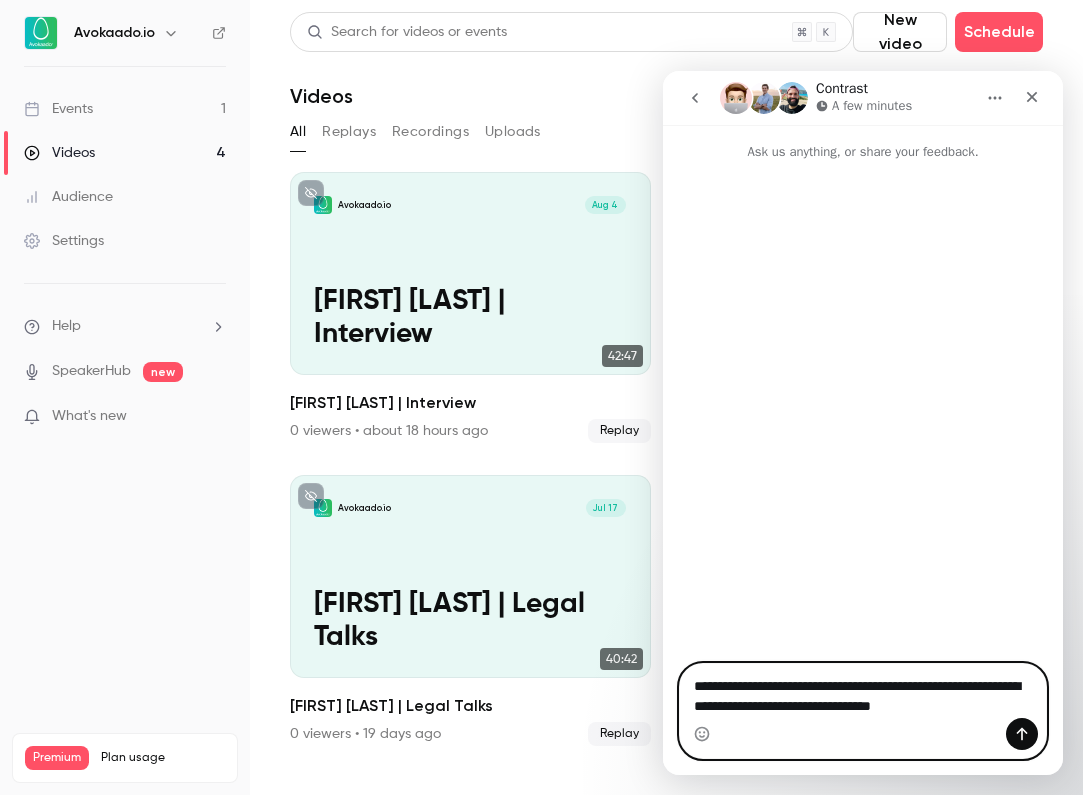 click on "**********" at bounding box center [863, 691] 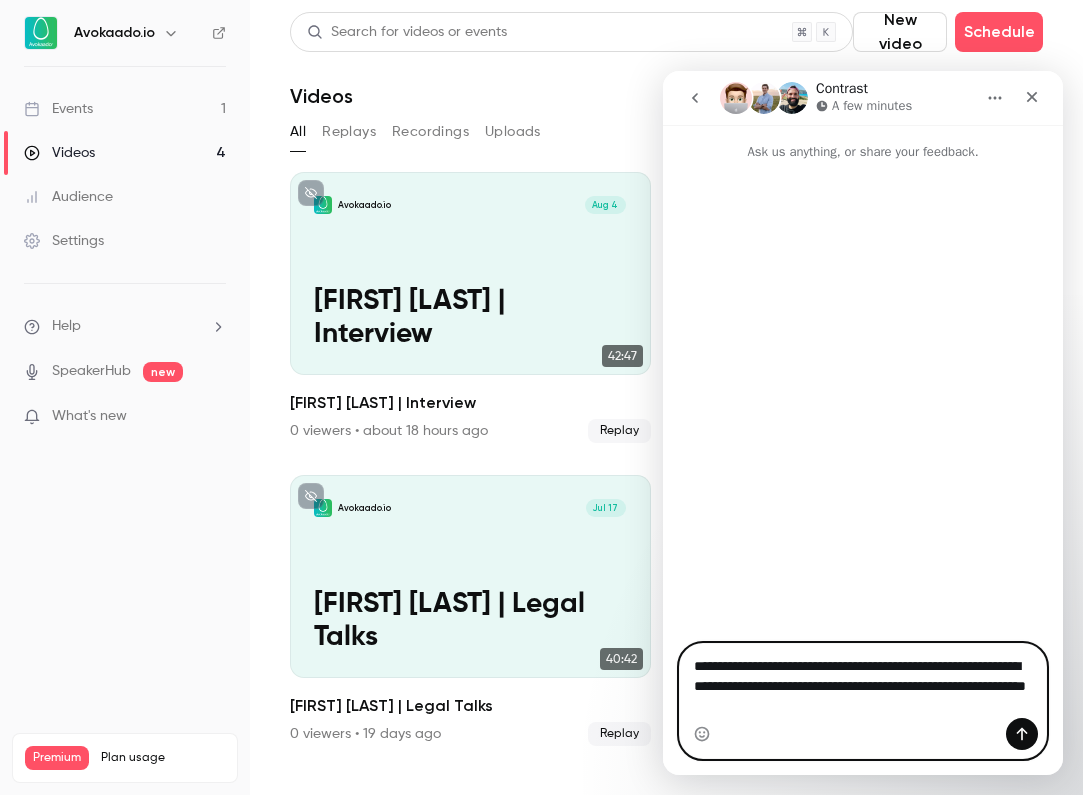 click on "**********" at bounding box center (863, 681) 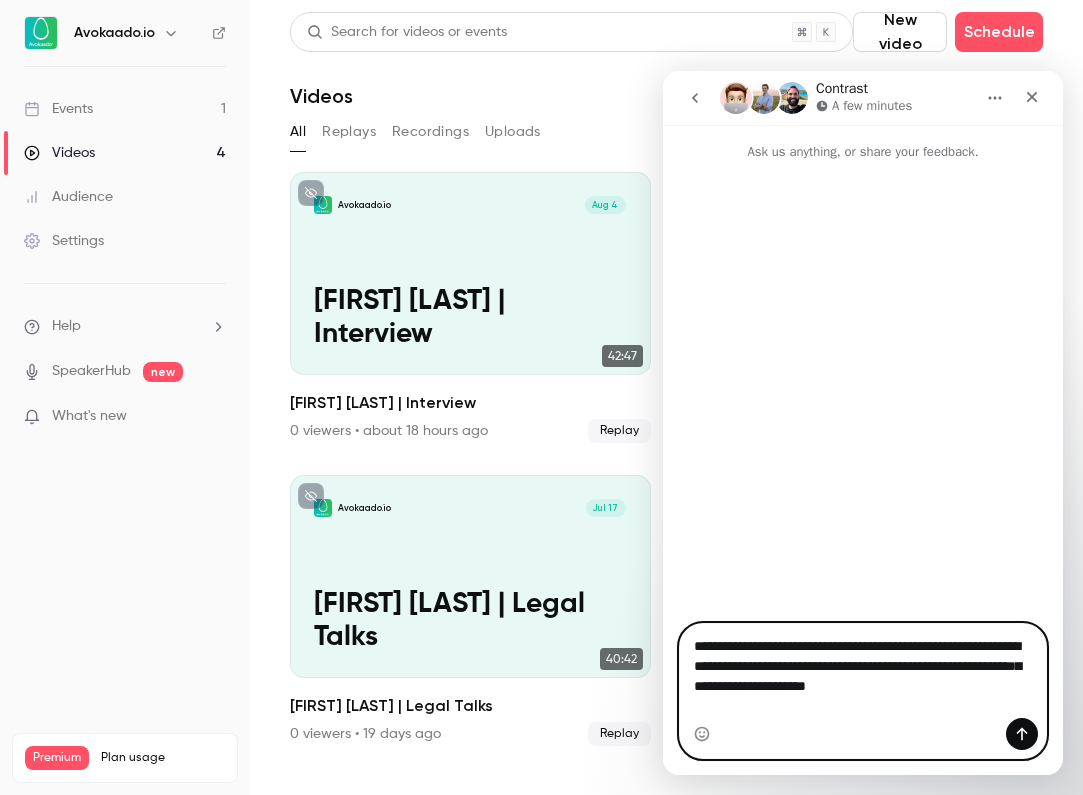 click on "**********" at bounding box center (863, 671) 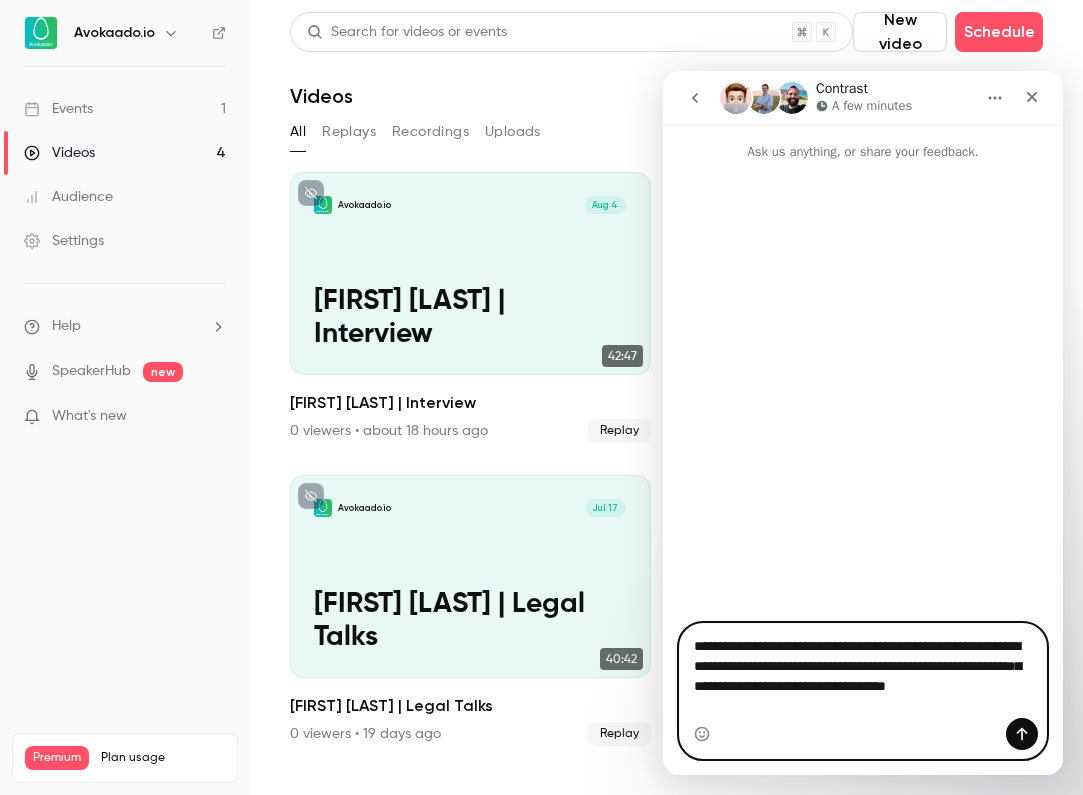click on "**********" at bounding box center [863, 671] 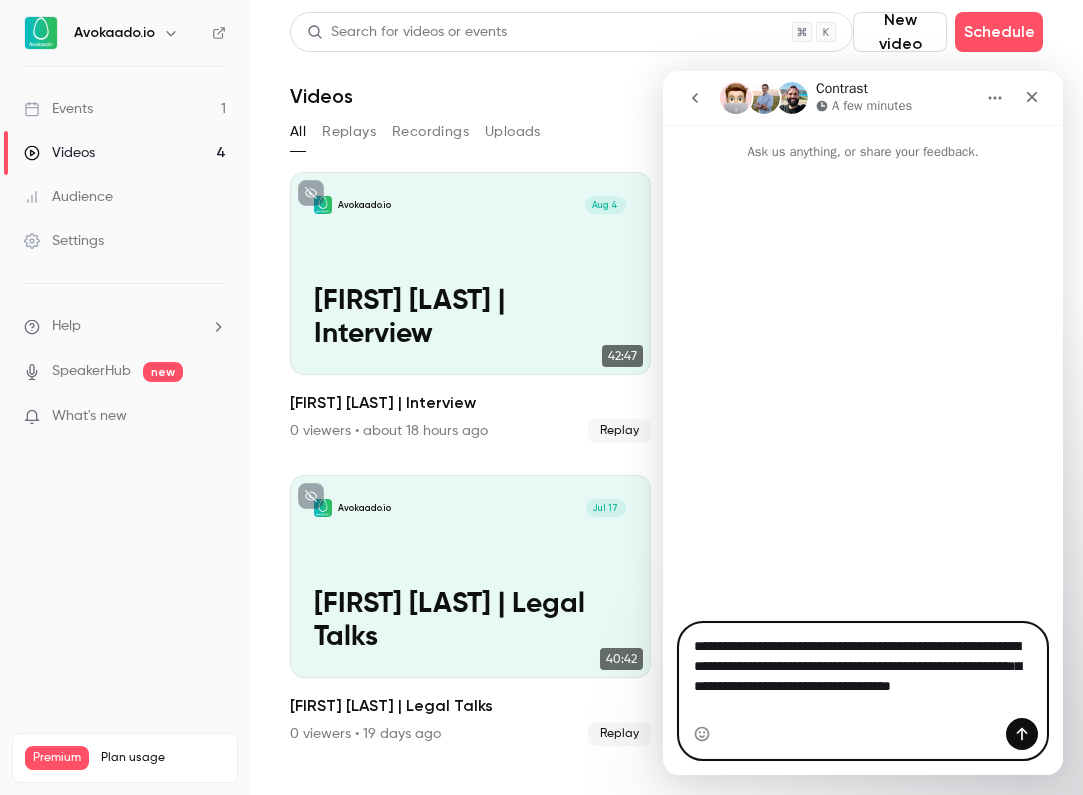 click on "**********" at bounding box center (863, 671) 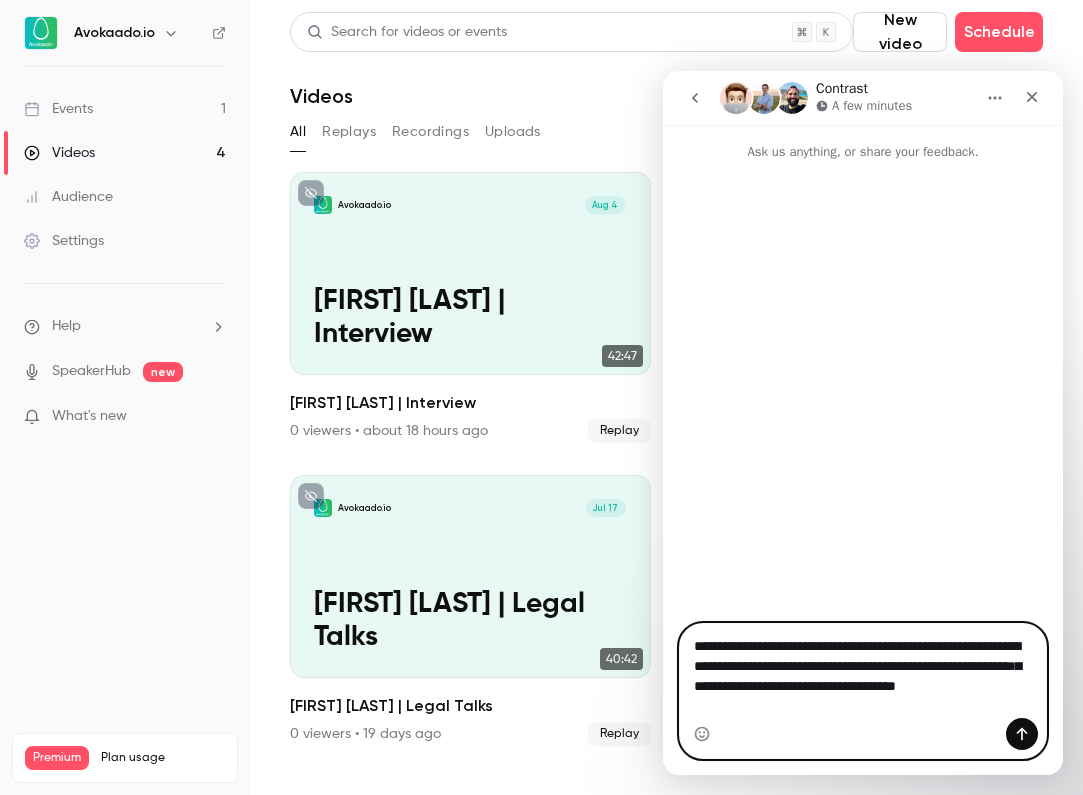 click on "**********" at bounding box center [863, 671] 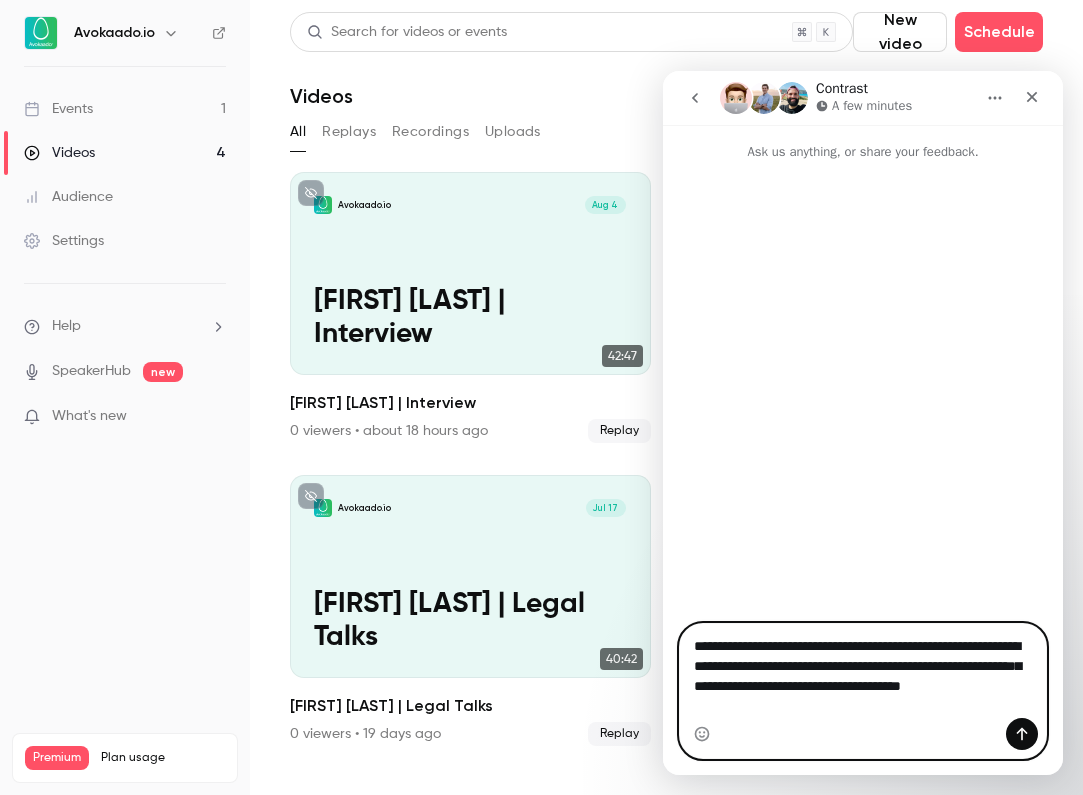 click on "**********" at bounding box center [863, 671] 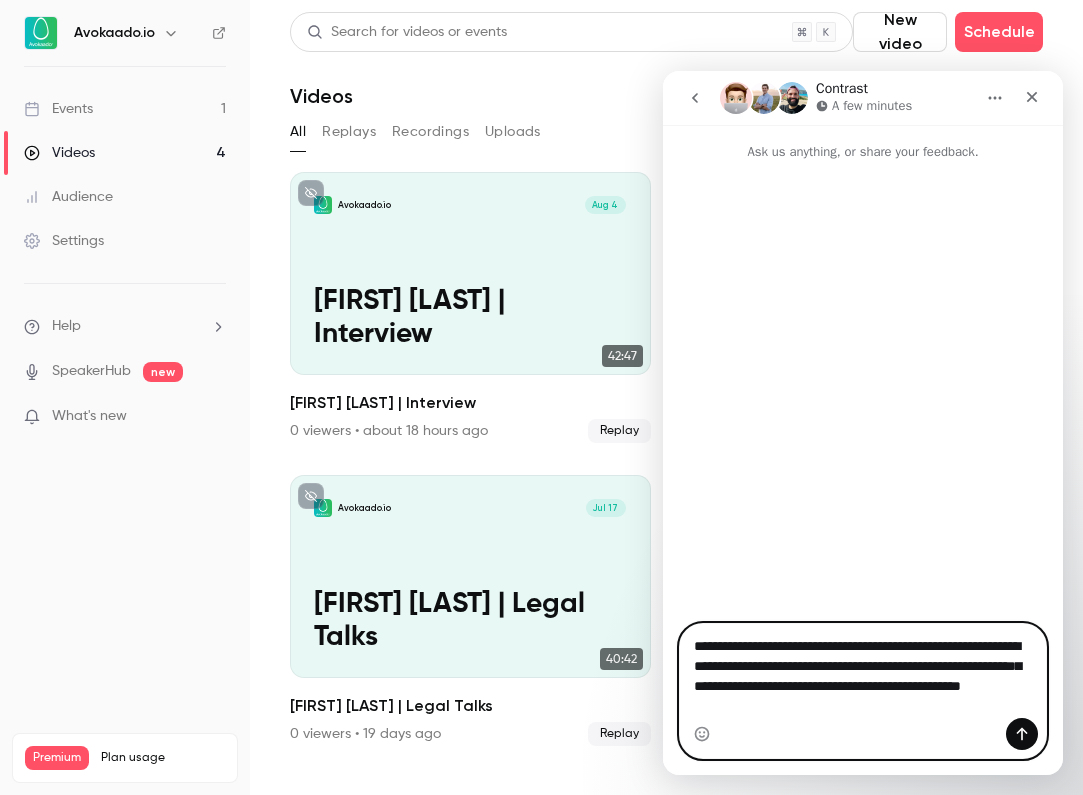 click on "**********" at bounding box center [863, 671] 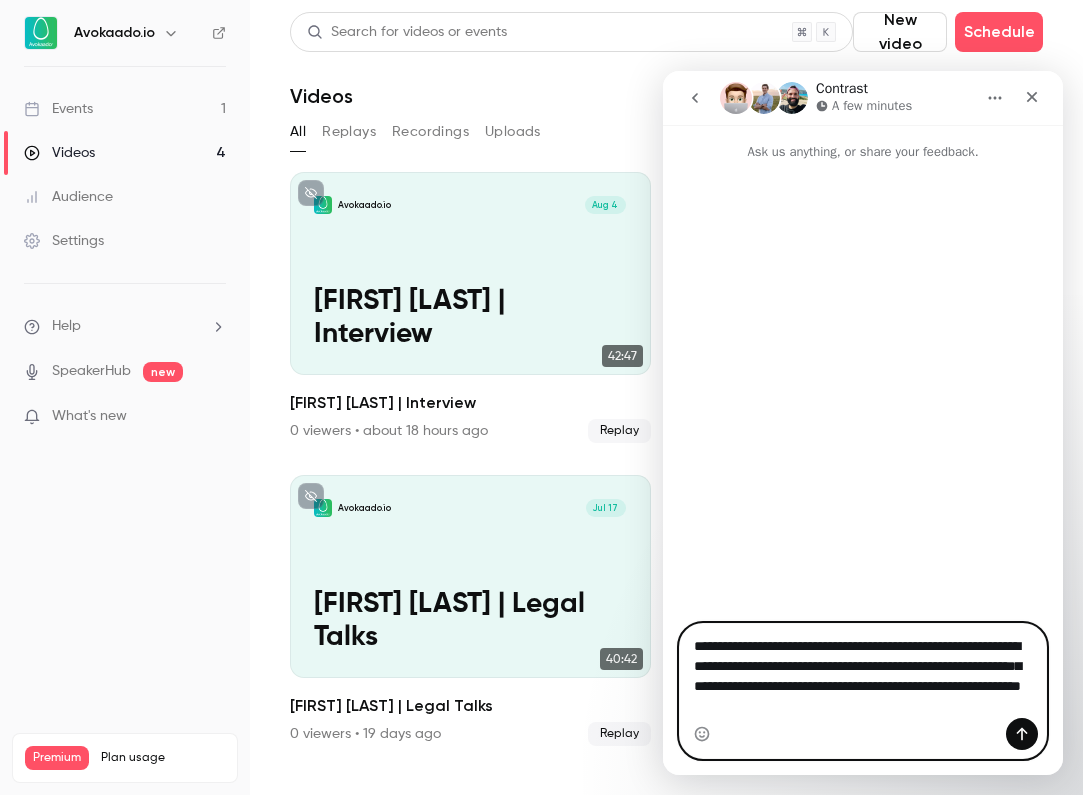 click on "**********" at bounding box center (863, 671) 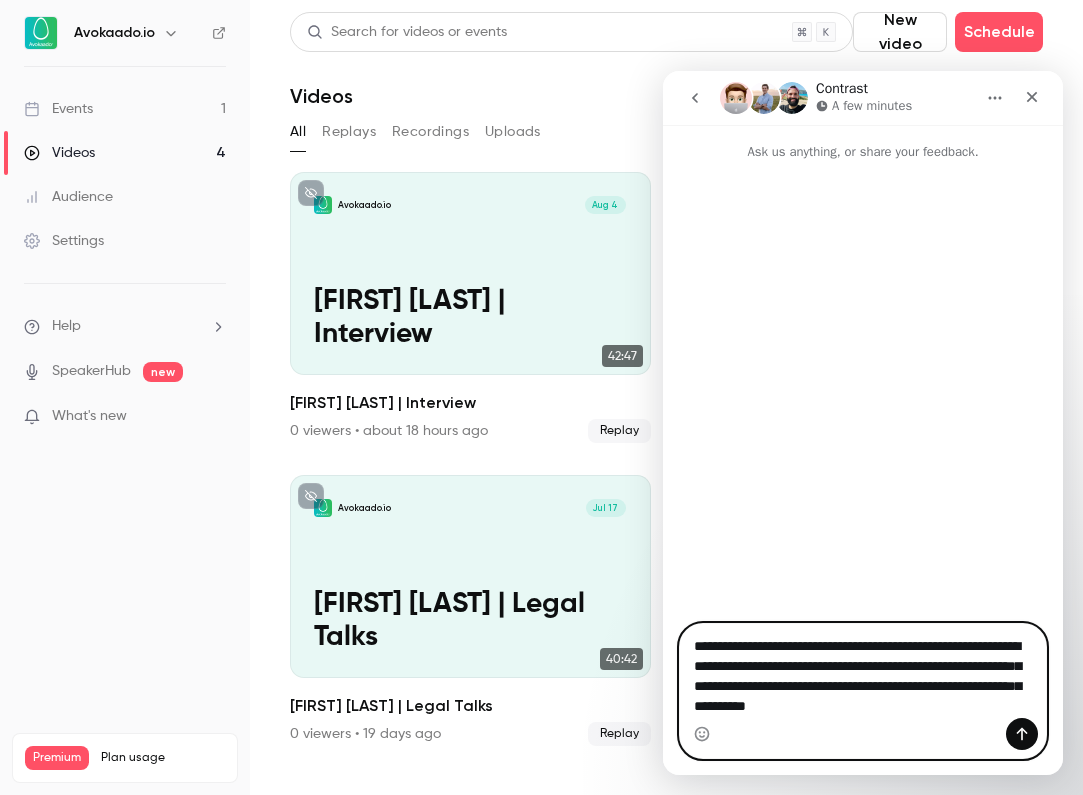 click on "**********" at bounding box center [863, 681] 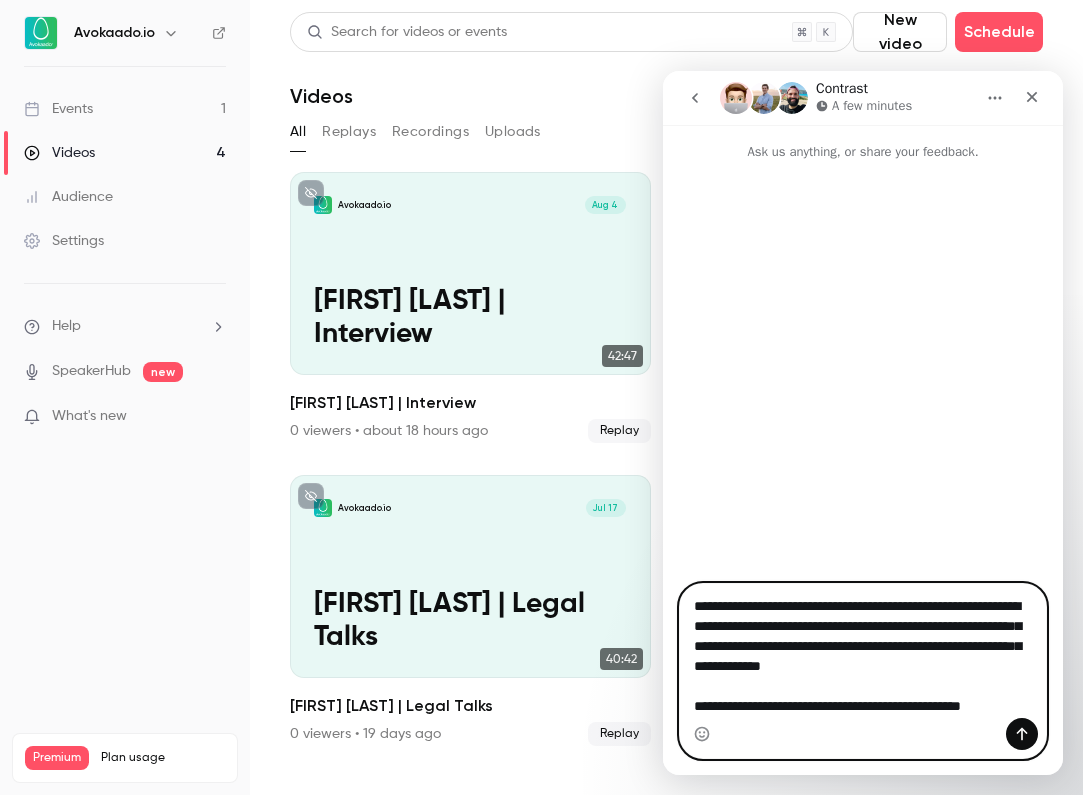 scroll, scrollTop: 12, scrollLeft: 0, axis: vertical 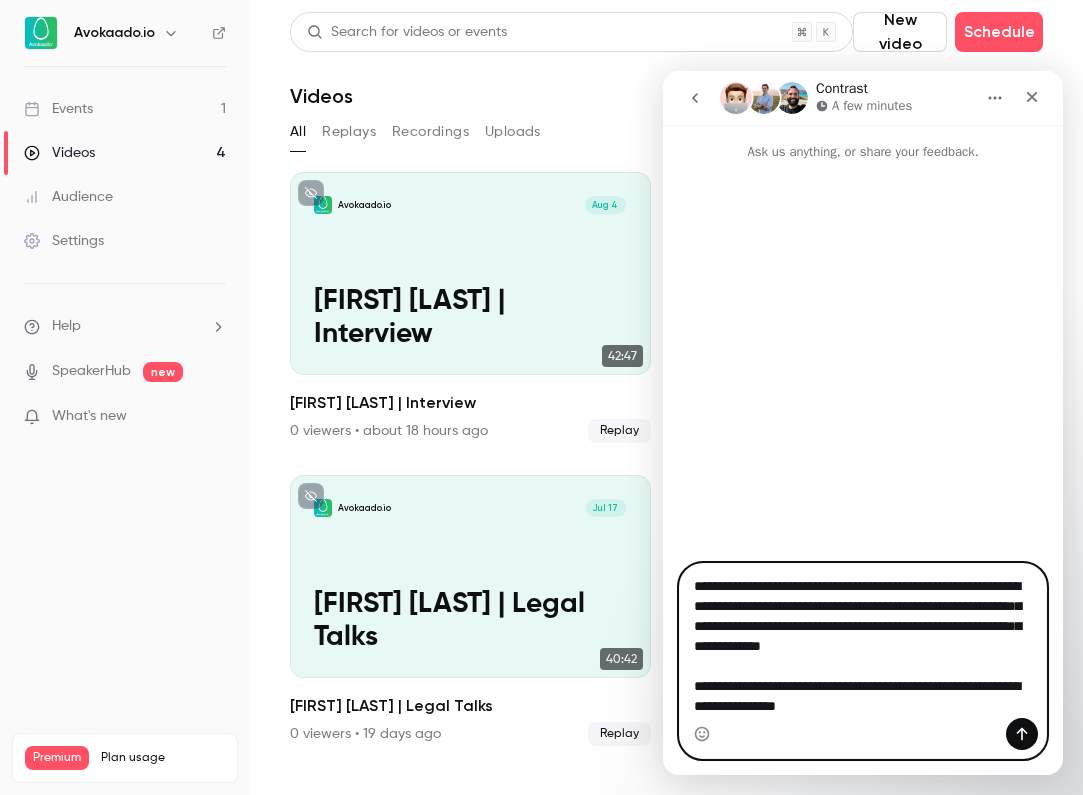drag, startPoint x: 928, startPoint y: 707, endPoint x: 691, endPoint y: 684, distance: 238.11342 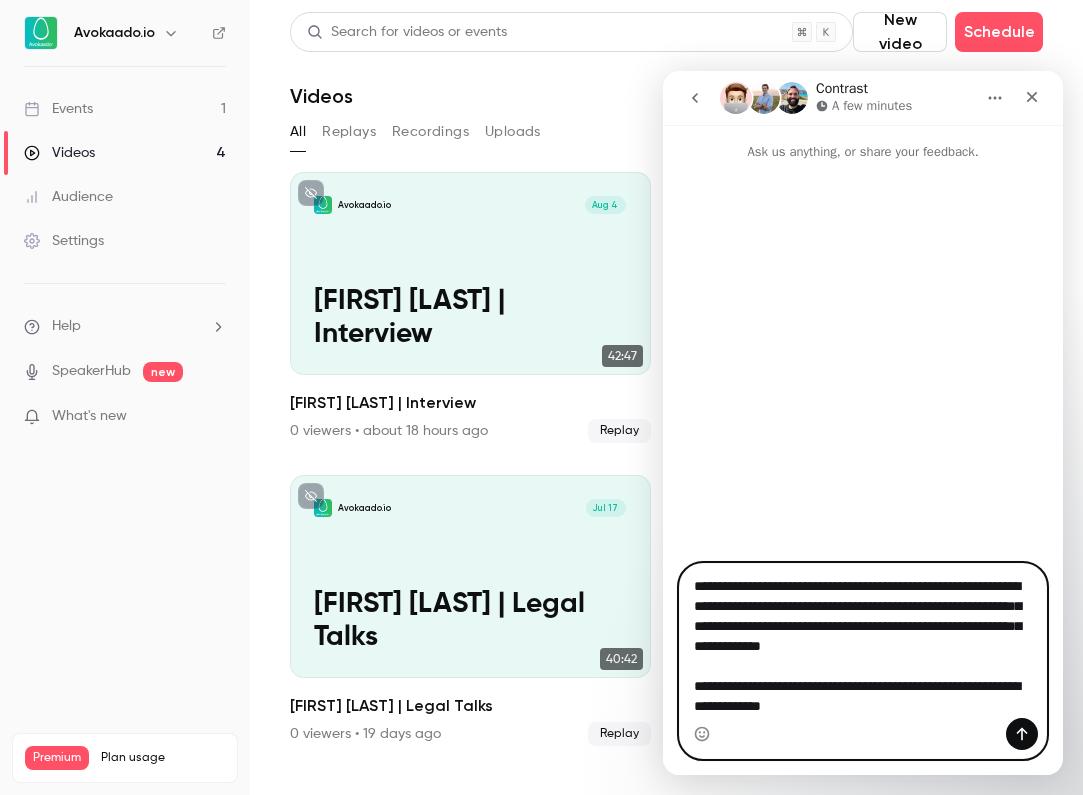 drag, startPoint x: 902, startPoint y: 707, endPoint x: 694, endPoint y: 684, distance: 209.26778 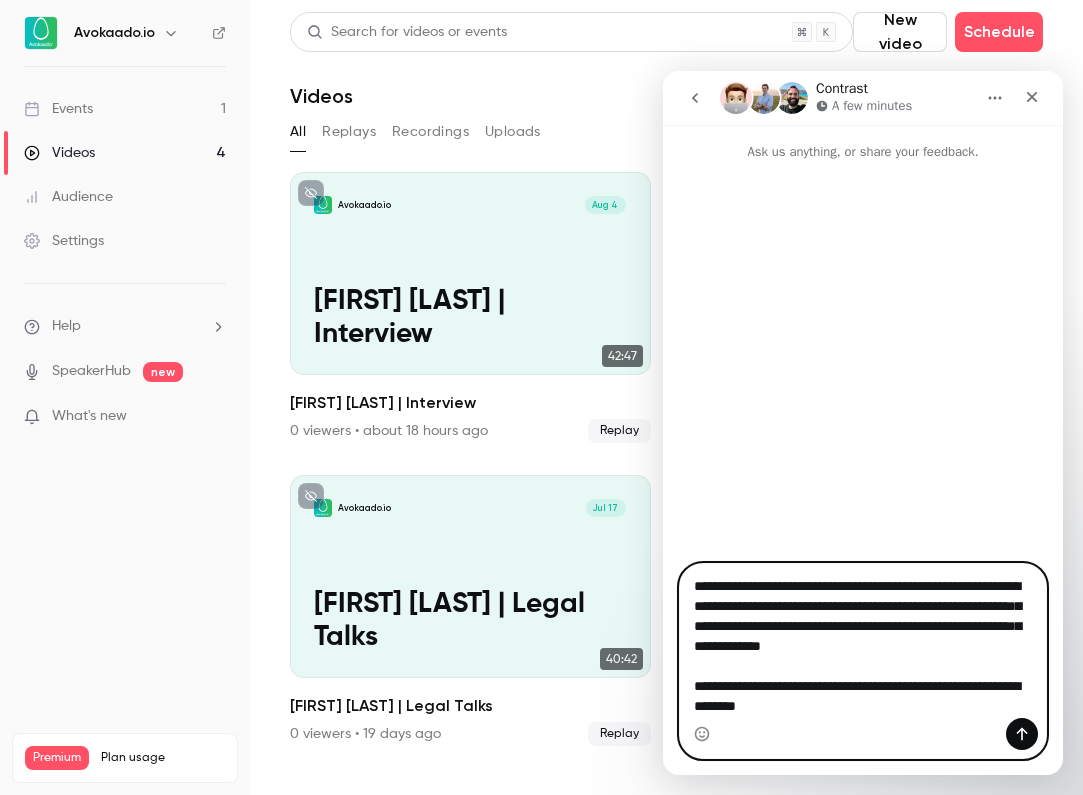 scroll, scrollTop: 0, scrollLeft: 0, axis: both 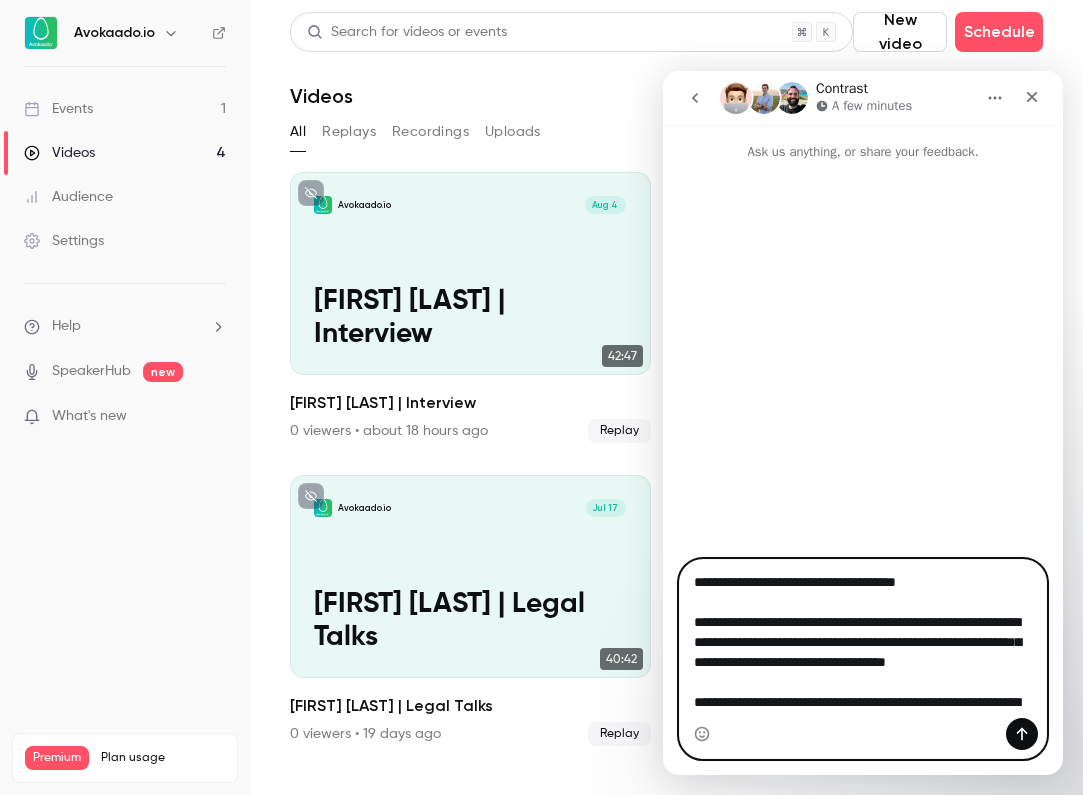 drag, startPoint x: 746, startPoint y: 640, endPoint x: 677, endPoint y: 641, distance: 69.00725 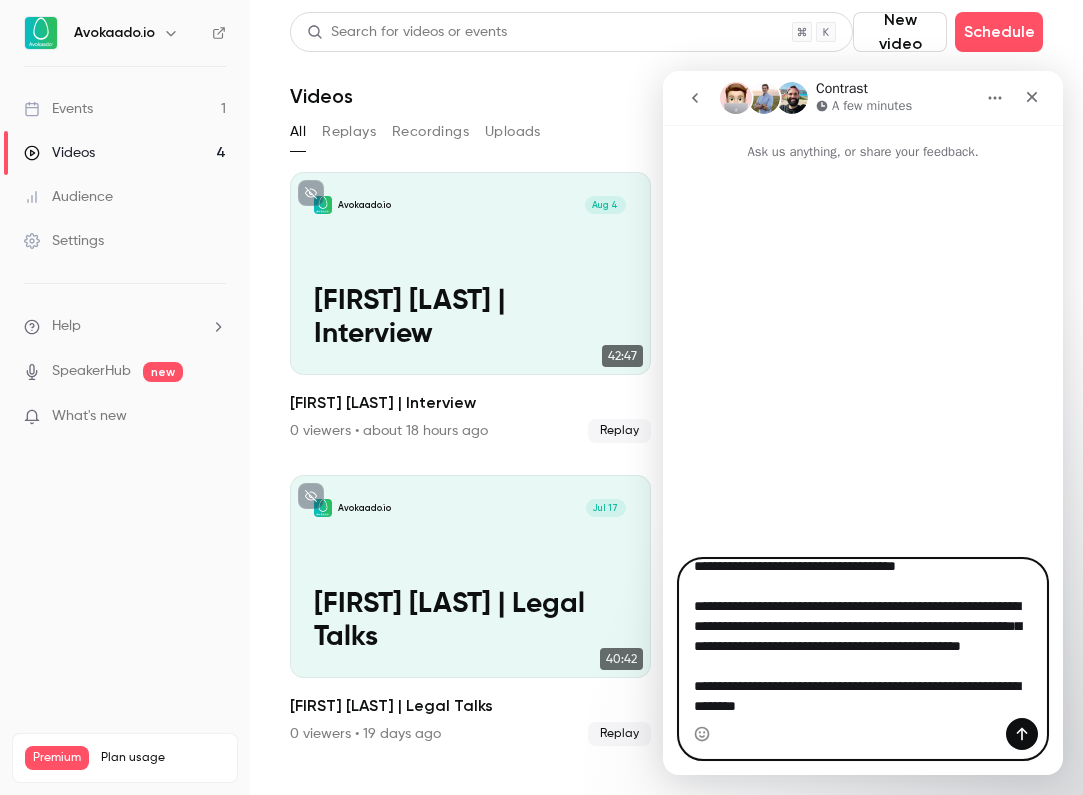 scroll, scrollTop: 36, scrollLeft: 0, axis: vertical 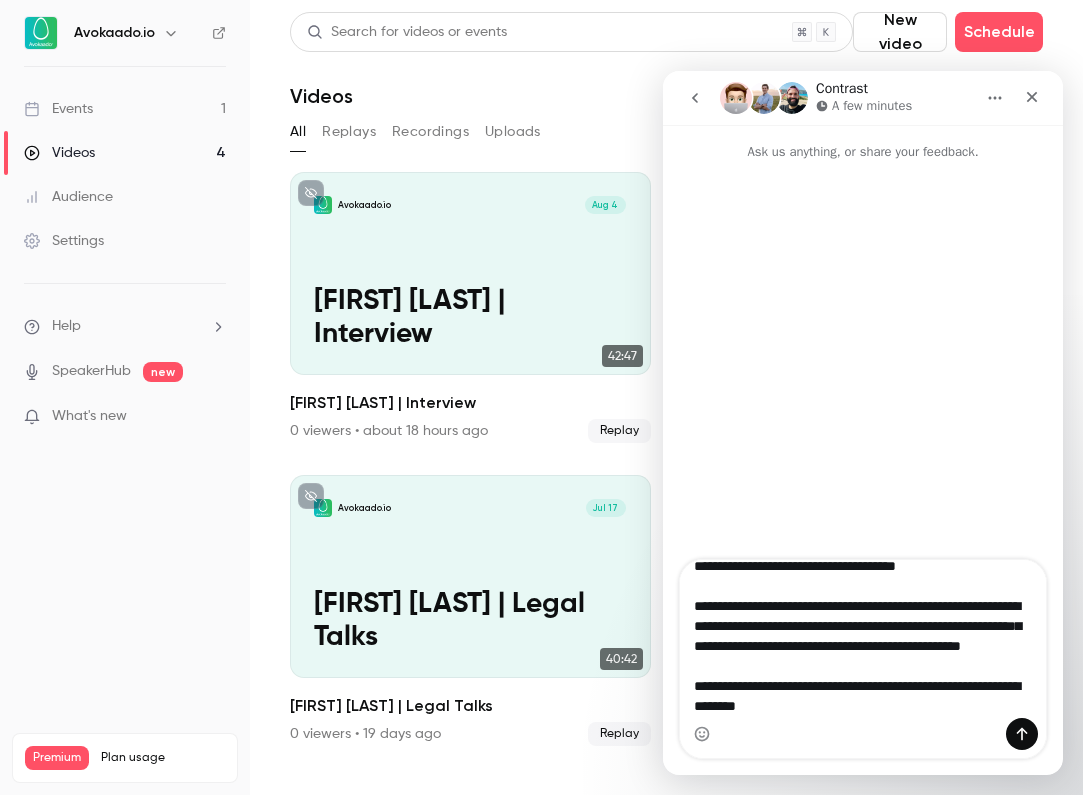 click 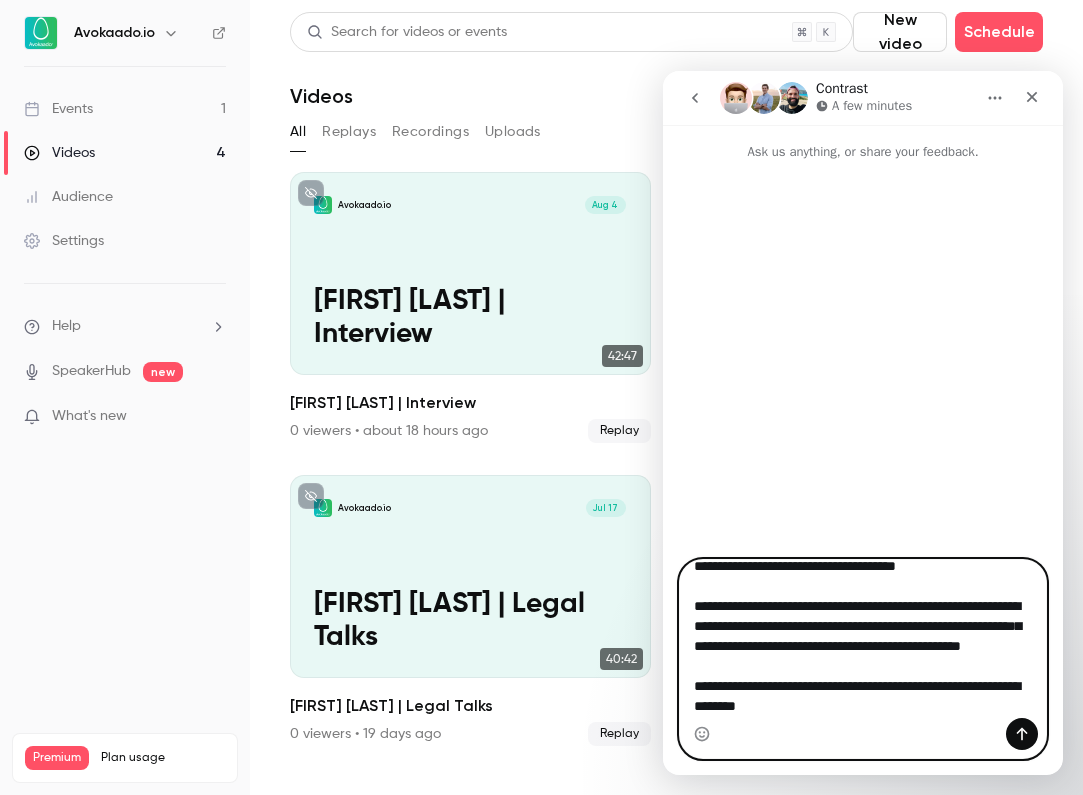 type 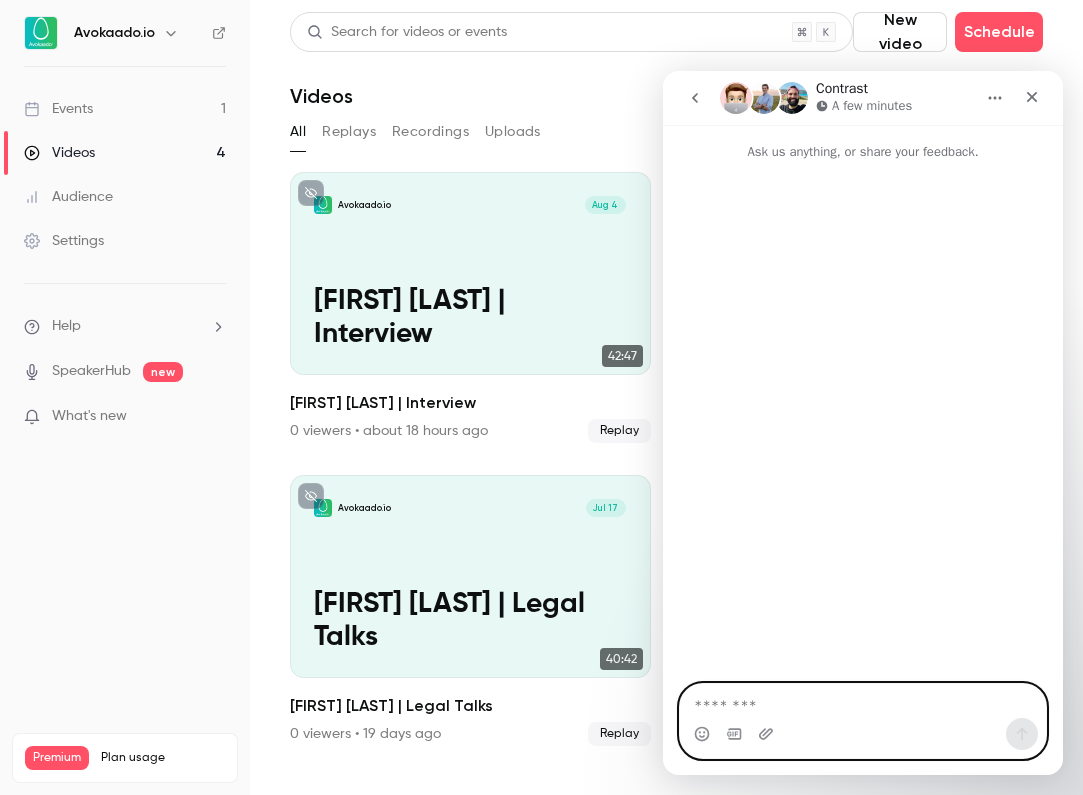 scroll, scrollTop: 0, scrollLeft: 0, axis: both 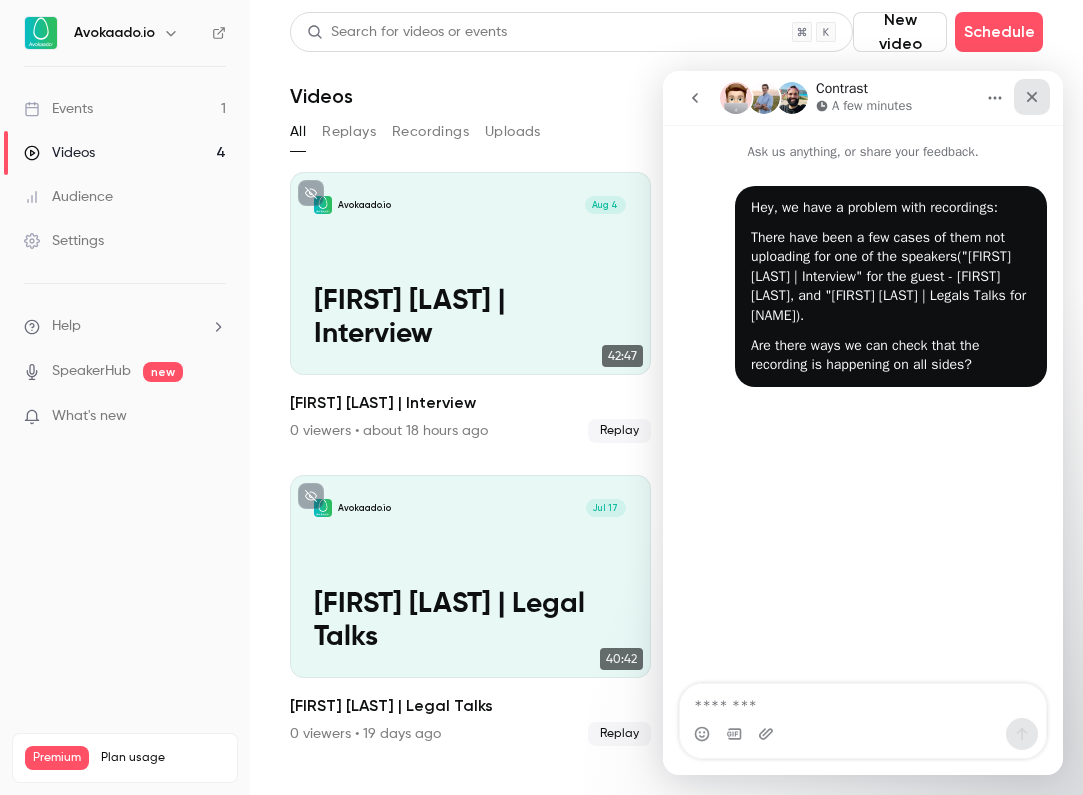 click at bounding box center (1032, 97) 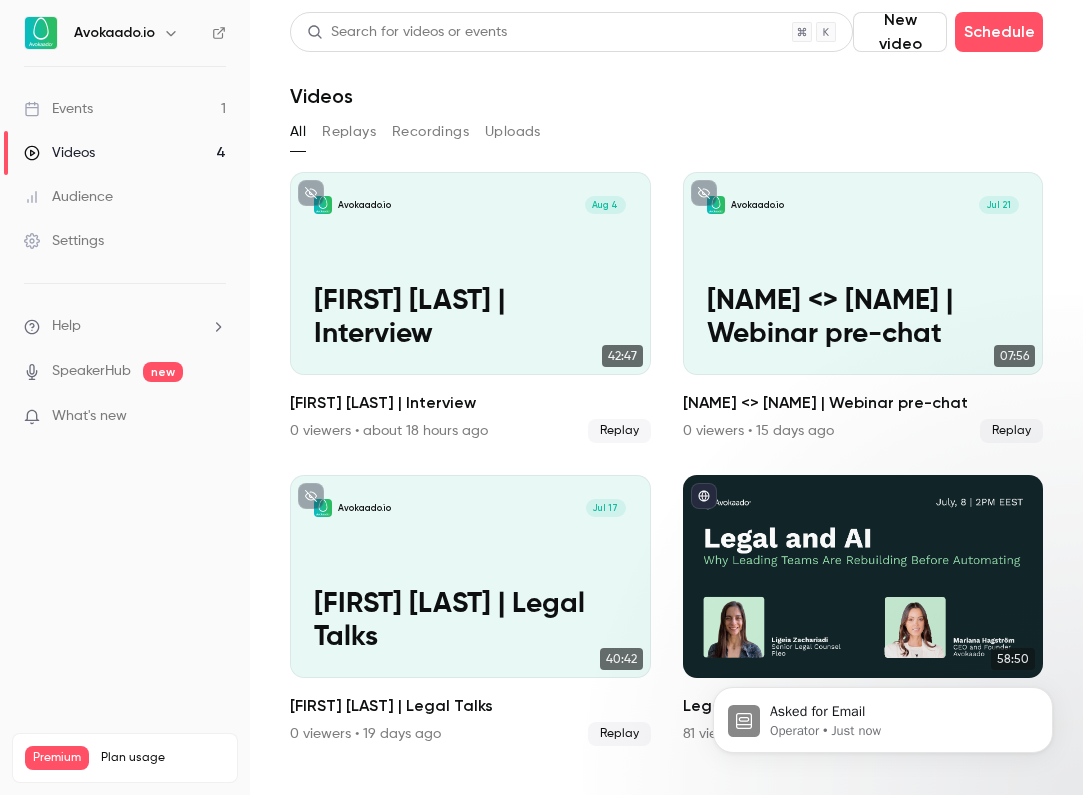 scroll, scrollTop: 0, scrollLeft: 0, axis: both 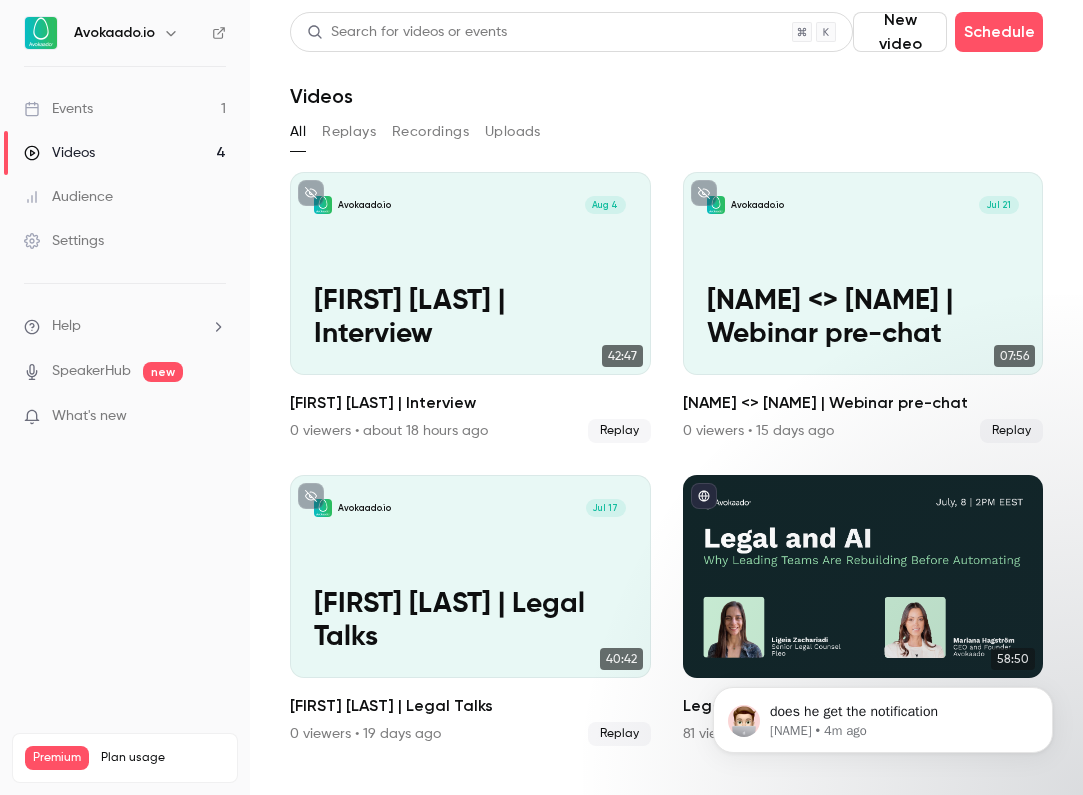 click on "Events 1" at bounding box center [125, 109] 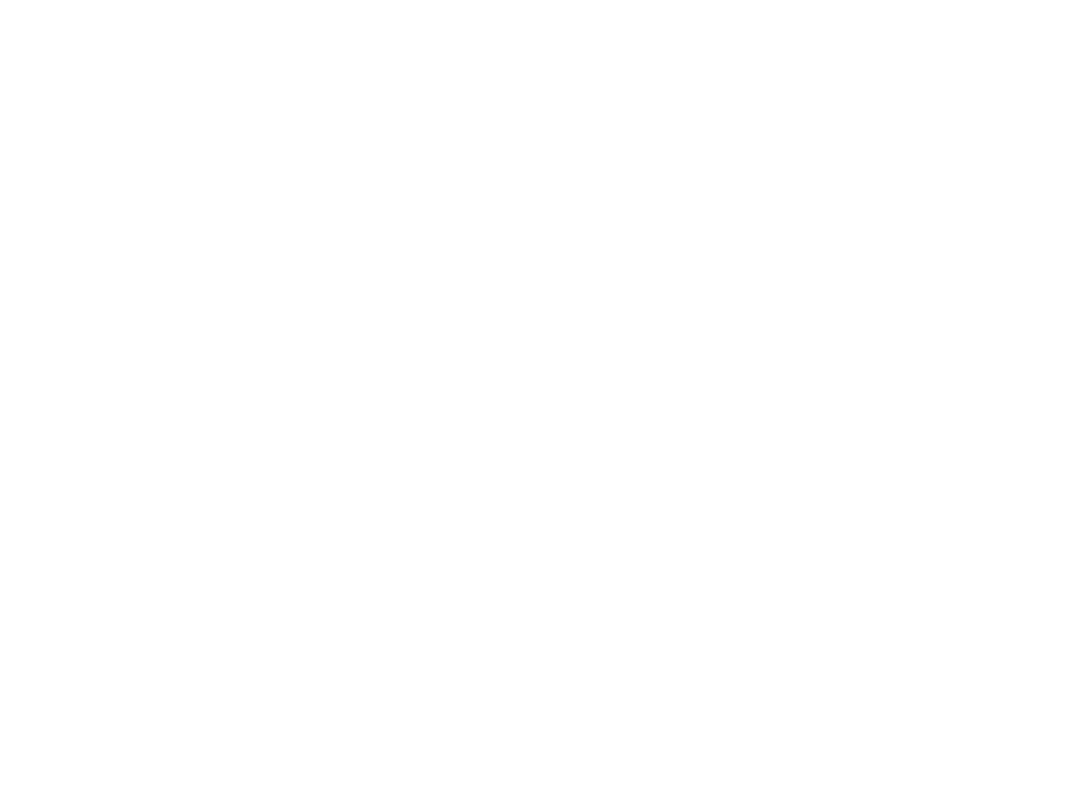 scroll, scrollTop: 0, scrollLeft: 0, axis: both 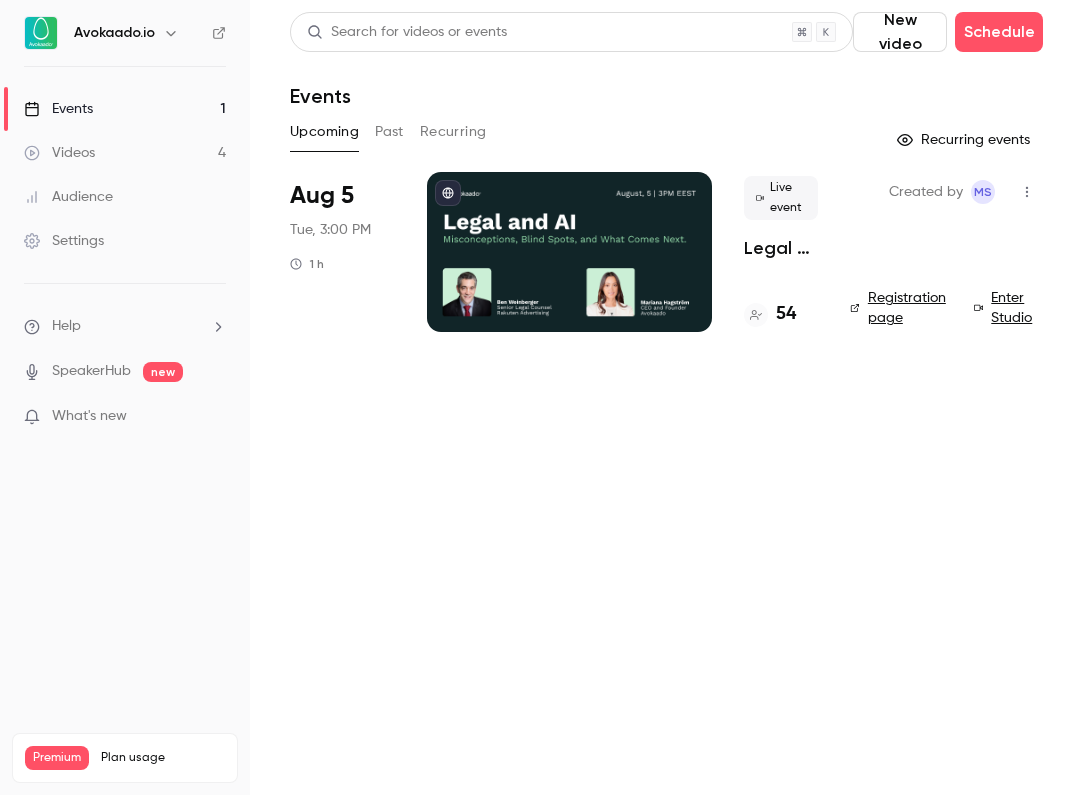 click on "Enter Studio" at bounding box center (1008, 308) 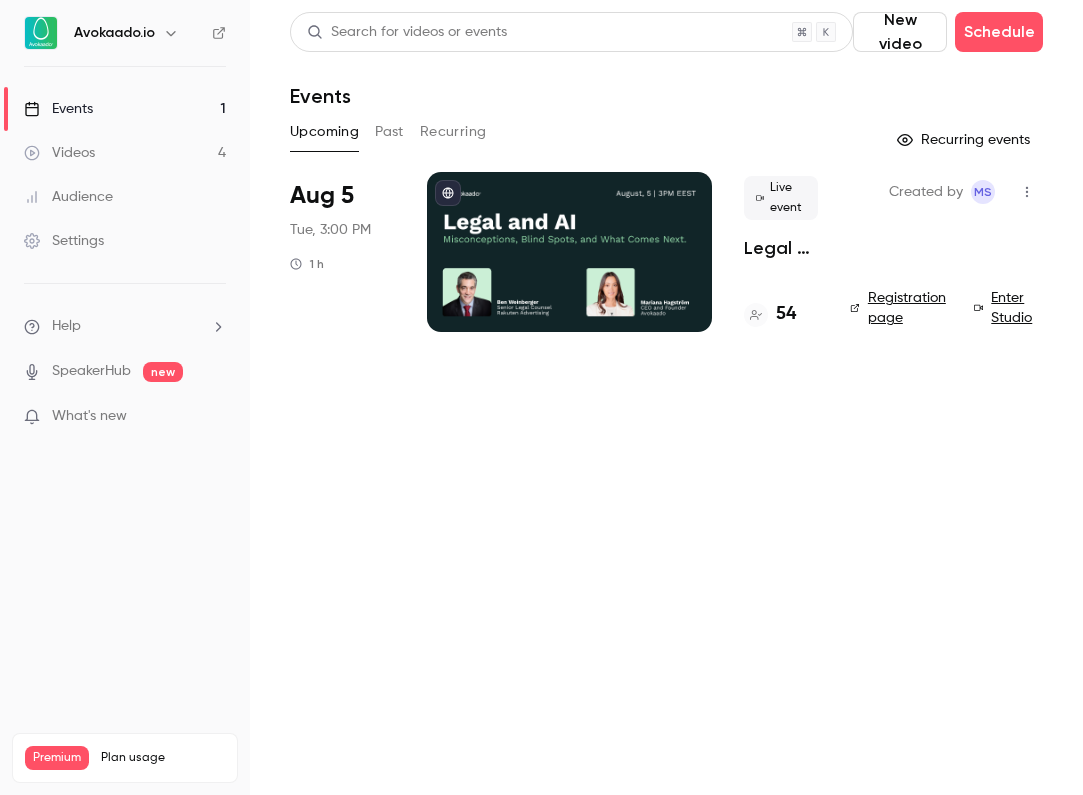 click 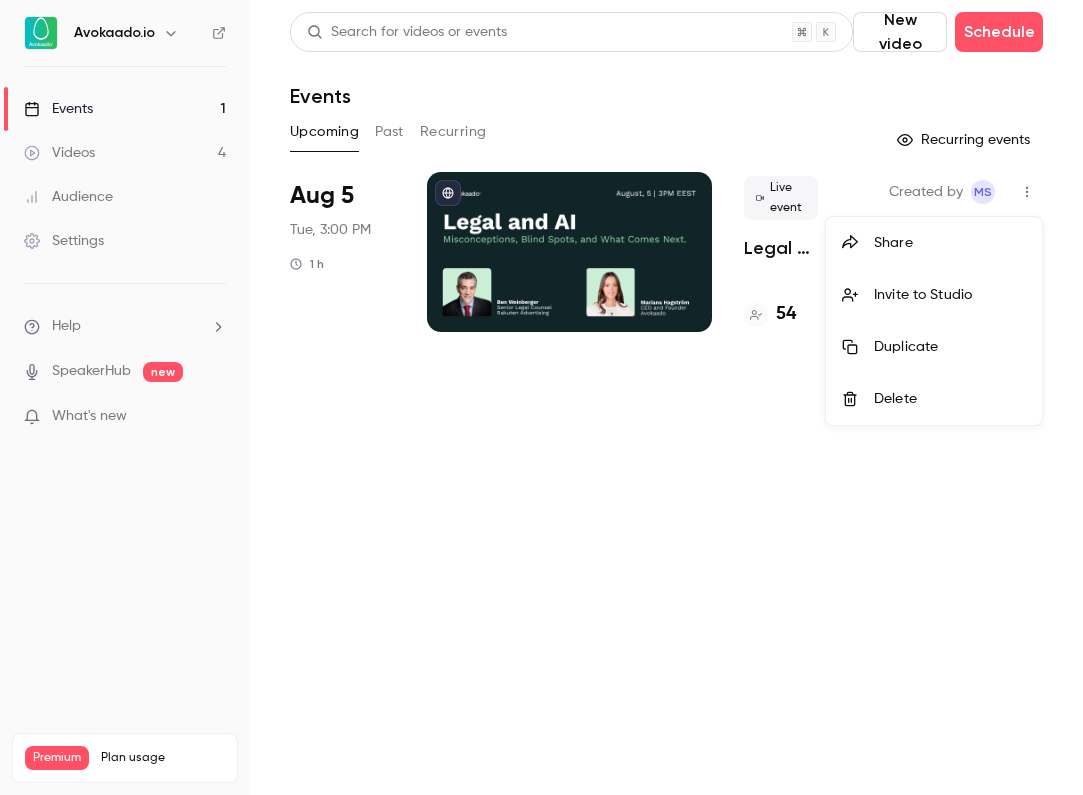 click on "Invite to Studio" at bounding box center (950, 295) 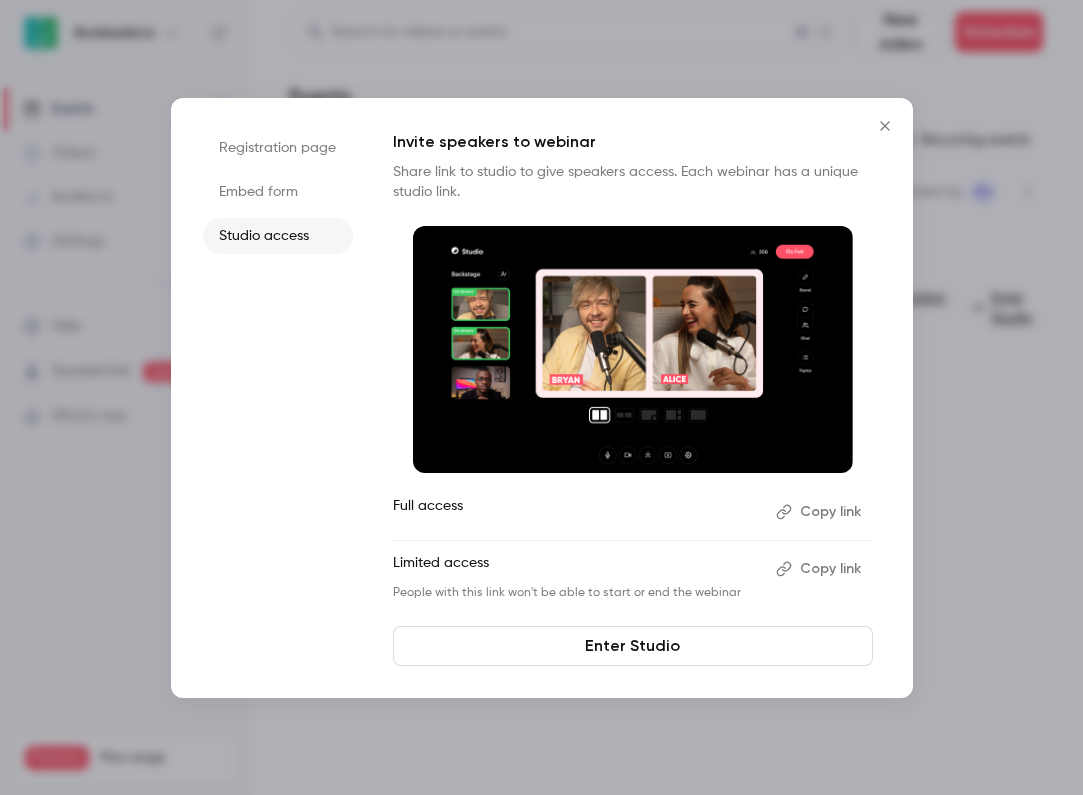 click 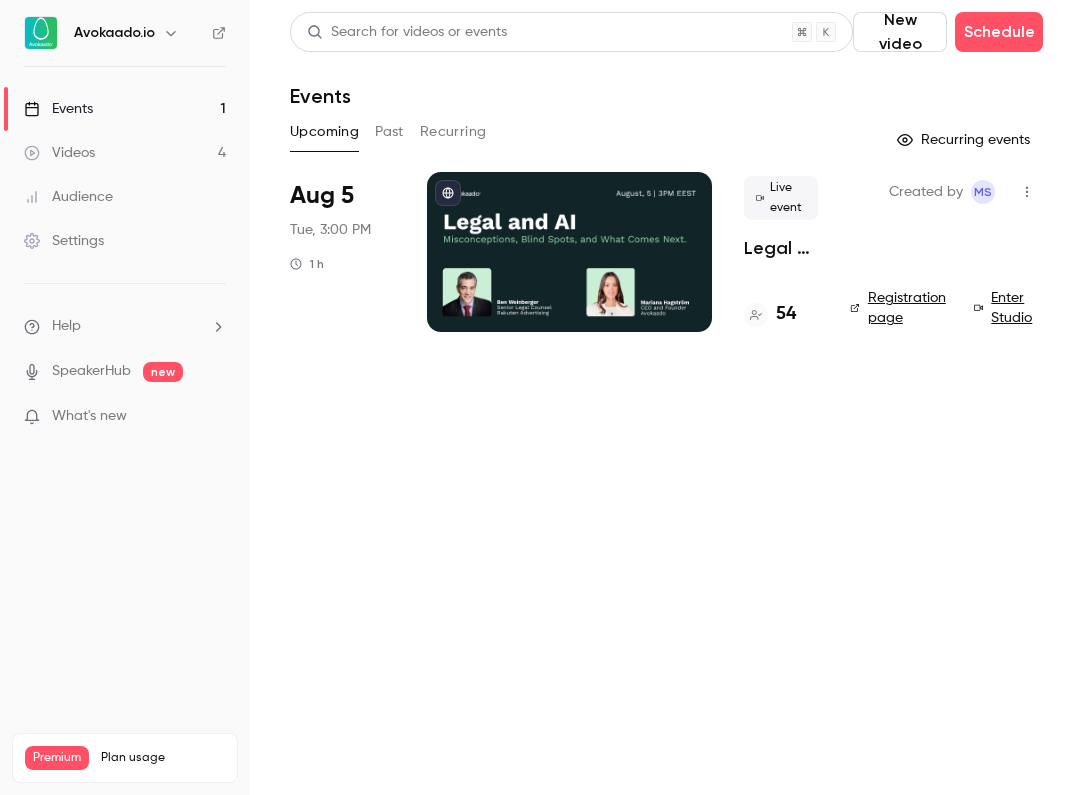 click on "Created by MS" at bounding box center [966, 192] 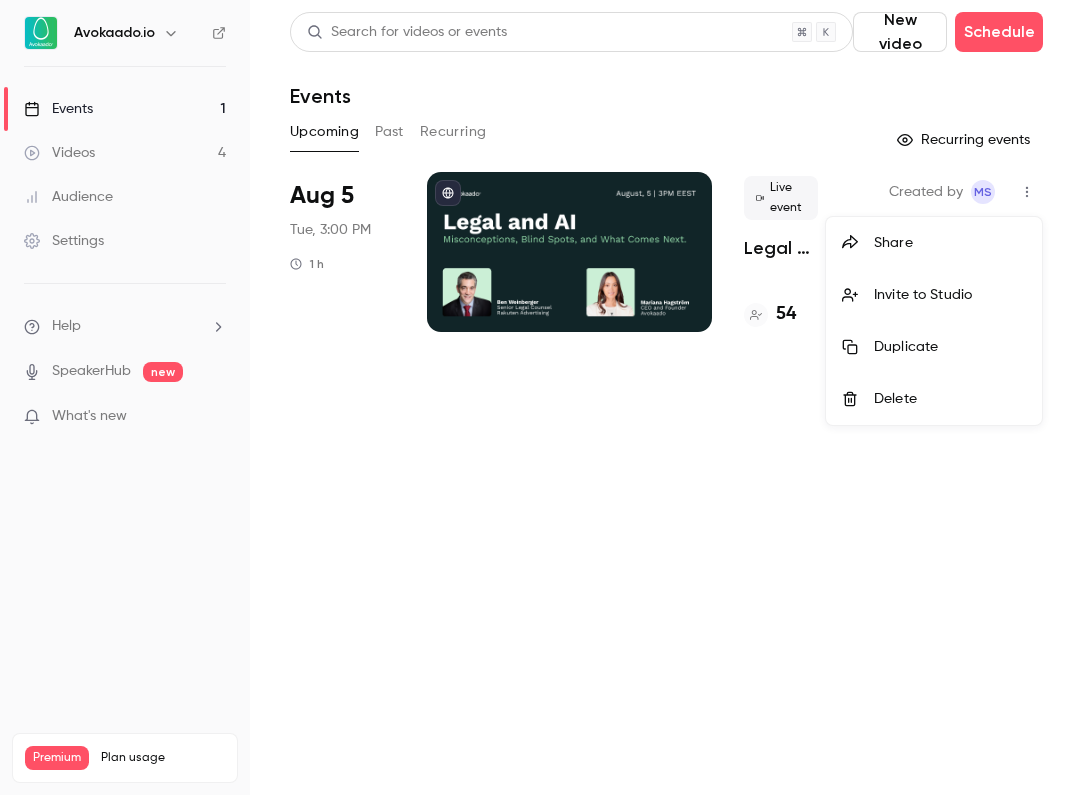 click at bounding box center [541, 397] 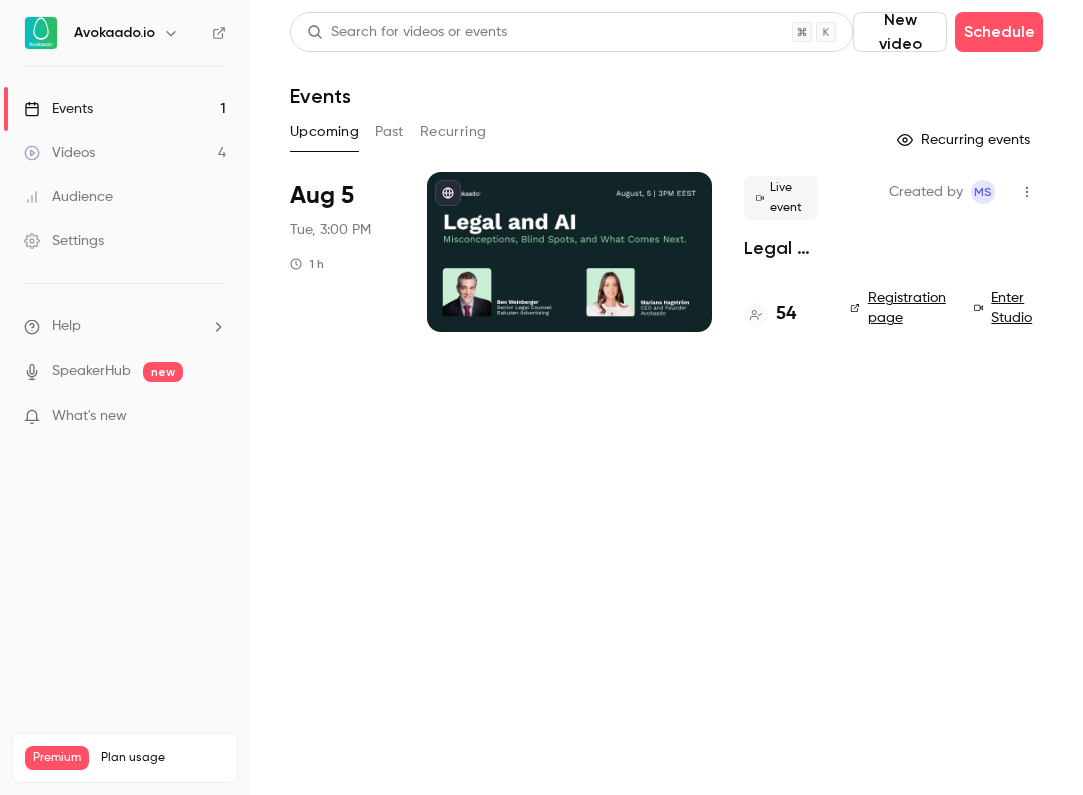 click on "Enter Studio" at bounding box center (1008, 308) 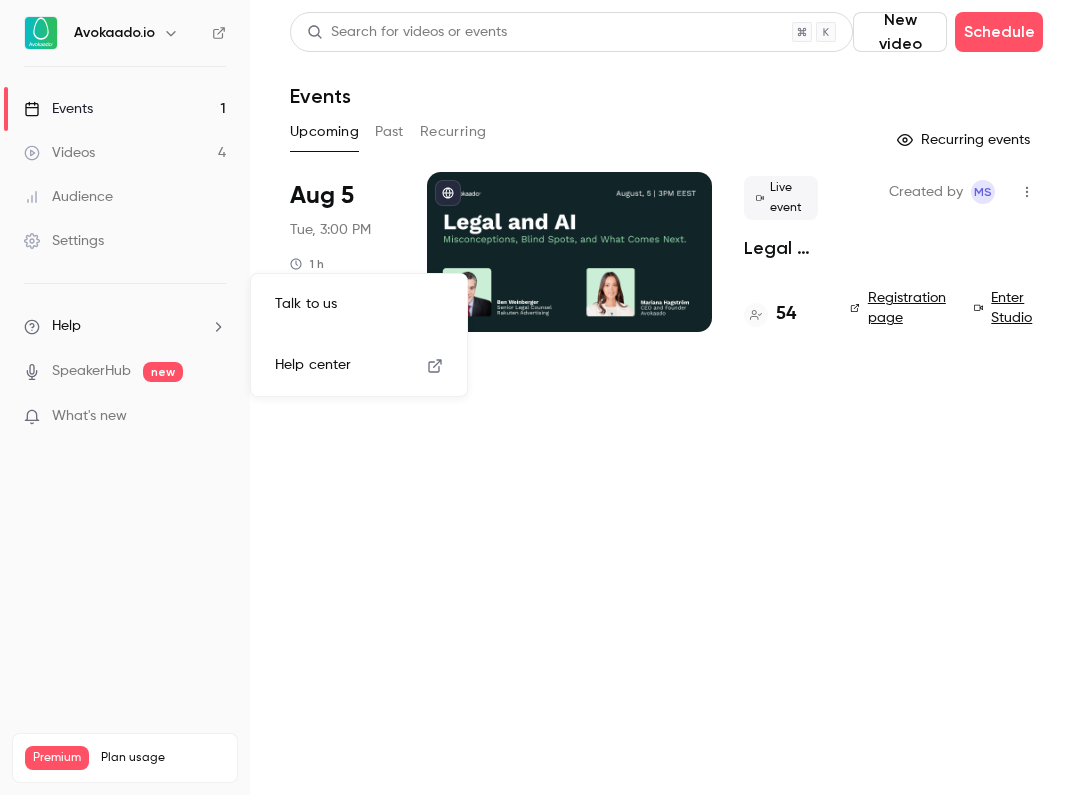 click on "Help center" at bounding box center (313, 365) 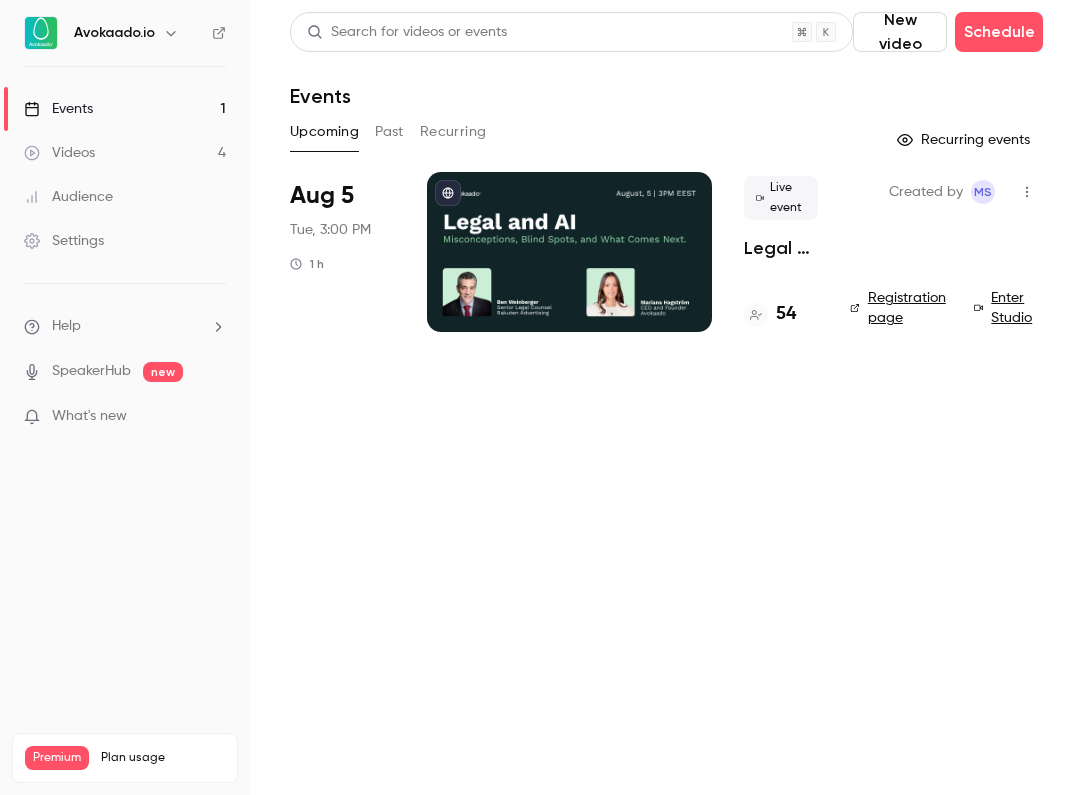 click on "Help" at bounding box center (125, 326) 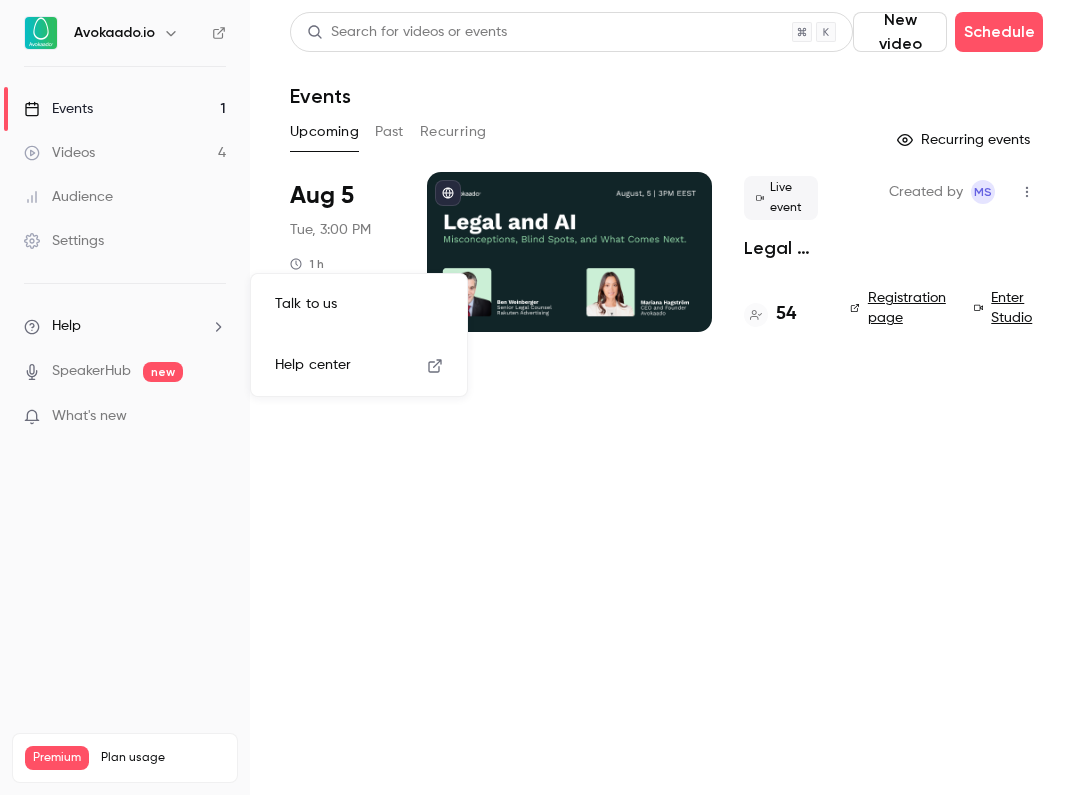 click on "Talk to us" at bounding box center [359, 304] 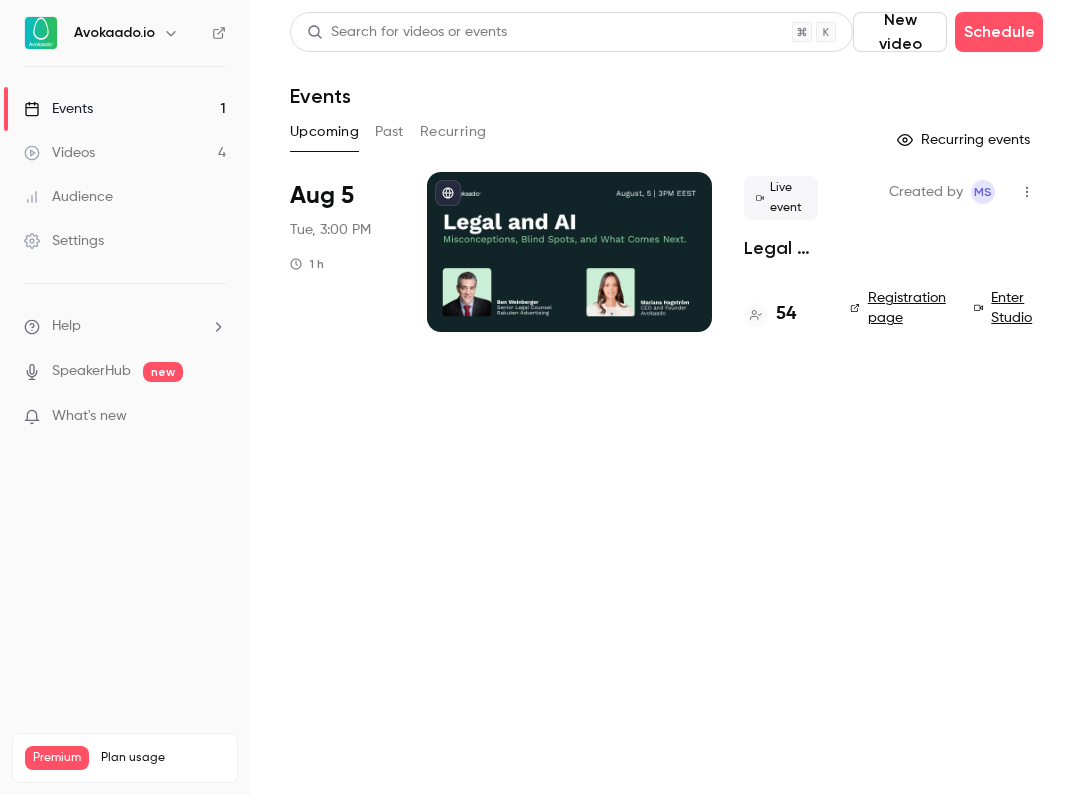 click on "Help" at bounding box center [125, 326] 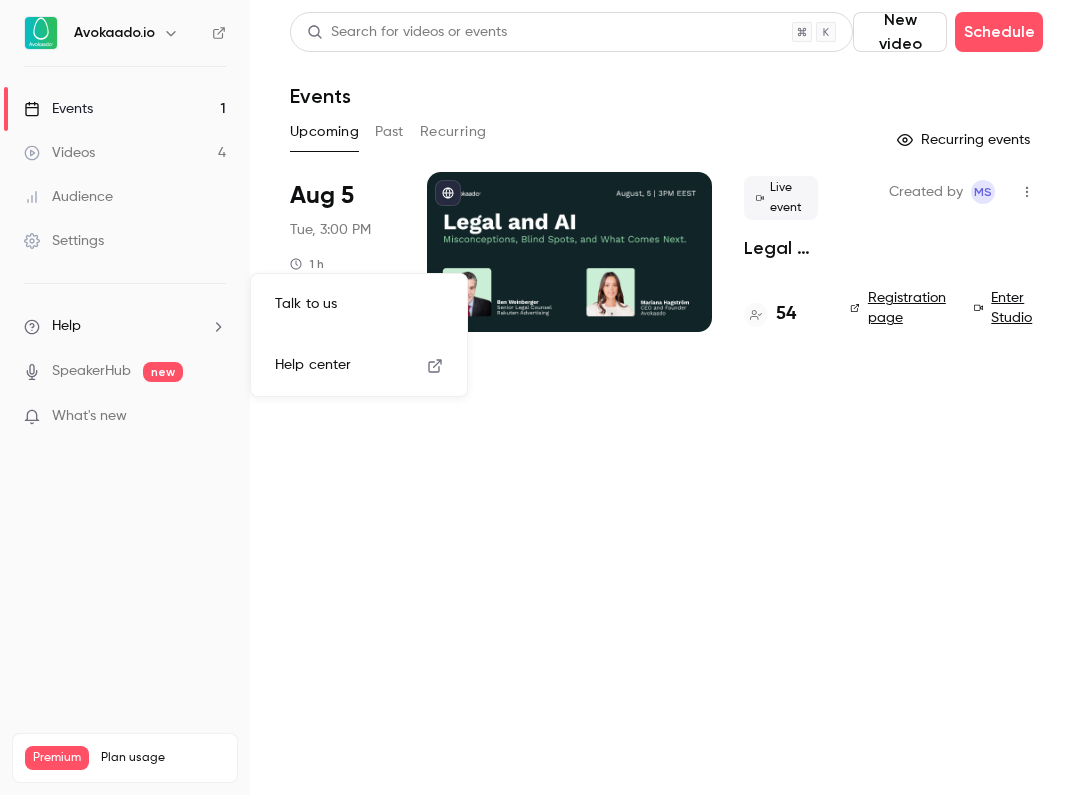 click on "Talk to us" at bounding box center [359, 304] 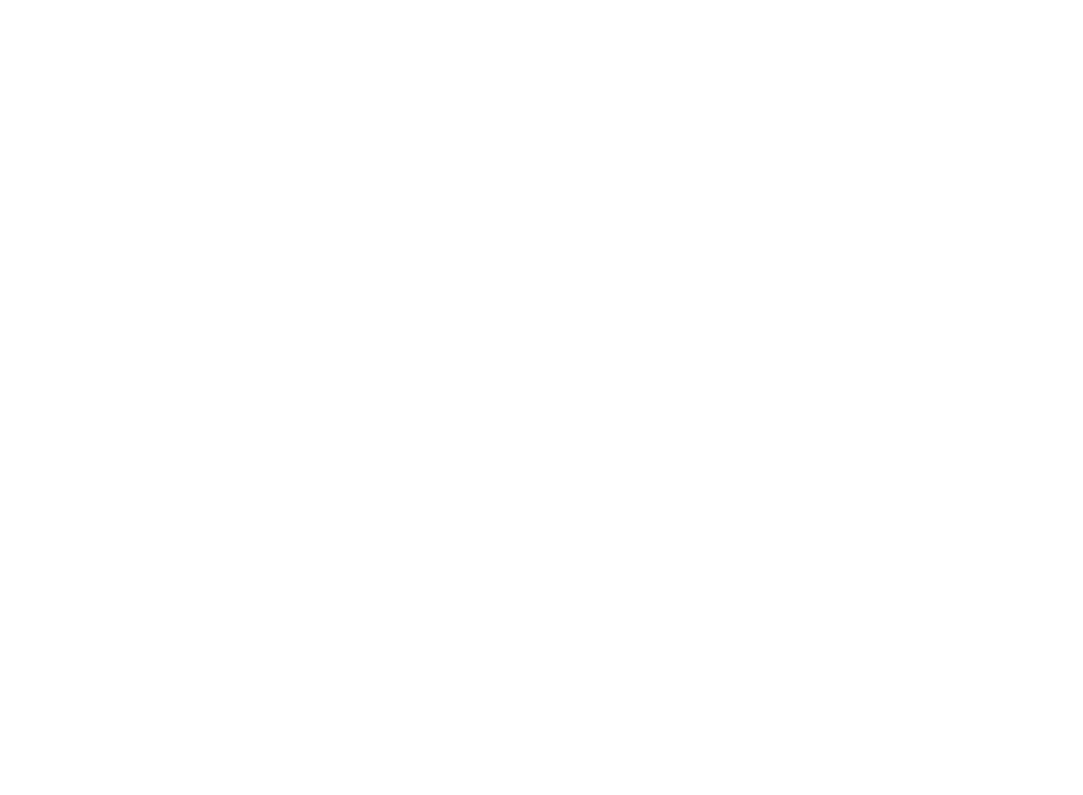 scroll, scrollTop: 0, scrollLeft: 0, axis: both 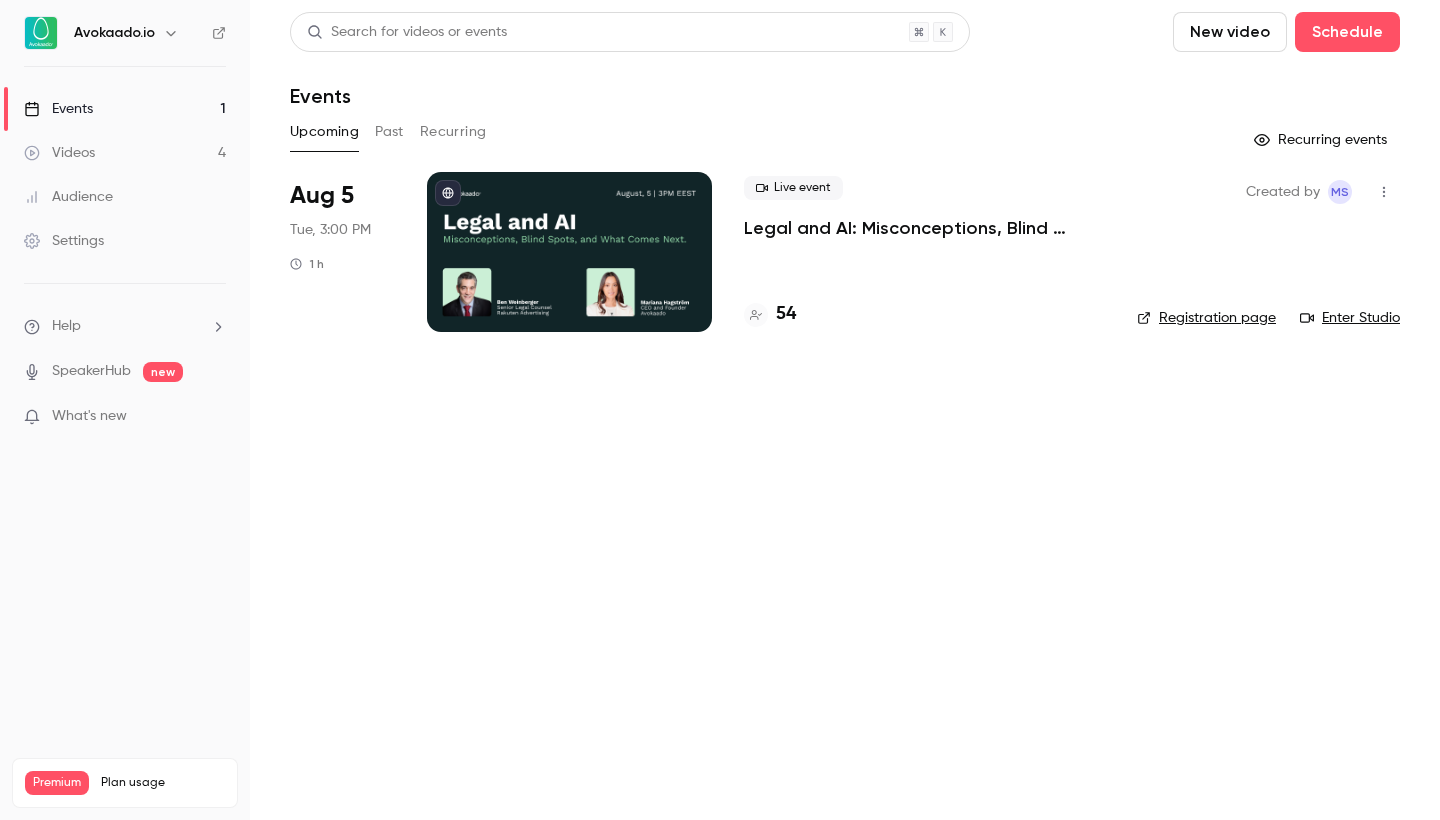 click on "Avokaado.io" at bounding box center [114, 33] 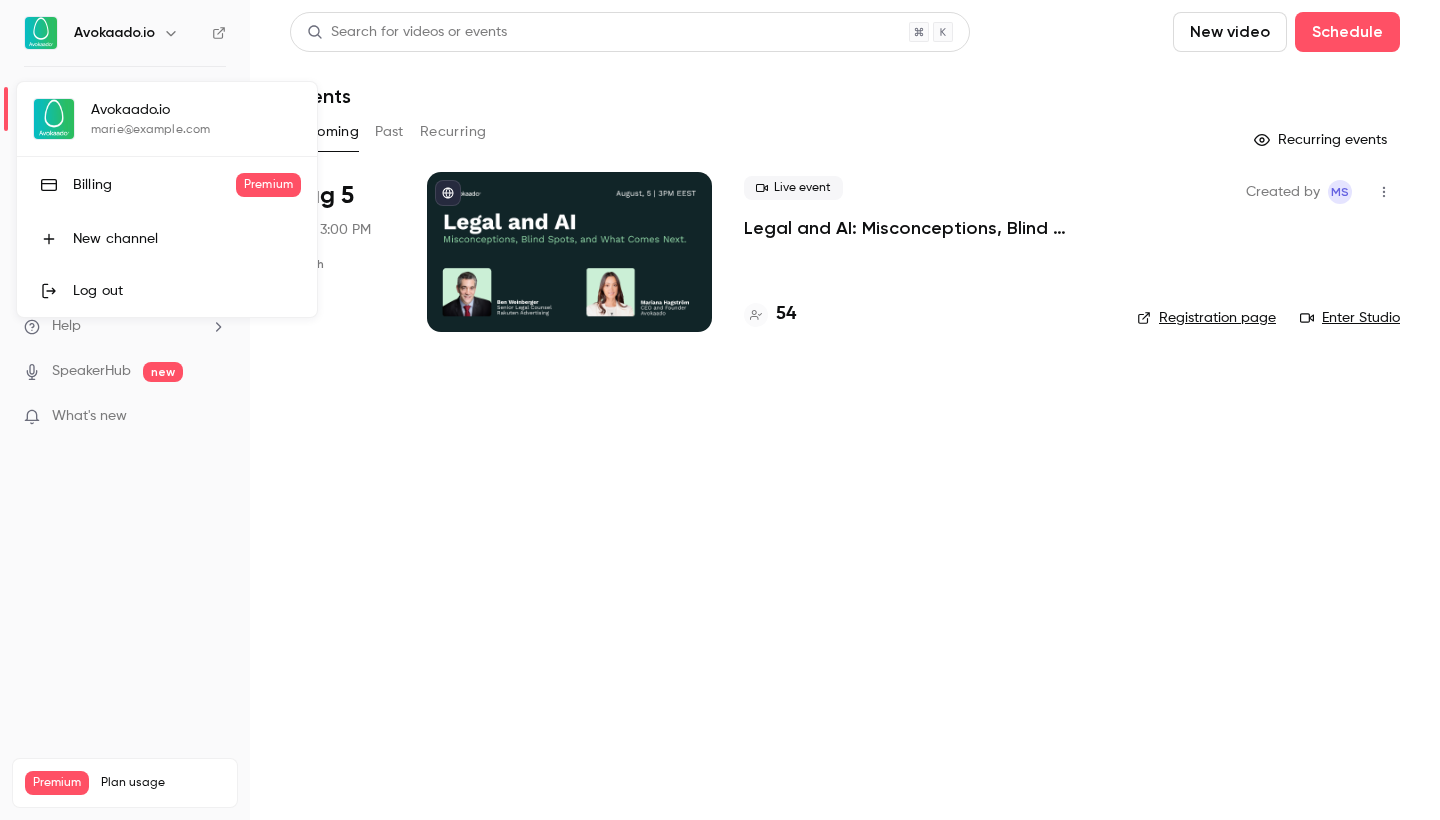 click at bounding box center [720, 410] 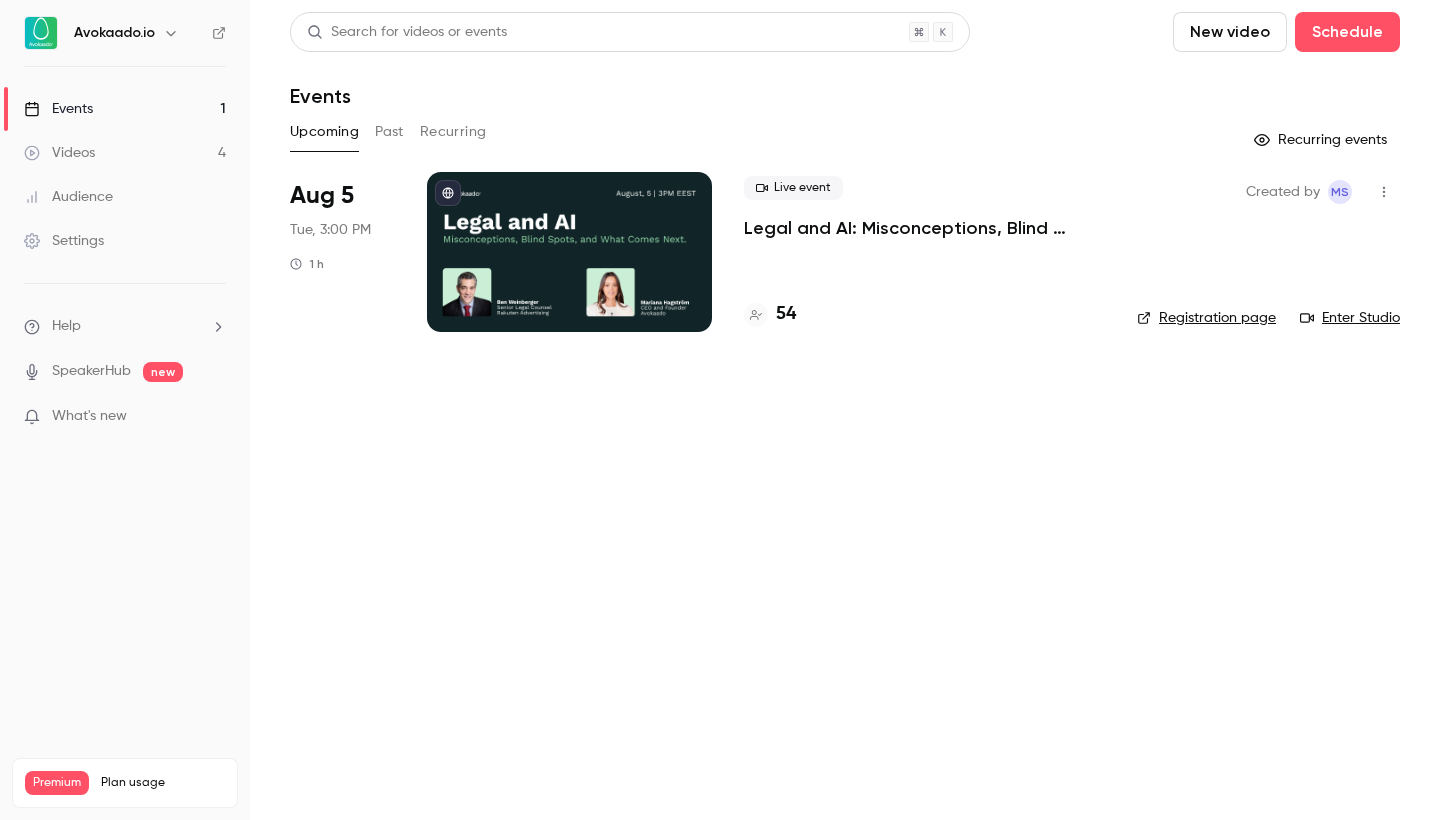 click on "Help" at bounding box center [125, 326] 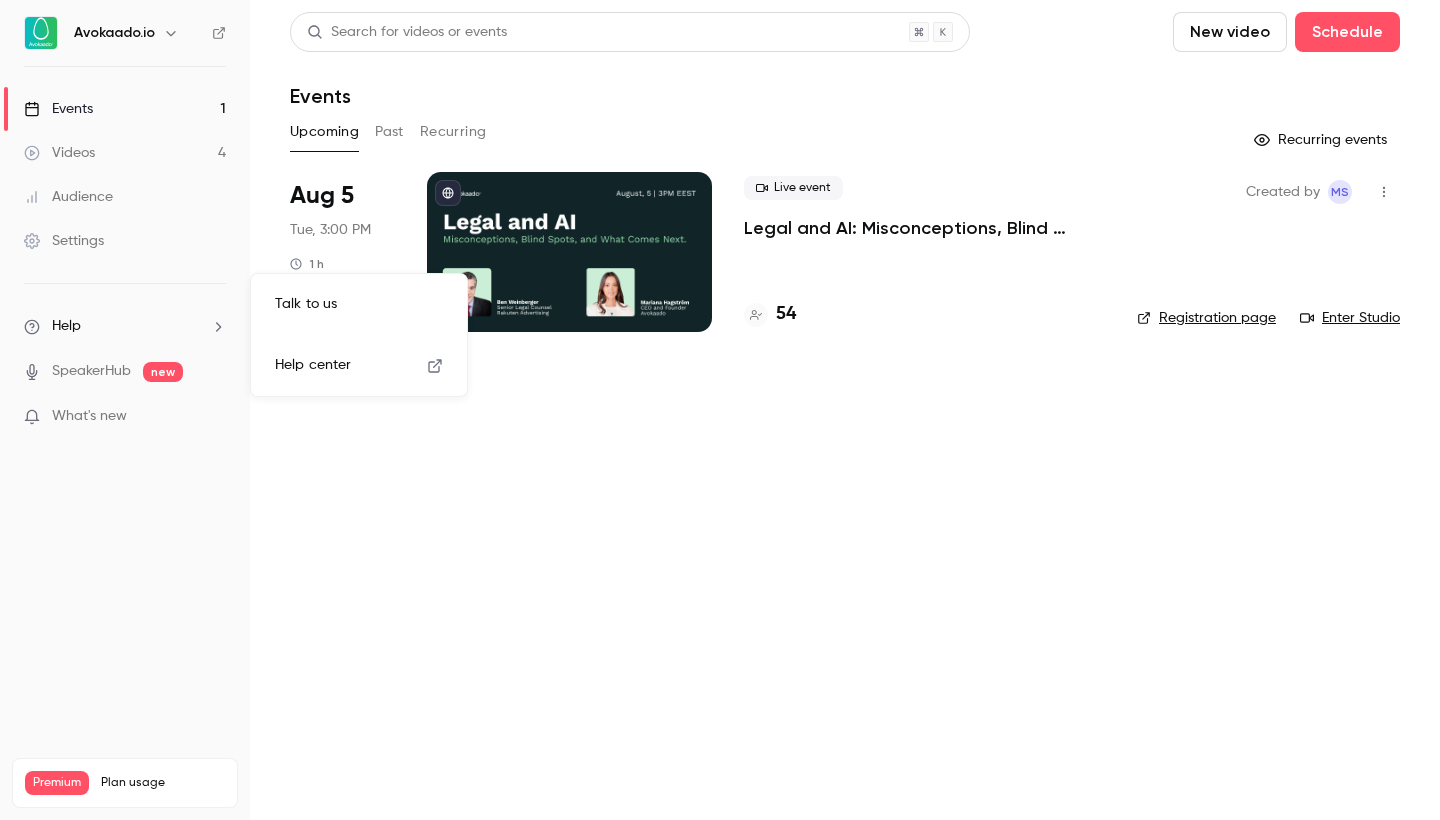 click on "Help center" at bounding box center (359, 365) 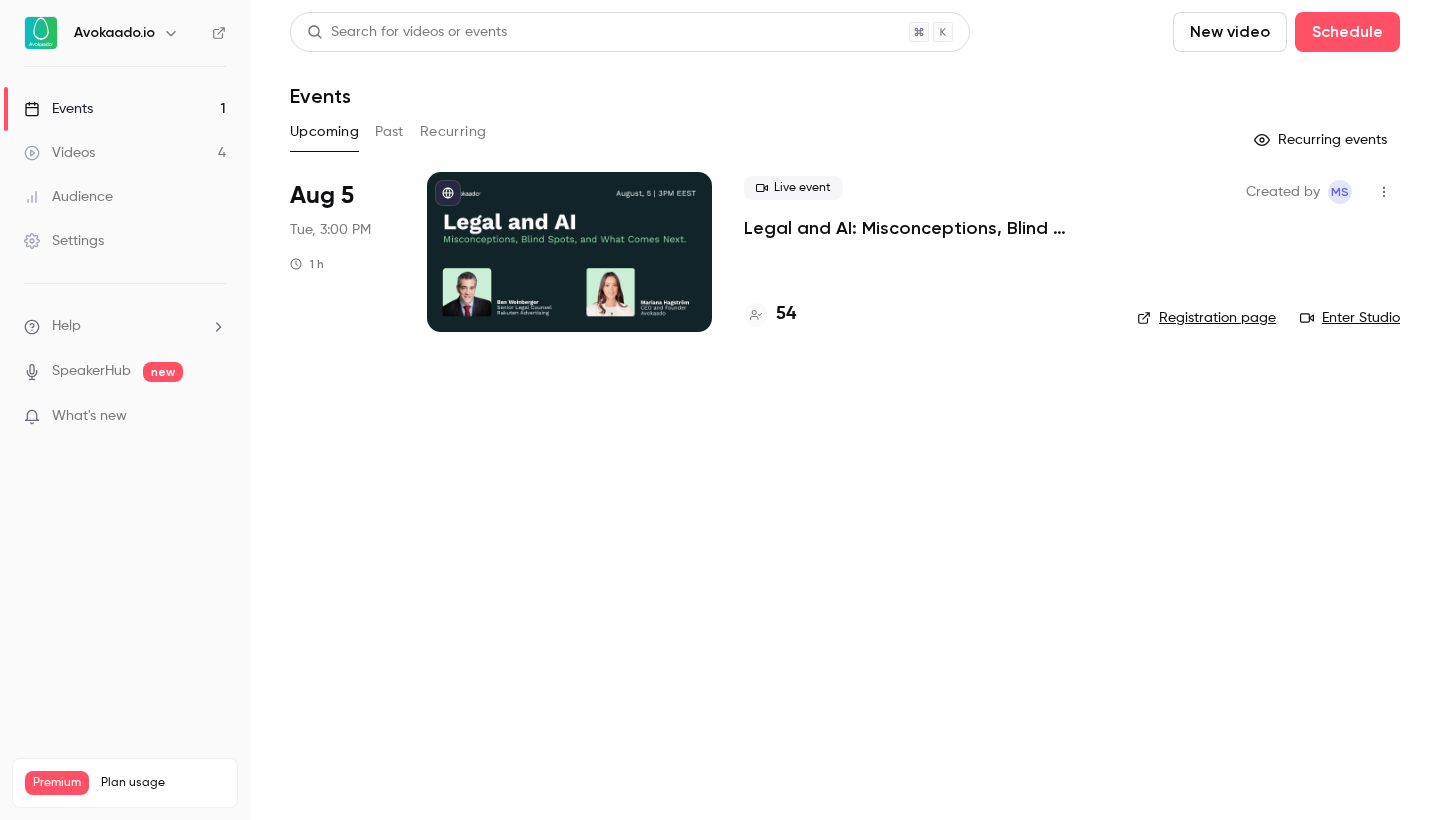 click on "Help" at bounding box center (125, 326) 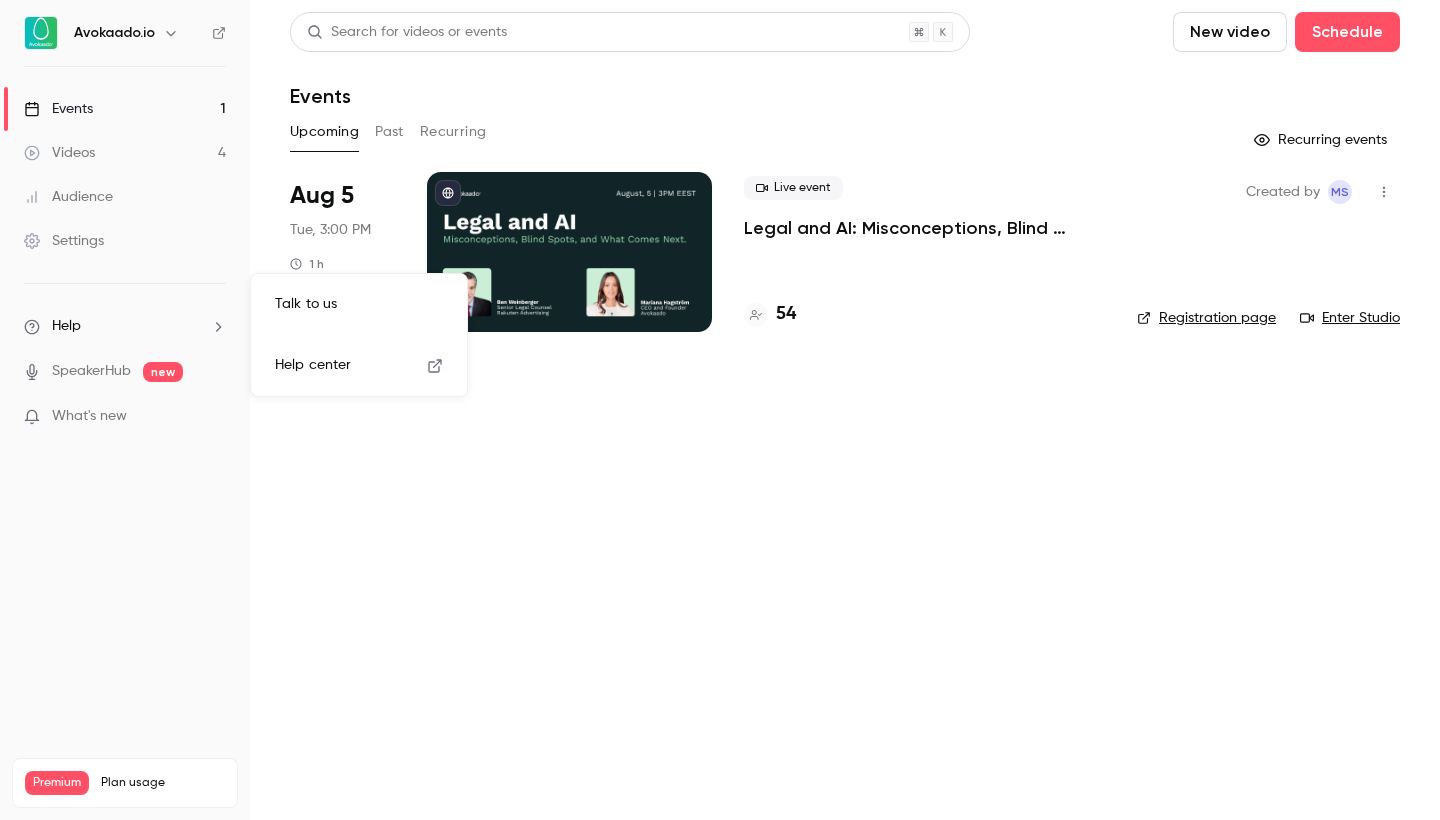 click on "Talk to us" at bounding box center (359, 304) 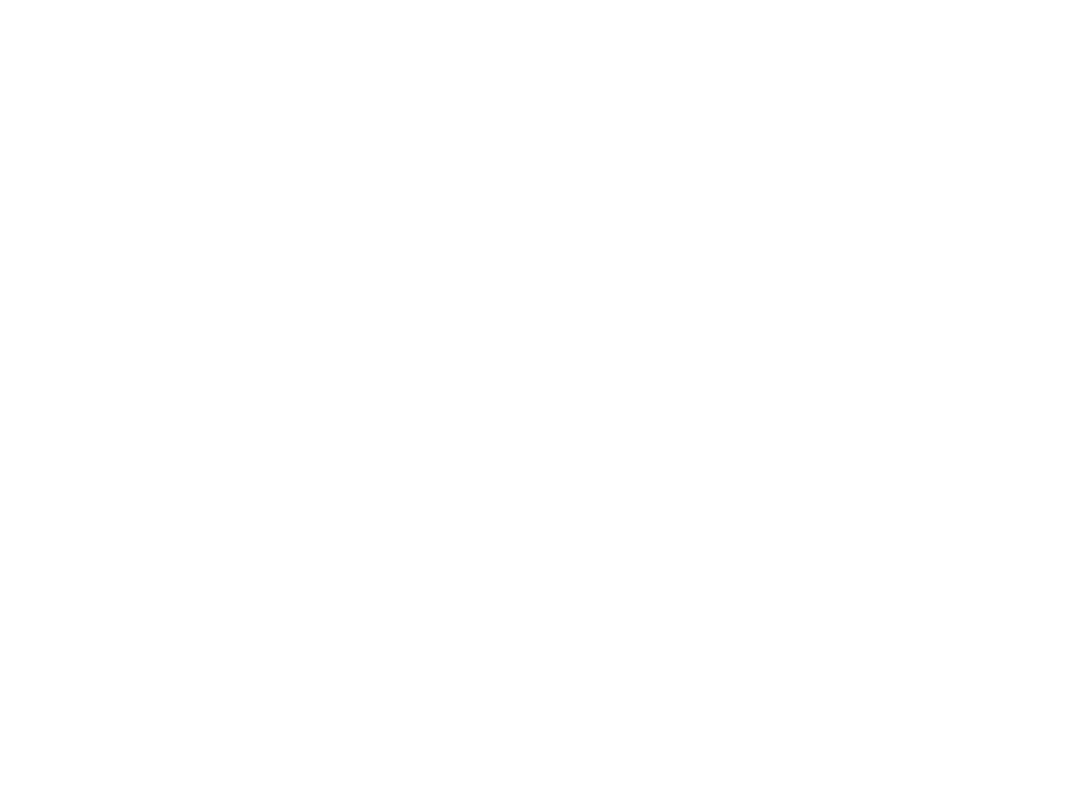 scroll, scrollTop: 0, scrollLeft: 0, axis: both 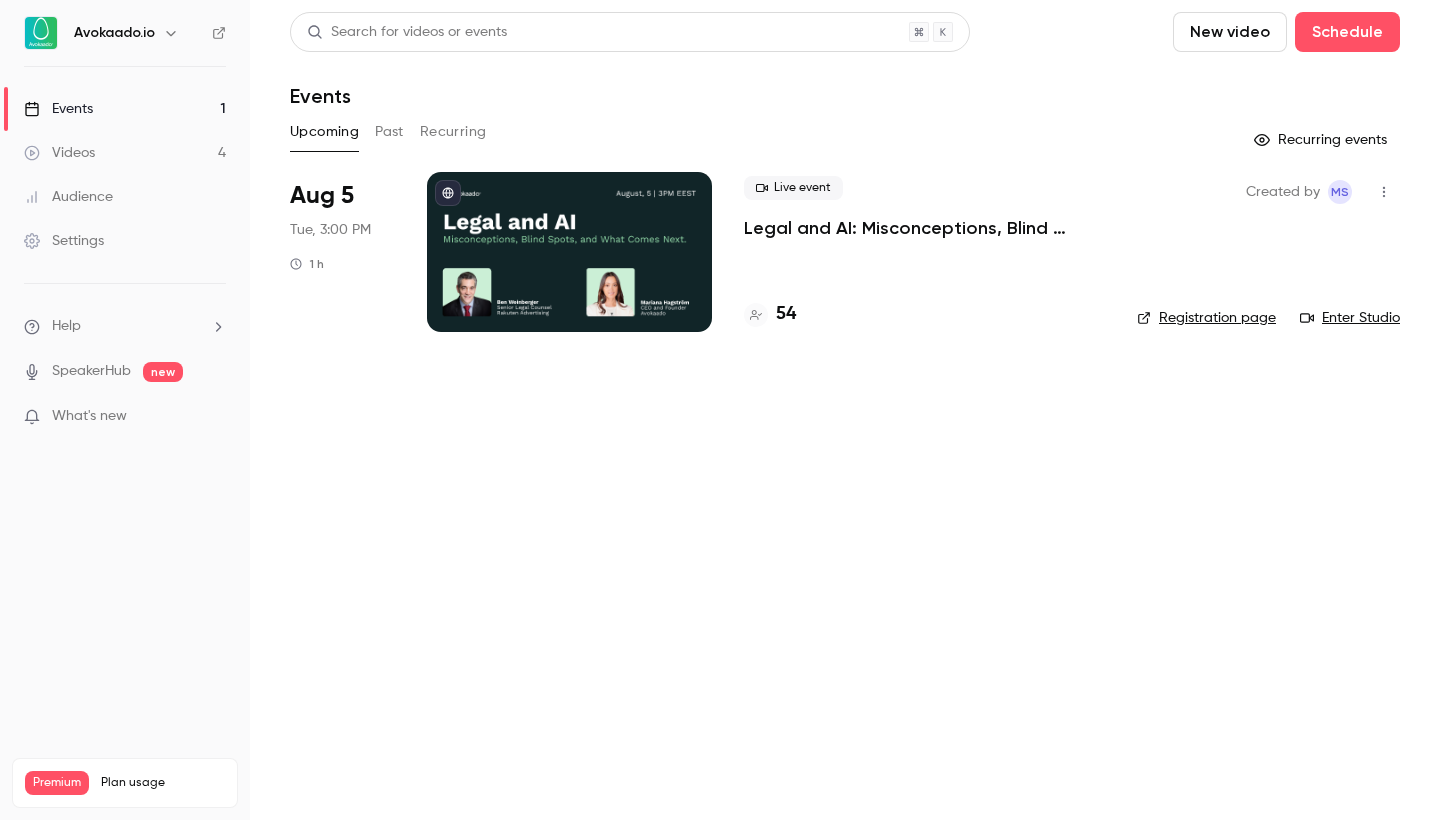 click on "Help" at bounding box center (125, 326) 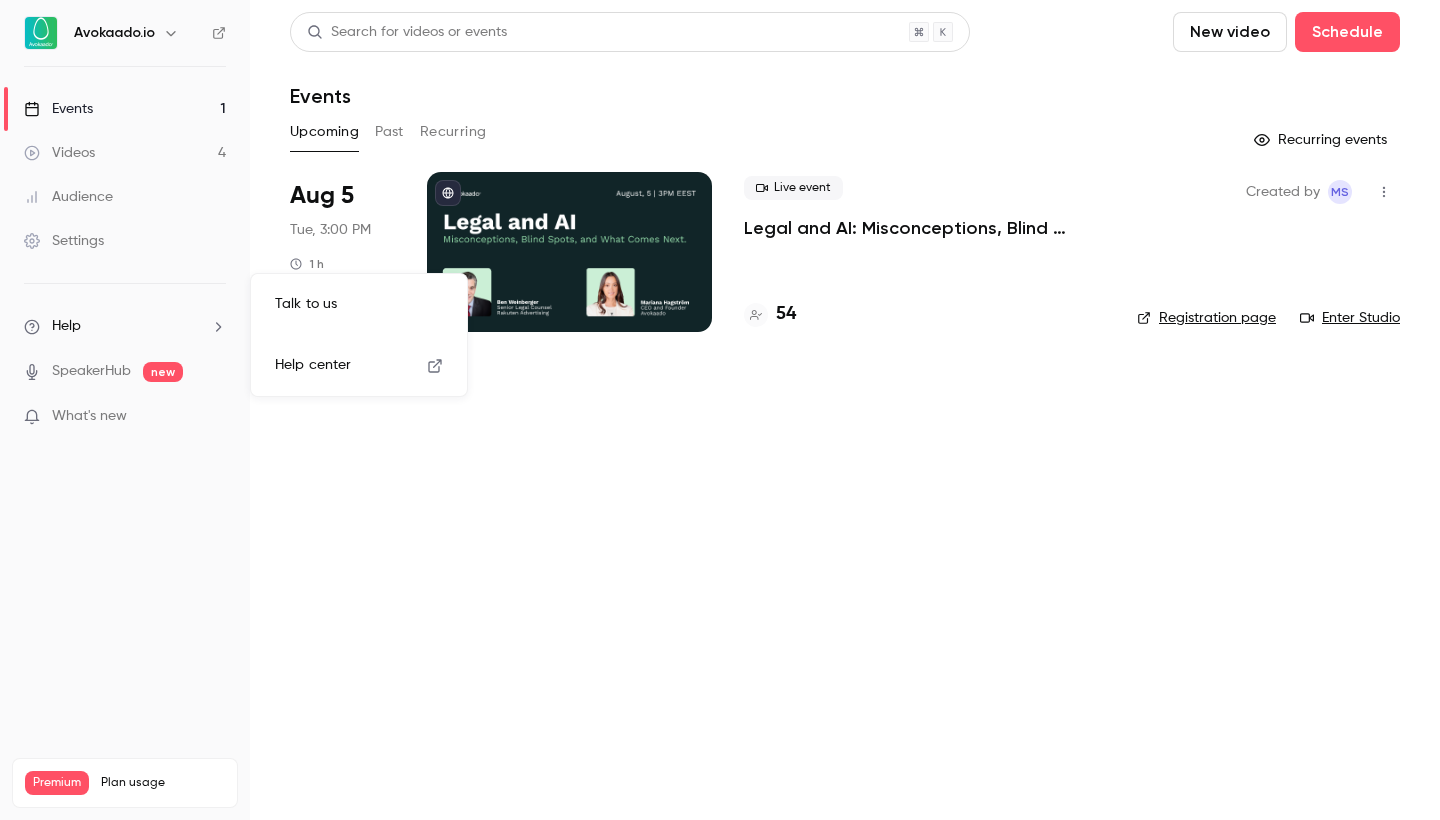click on "Help center" at bounding box center [359, 365] 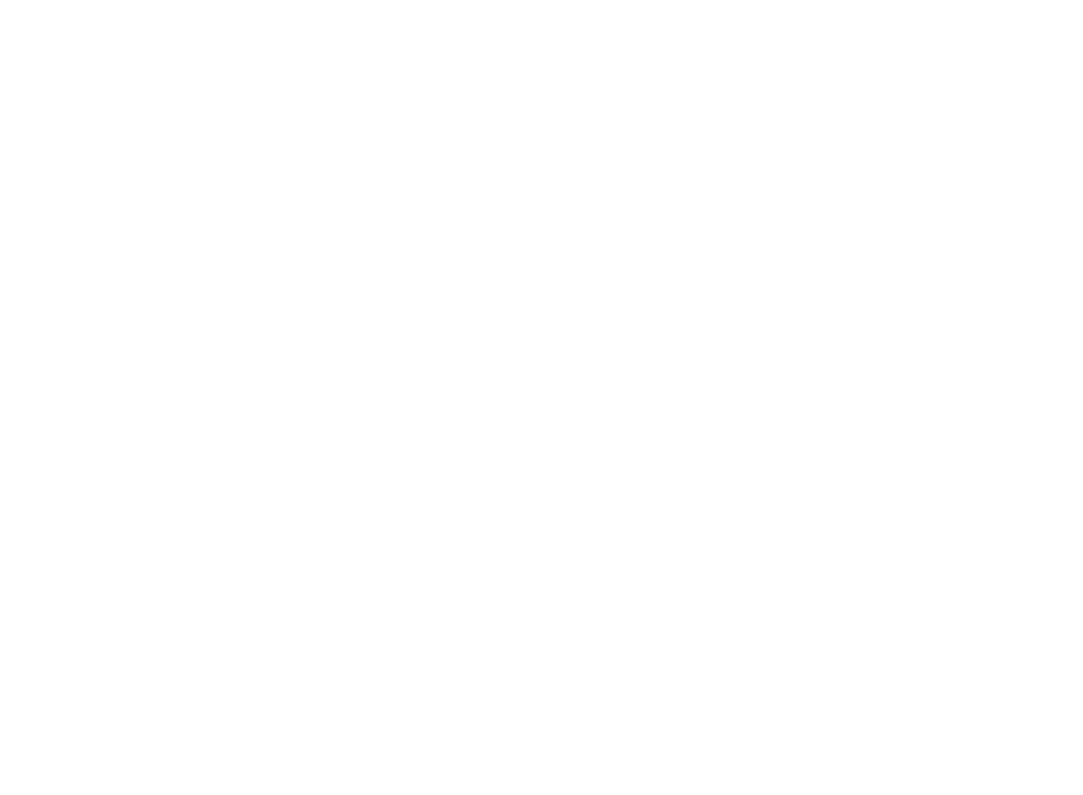 scroll, scrollTop: 0, scrollLeft: 0, axis: both 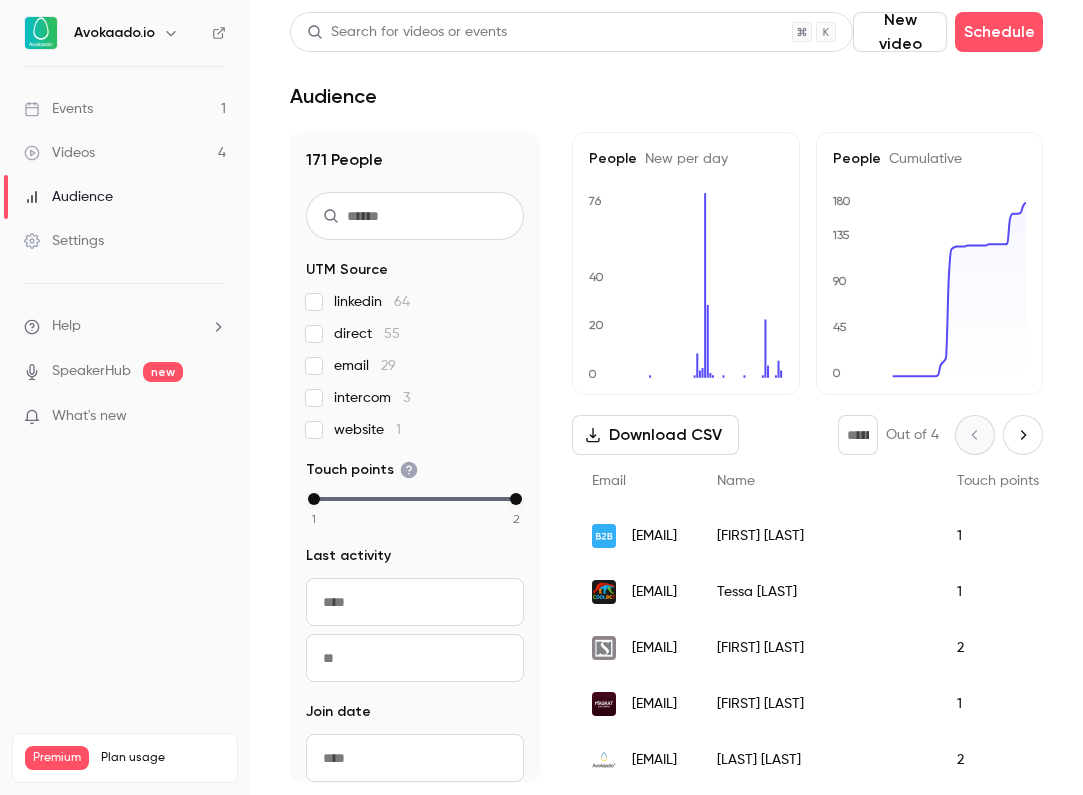 click on "Events 1" at bounding box center [125, 109] 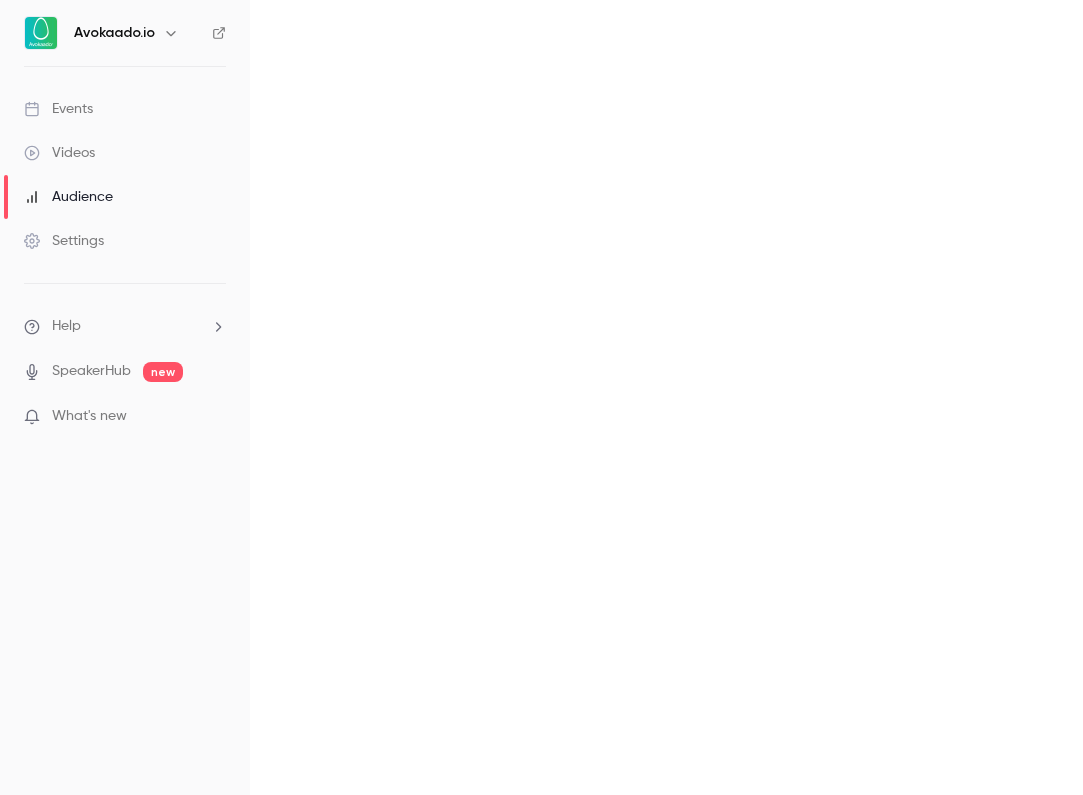 scroll, scrollTop: 0, scrollLeft: 0, axis: both 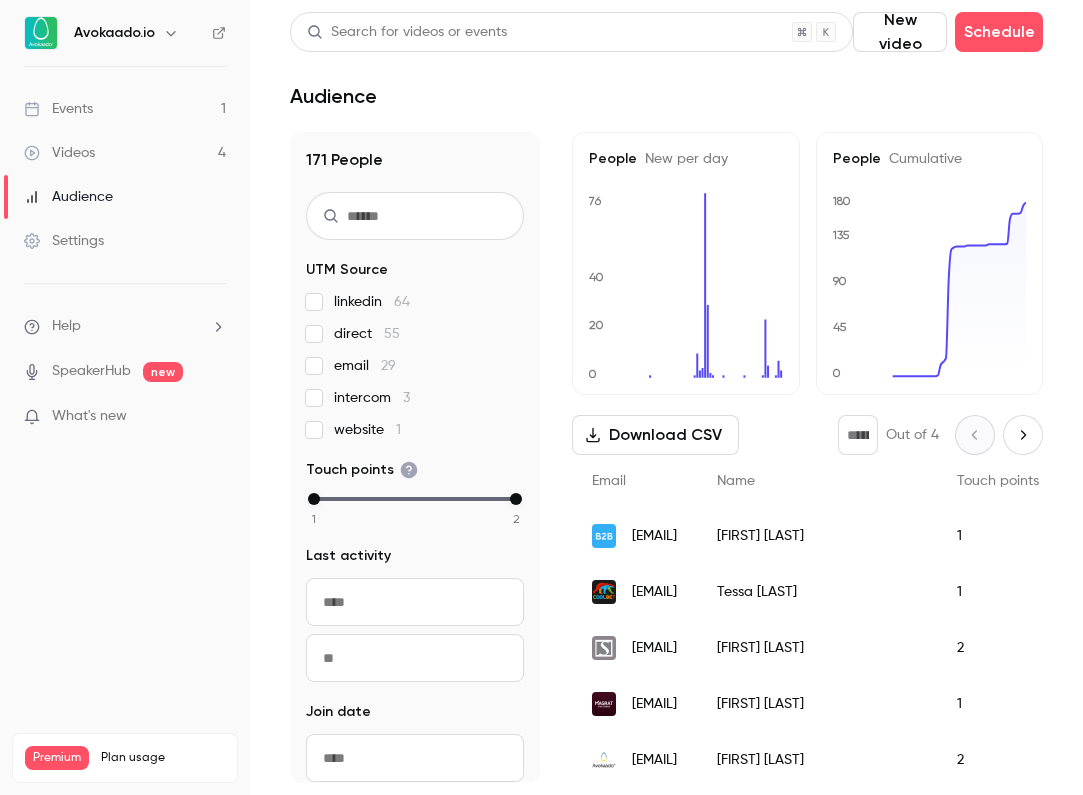 click on "Events 1" at bounding box center [125, 109] 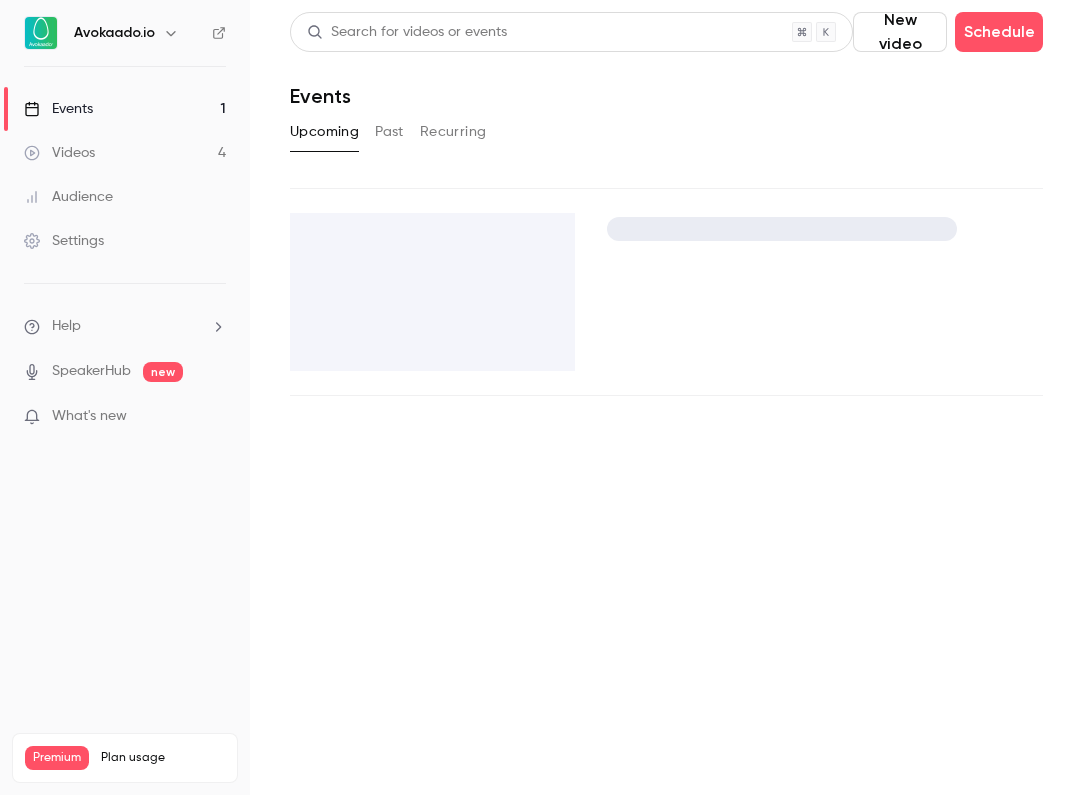 click on "Videos 4" at bounding box center (125, 153) 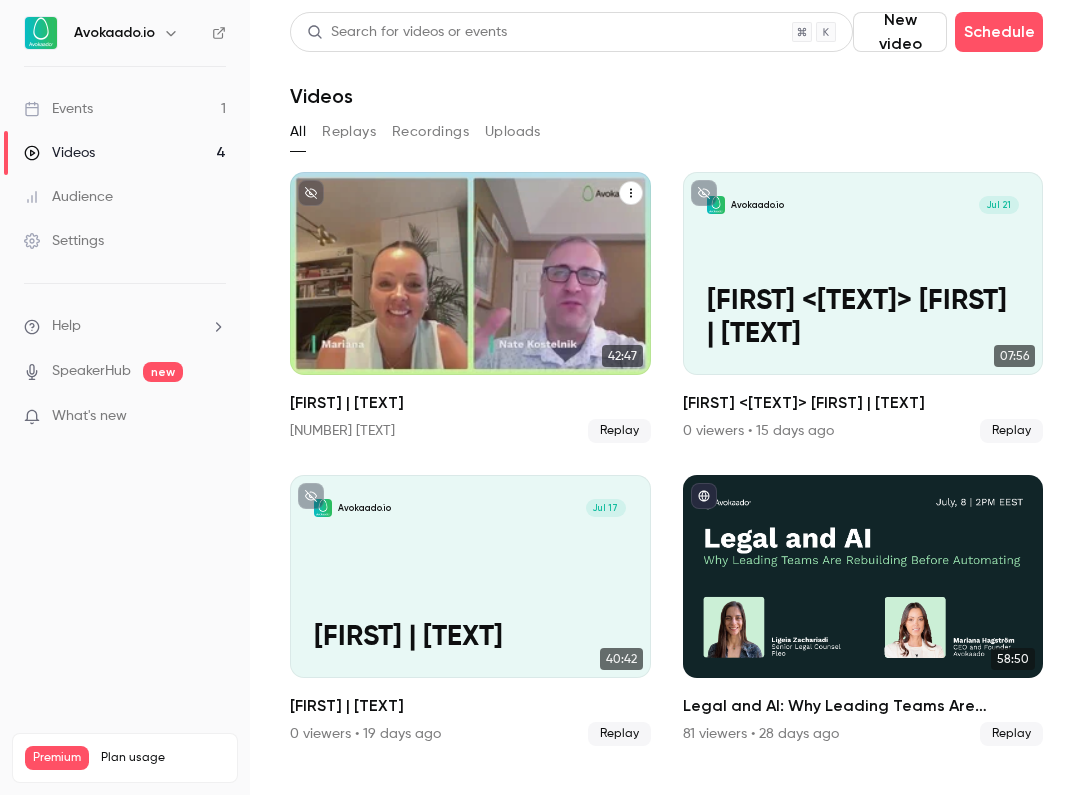 click 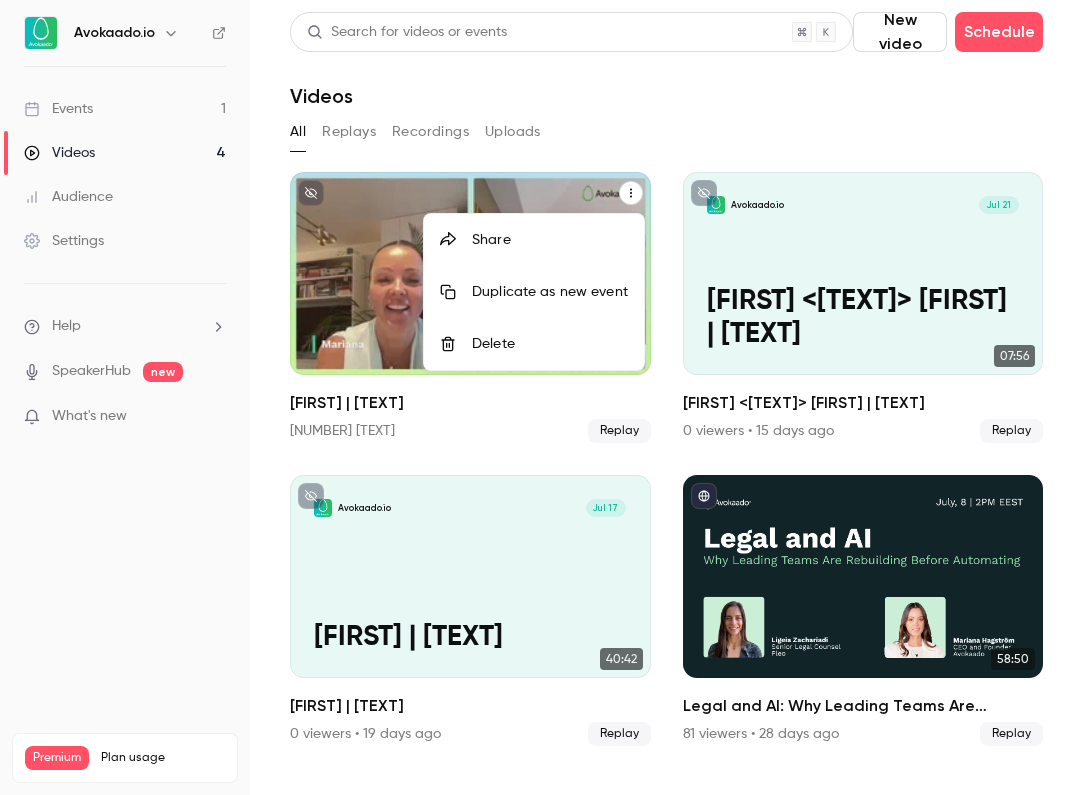 click at bounding box center (541, 397) 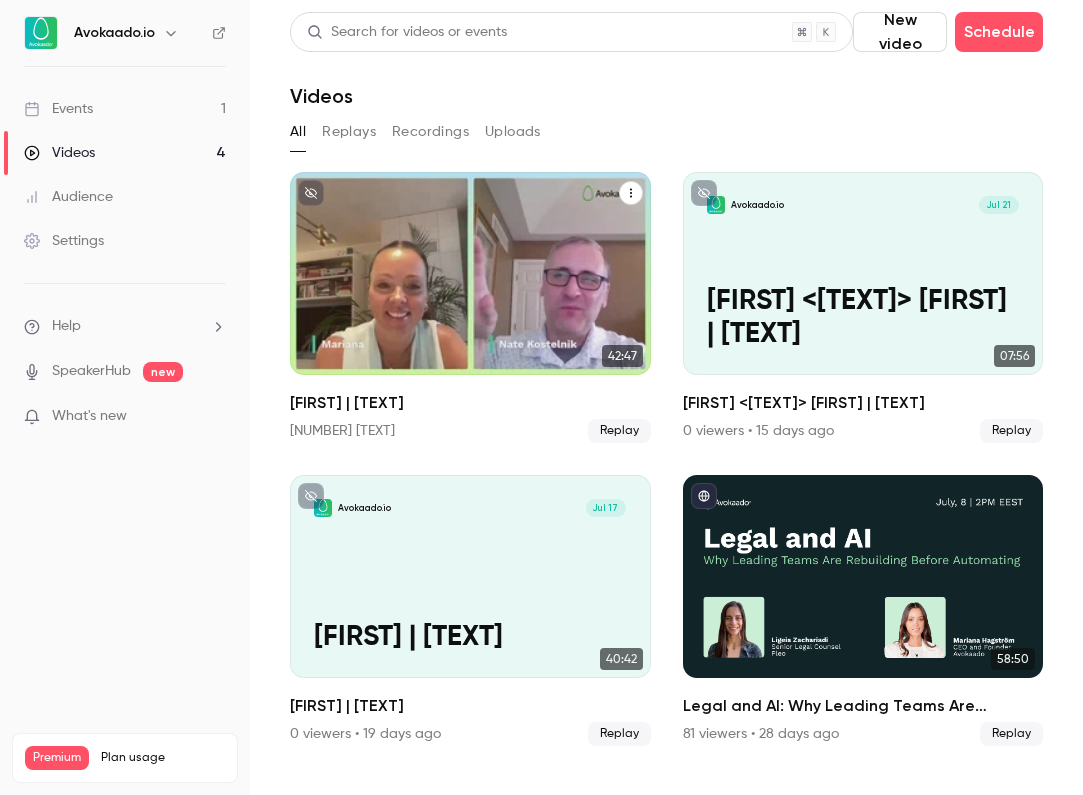 click on "Avokaado.io Aug 4 Nate Kostelnik | Interview" at bounding box center [470, 273] 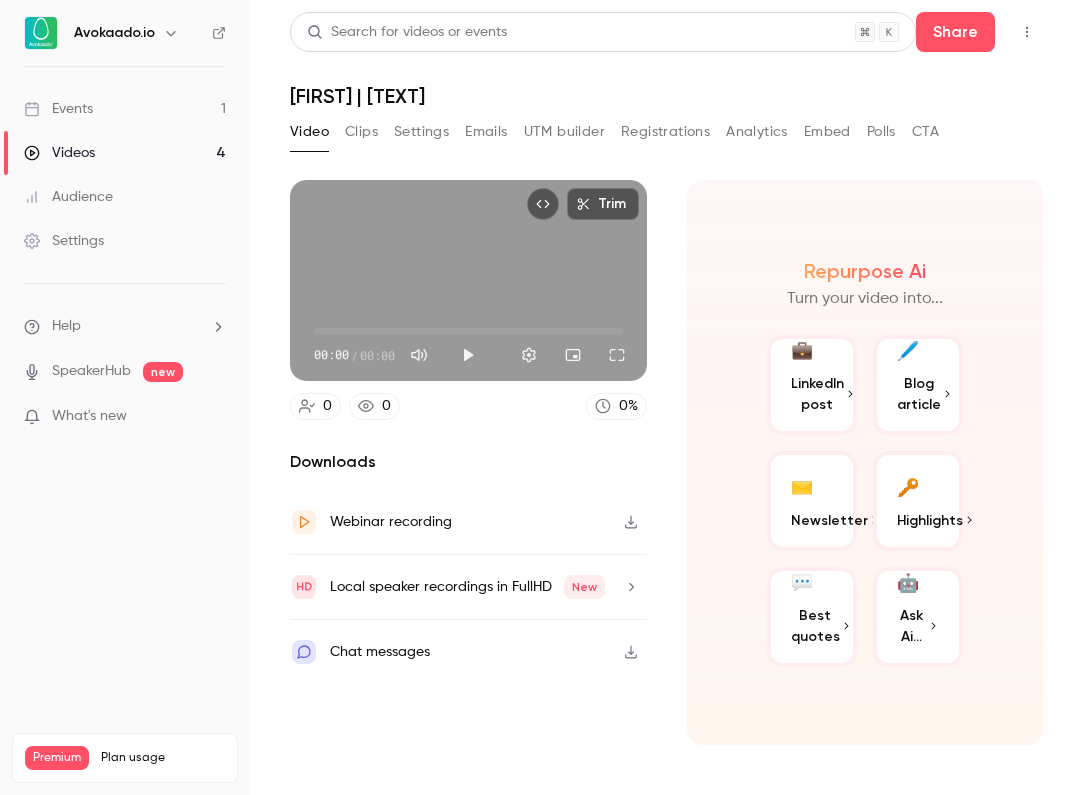 click on "Help" at bounding box center (125, 326) 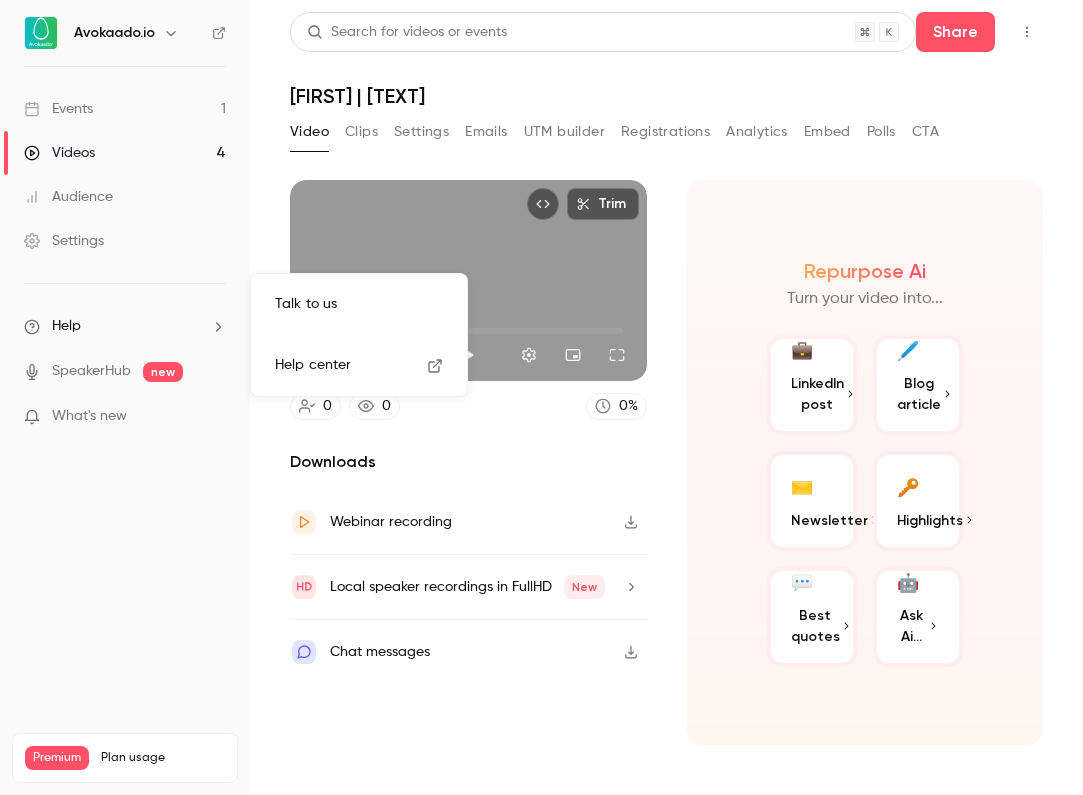 click on "Help center" at bounding box center (313, 365) 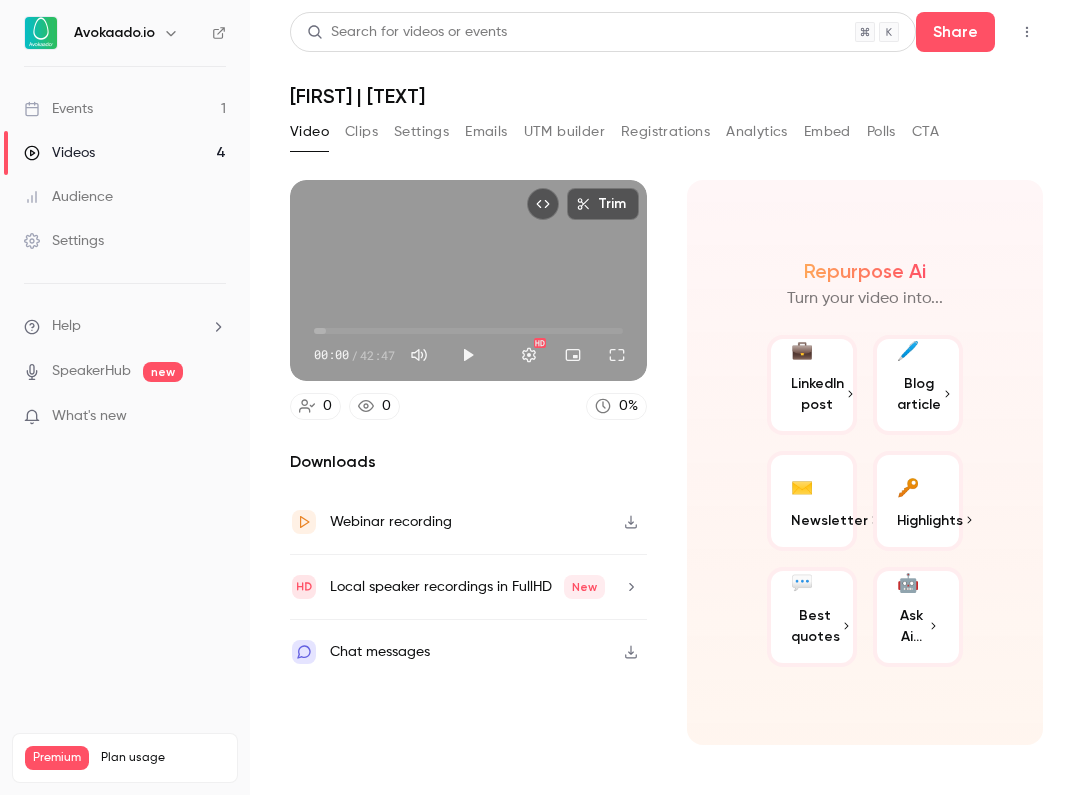 click 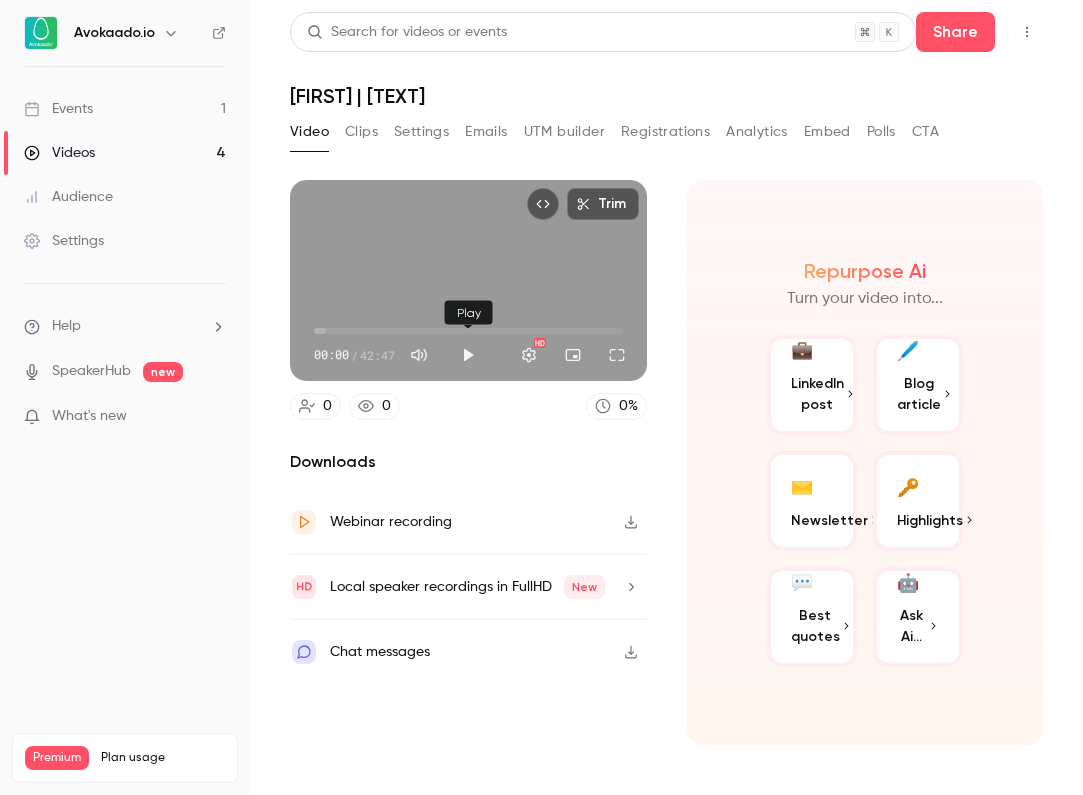 click at bounding box center [468, 355] 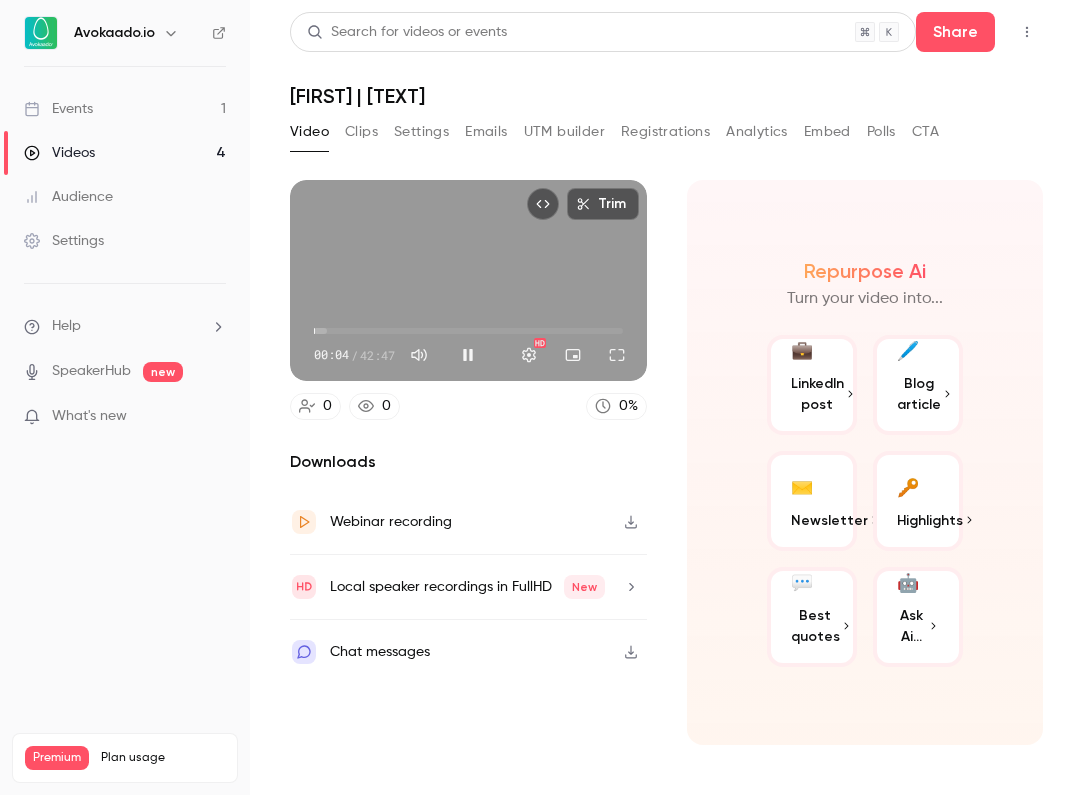 click on "00:04" at bounding box center [468, 331] 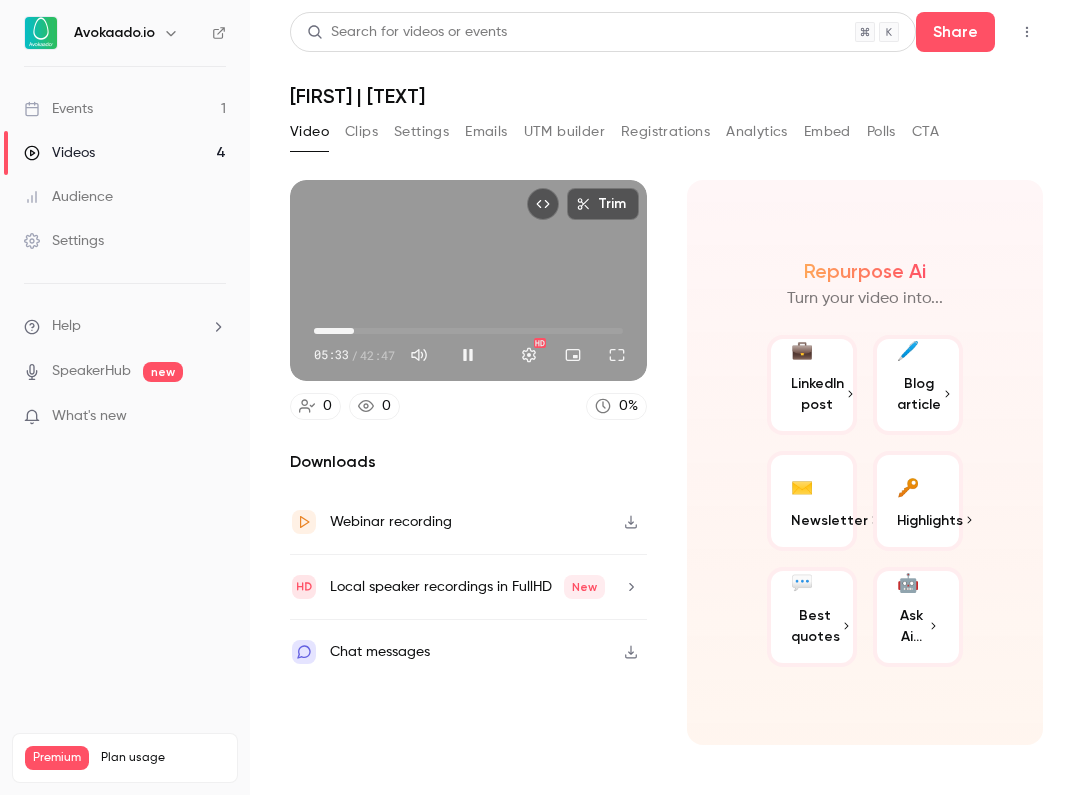 click on "05:33" at bounding box center (468, 331) 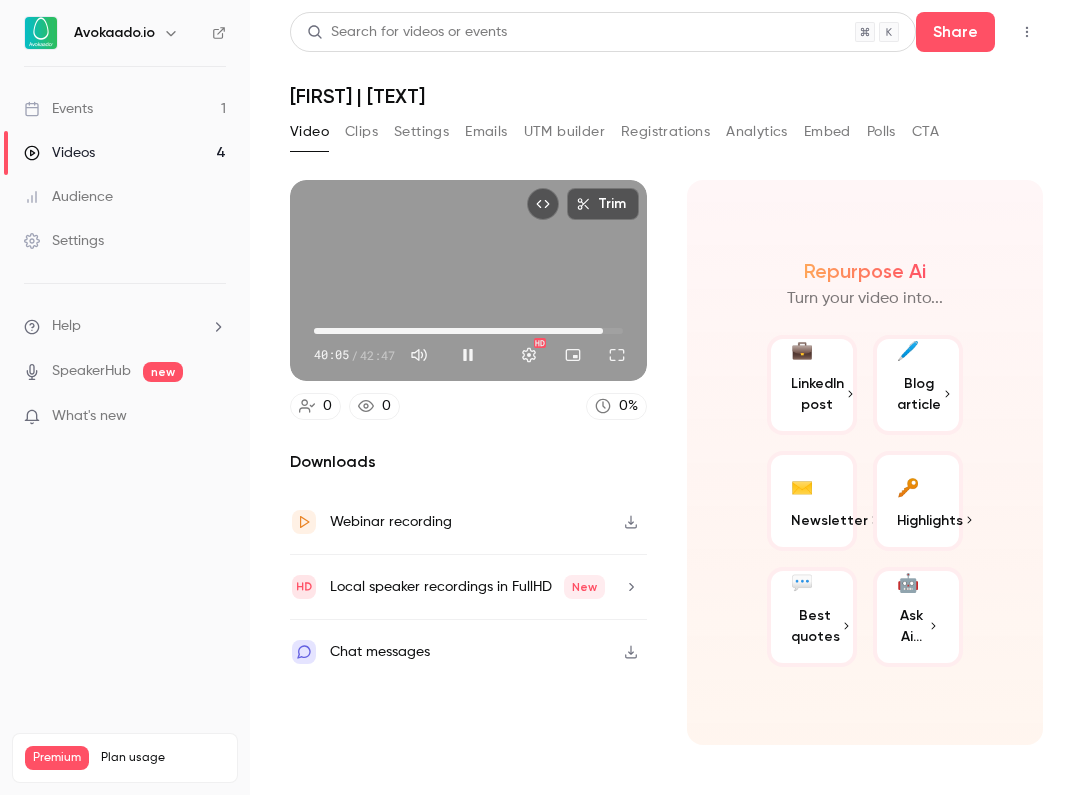 click on "40:05" at bounding box center [603, 331] 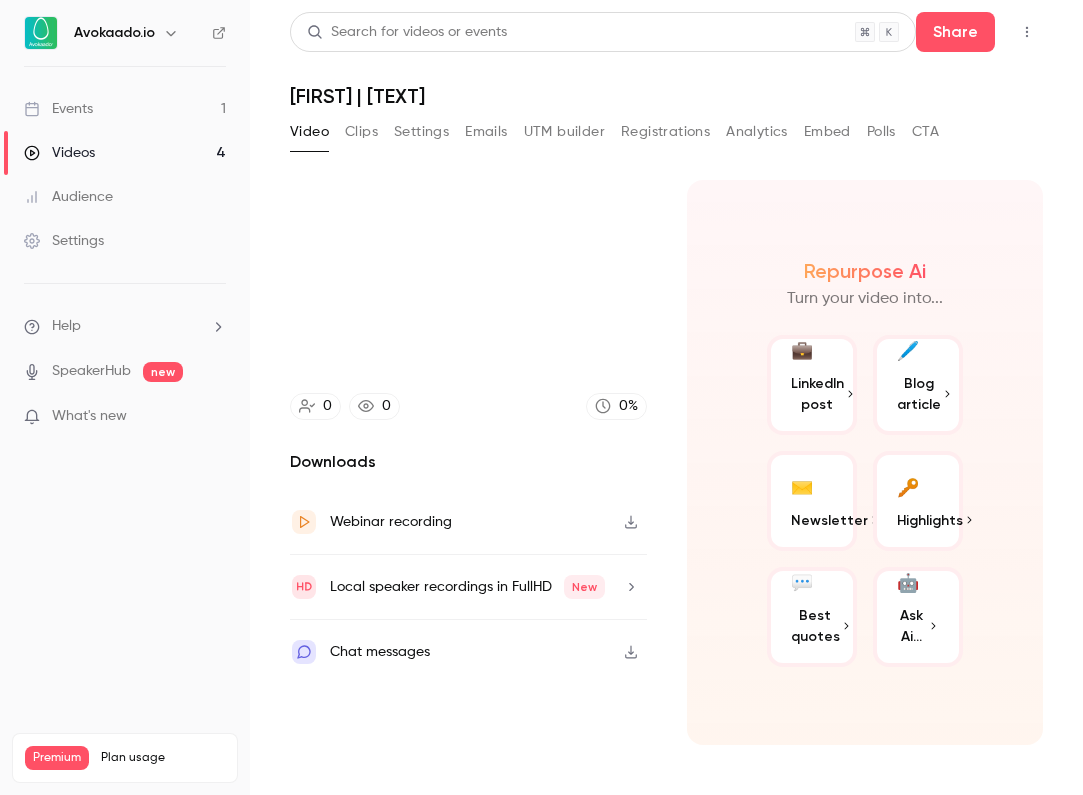 click 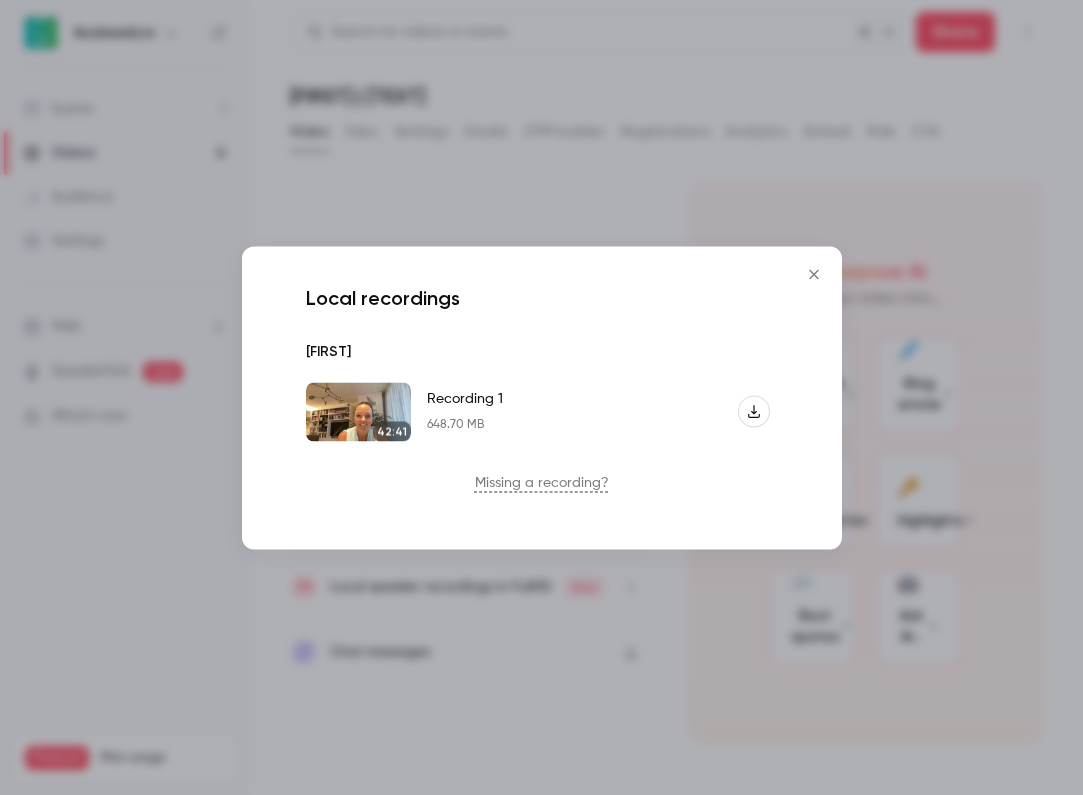 click 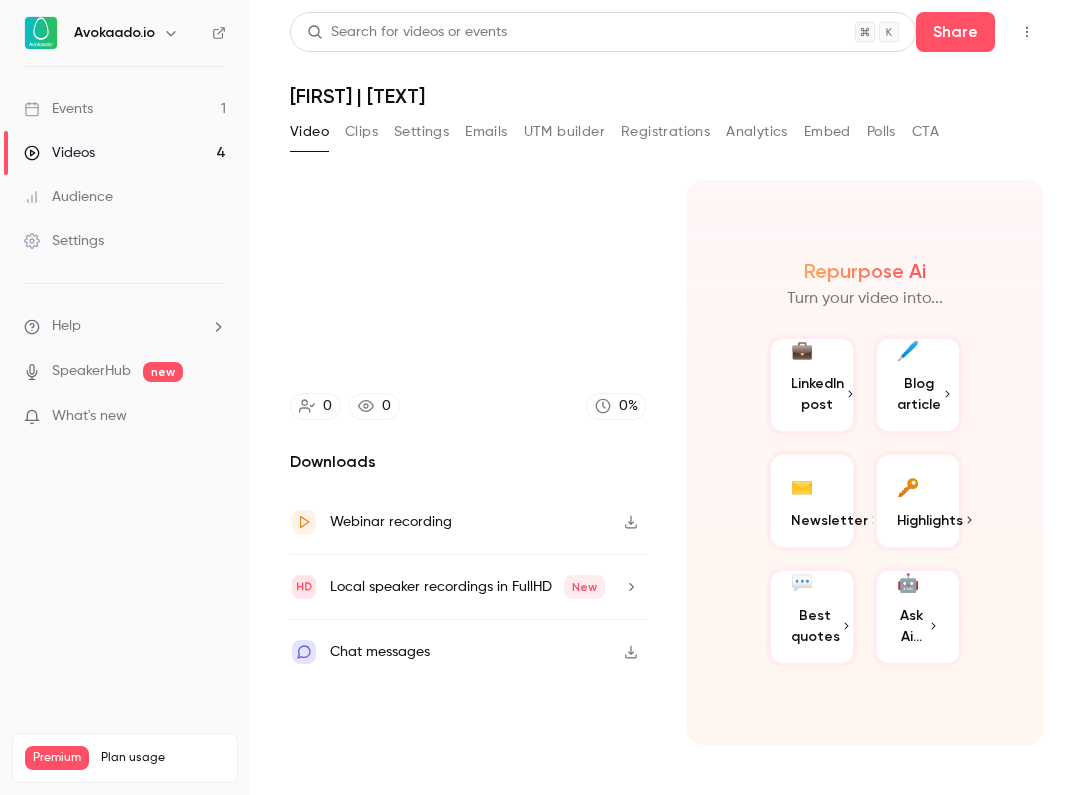 type on "******" 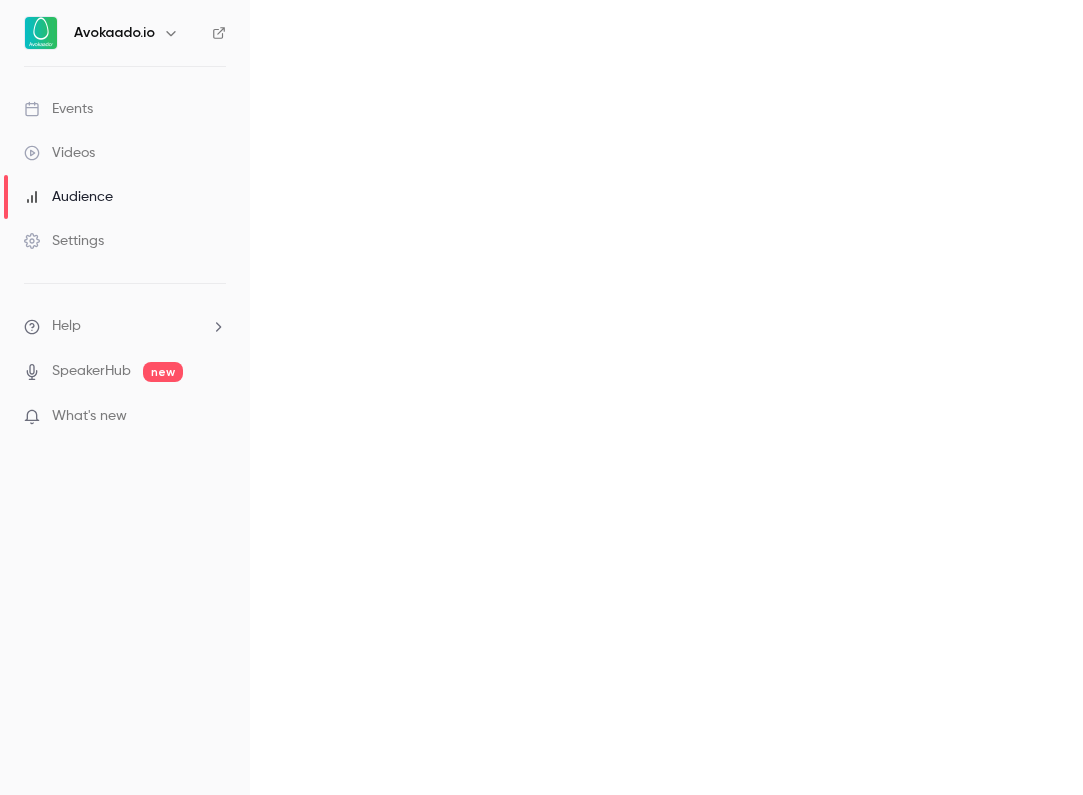 scroll, scrollTop: 0, scrollLeft: 0, axis: both 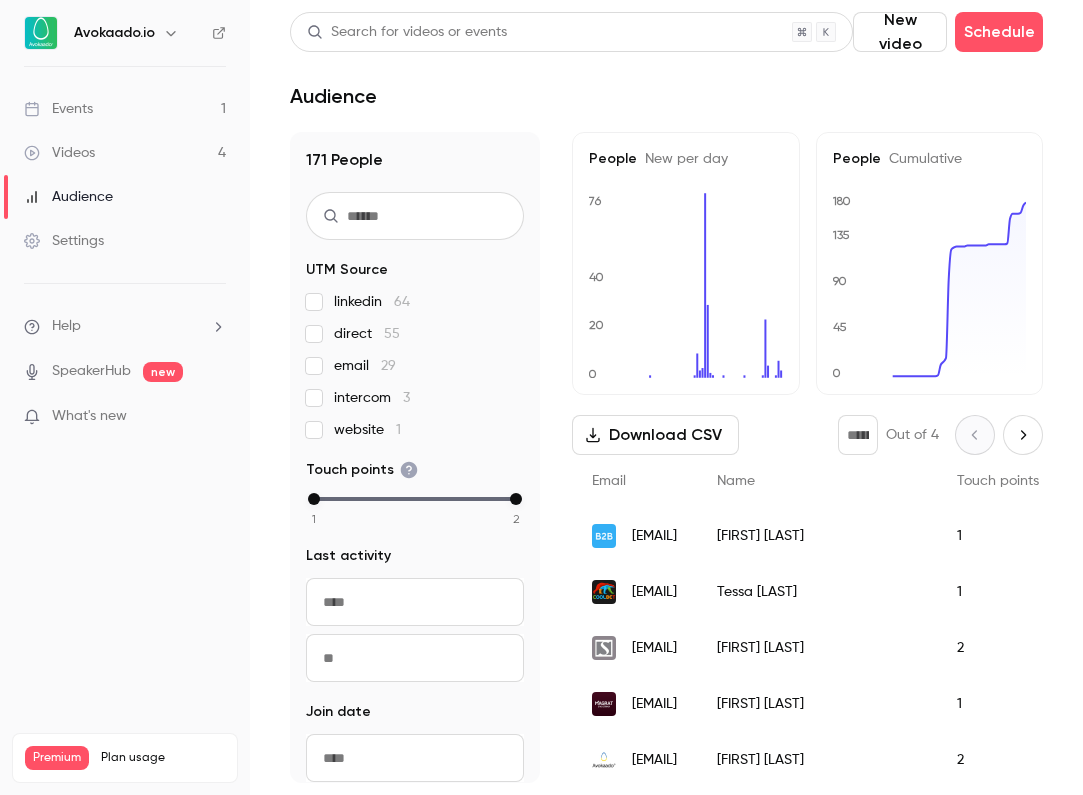 click on "Events 1" at bounding box center [125, 109] 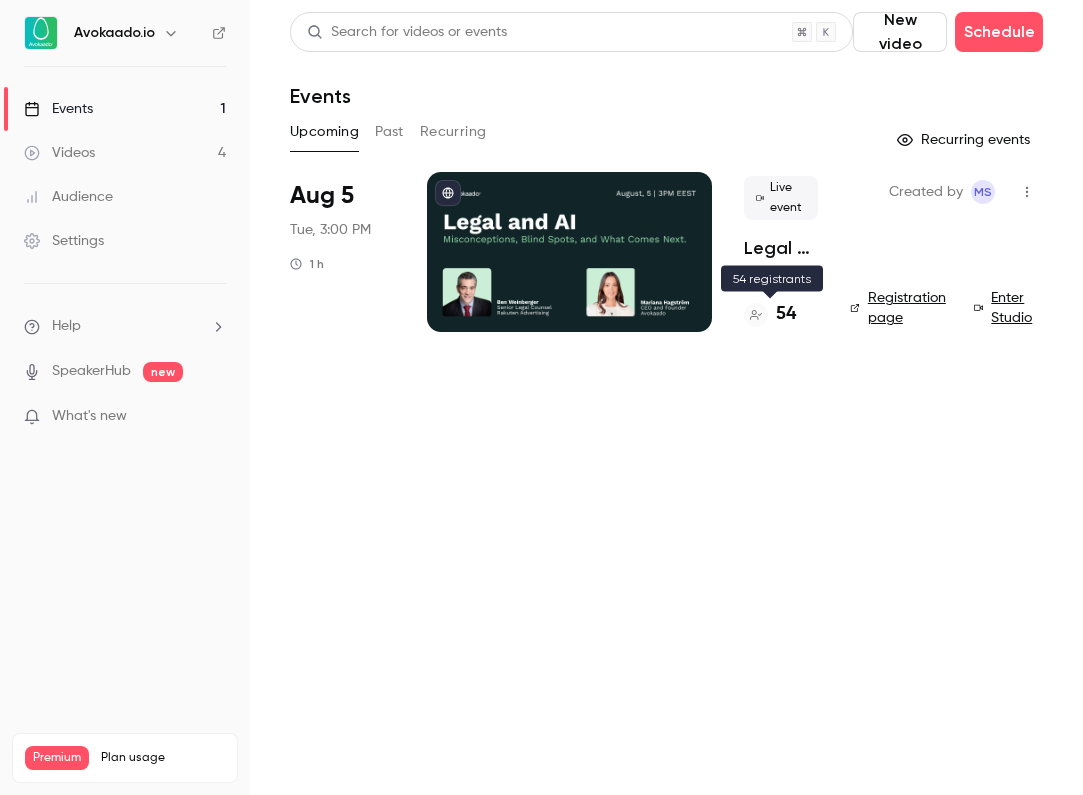 click on "54" at bounding box center (786, 314) 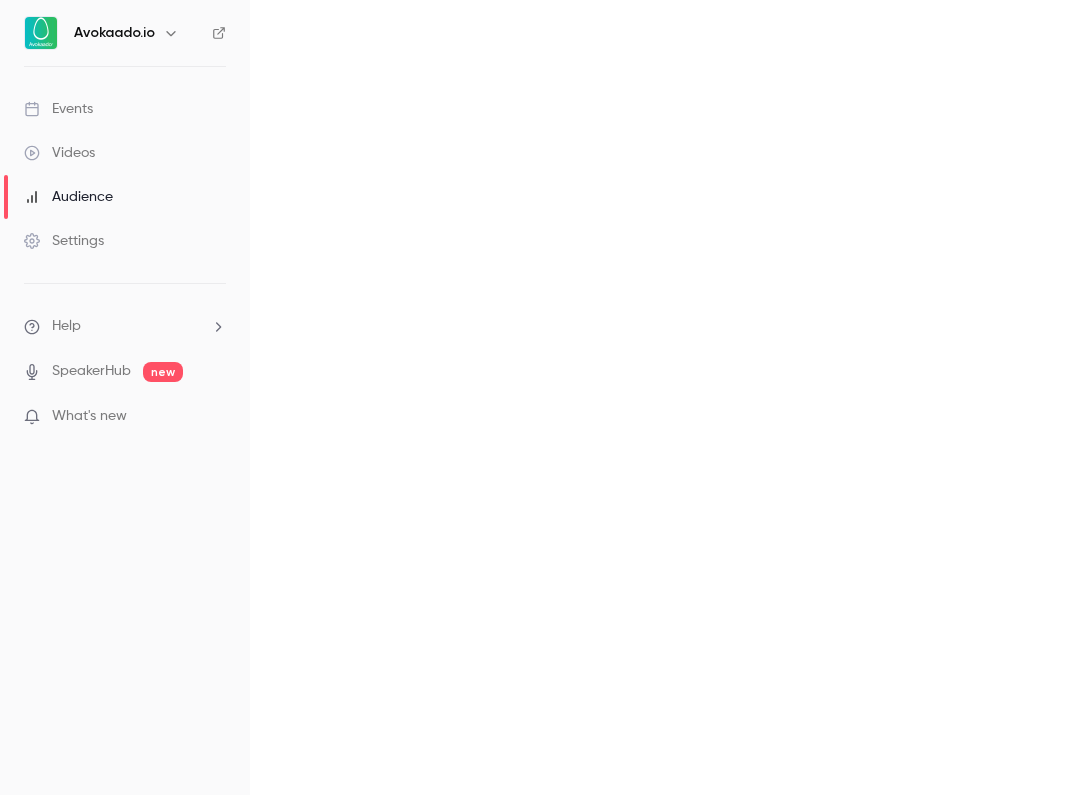 click at bounding box center [666, 397] 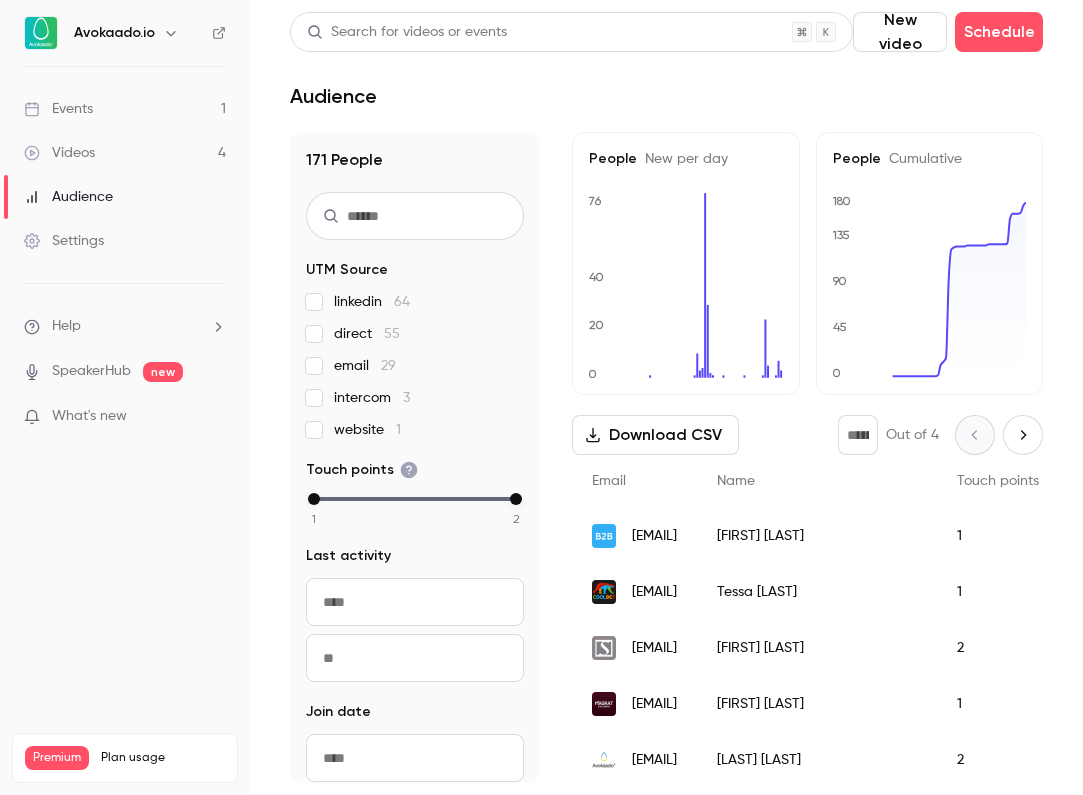 click on "Events 1" at bounding box center [125, 109] 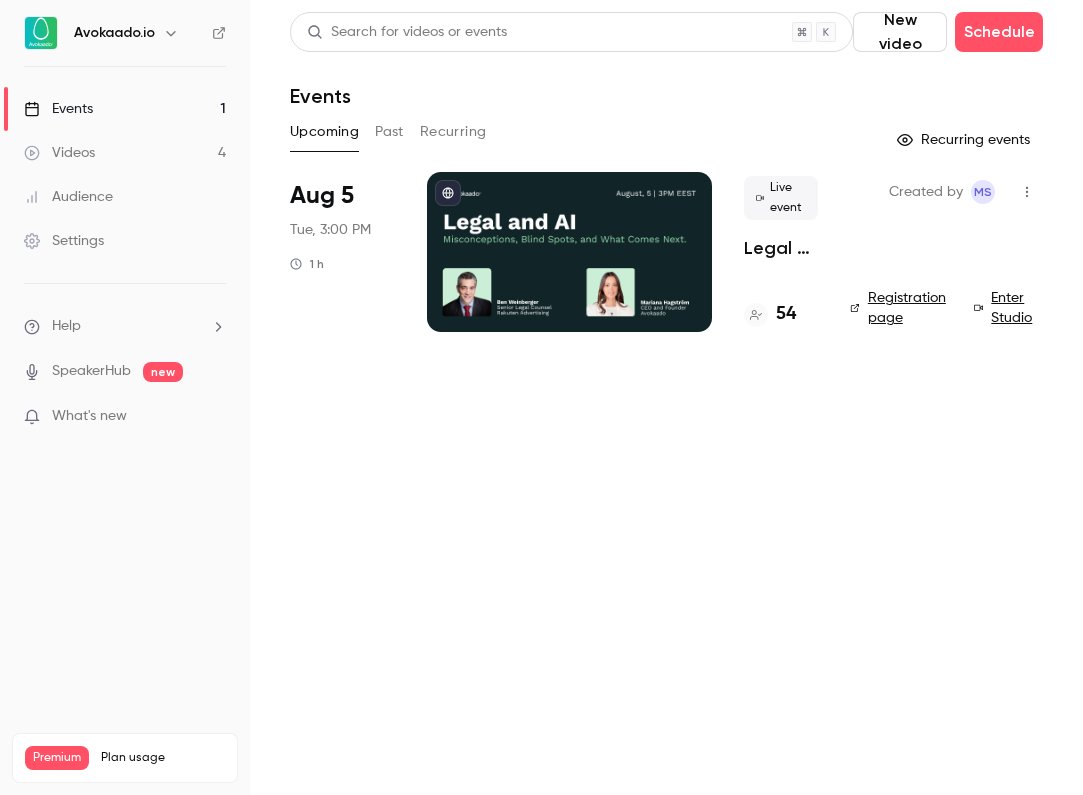 drag, startPoint x: 951, startPoint y: 4, endPoint x: 895, endPoint y: 72, distance: 88.09086 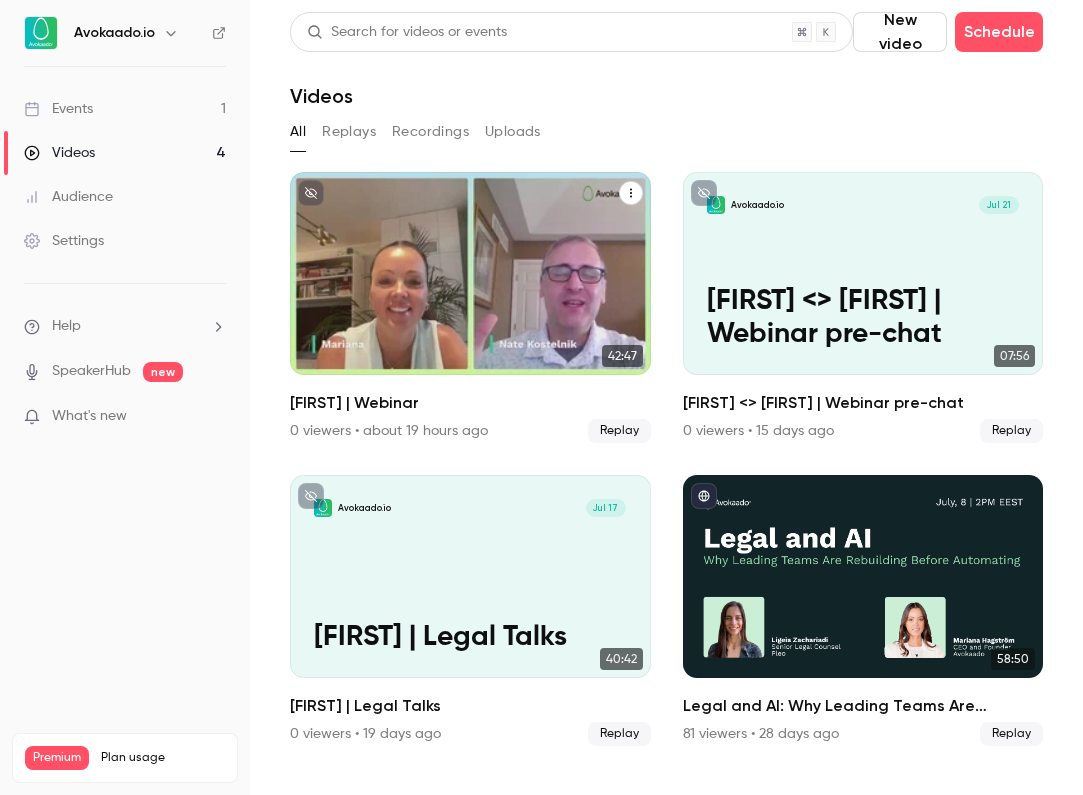 click on "[FIRST] | Webinar" at bounding box center (470, 334) 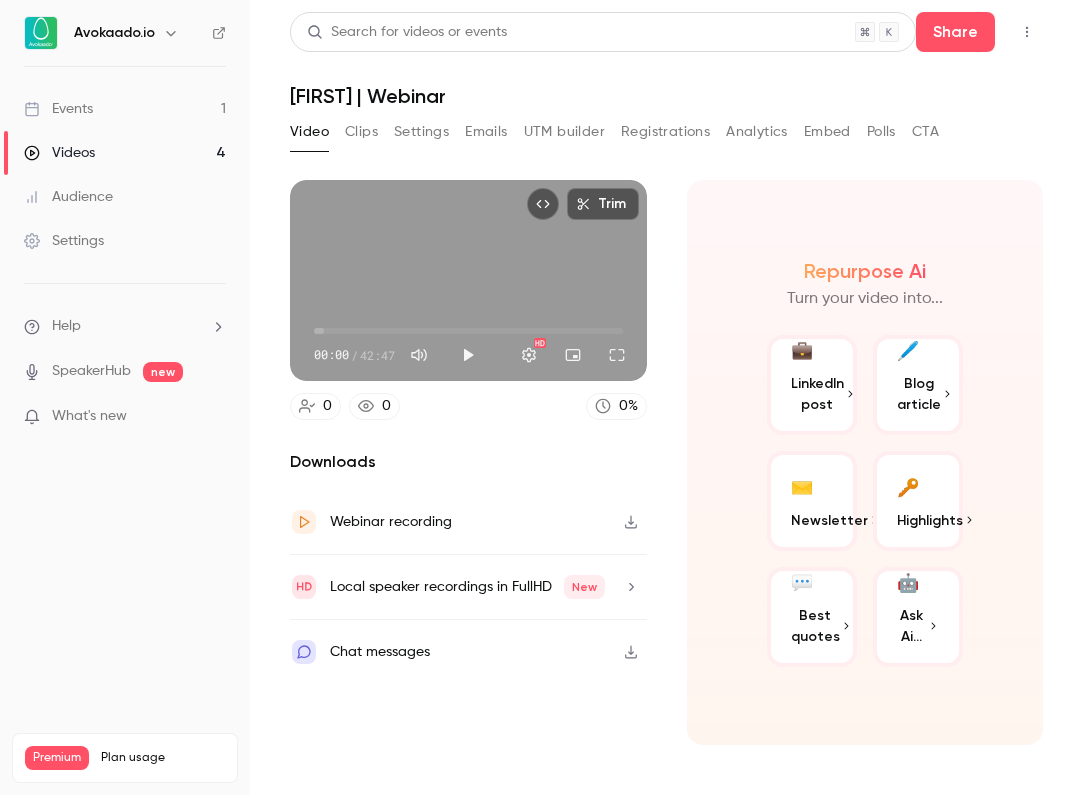 click on "Clips" at bounding box center (361, 132) 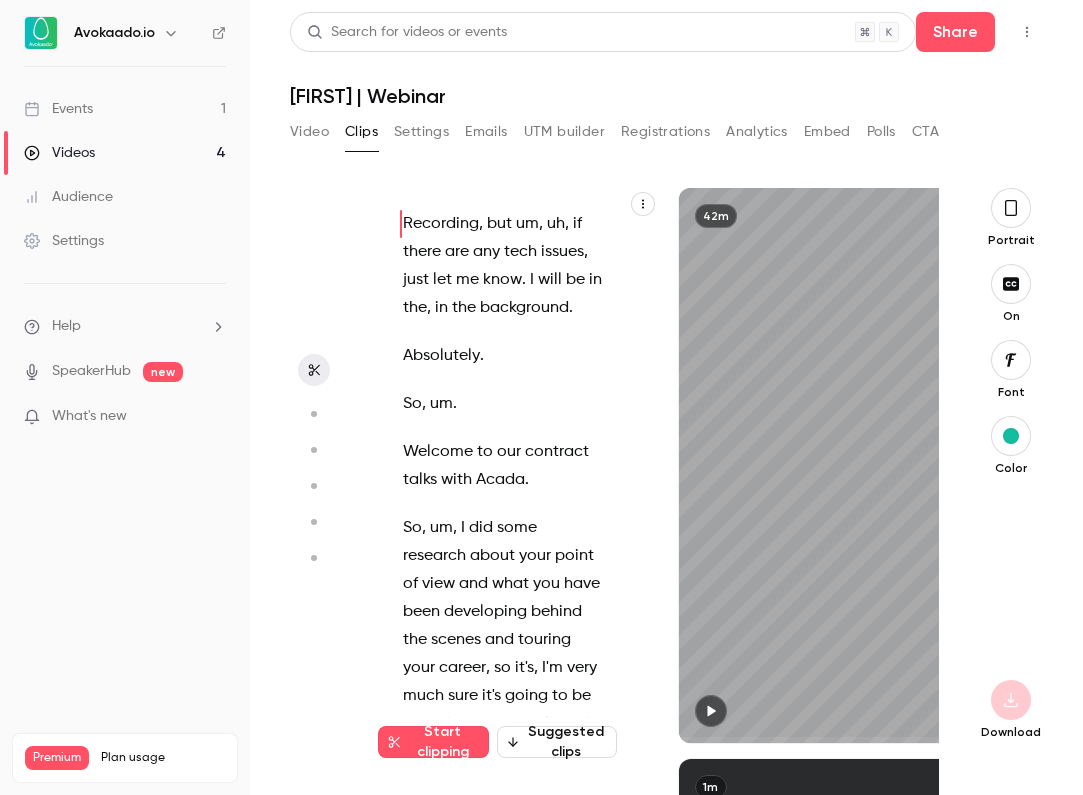 click at bounding box center [314, 414] 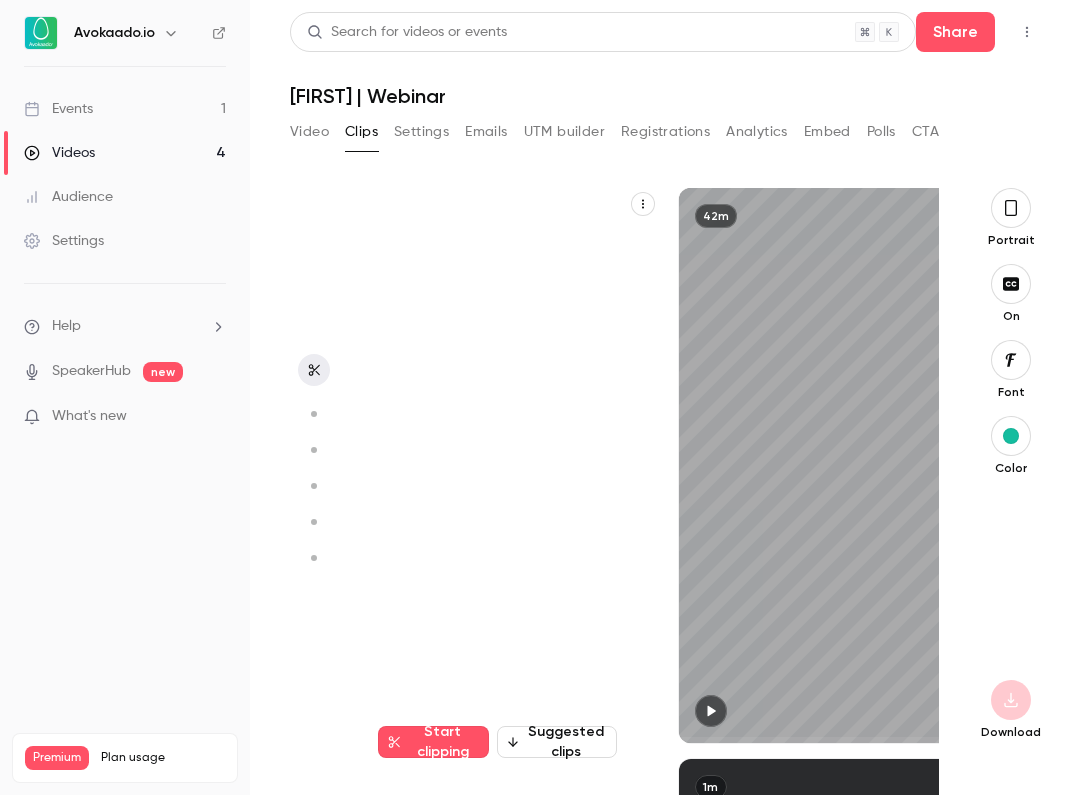 scroll, scrollTop: 571, scrollLeft: 0, axis: vertical 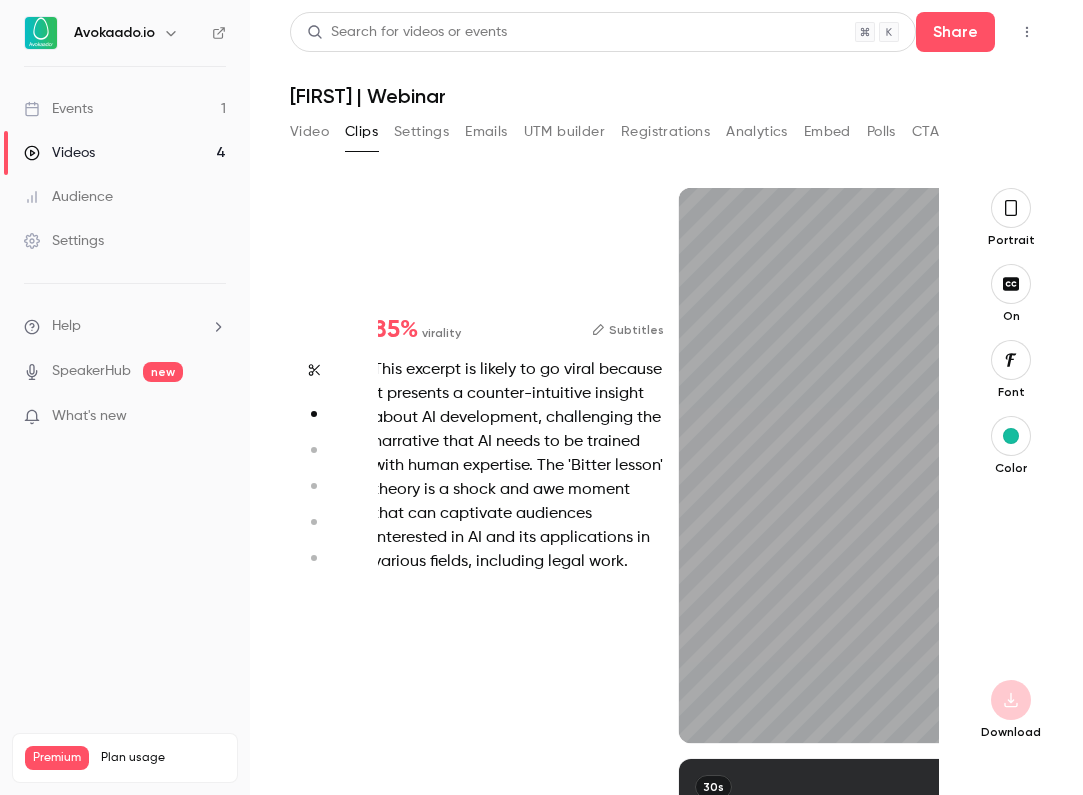click at bounding box center [314, 450] 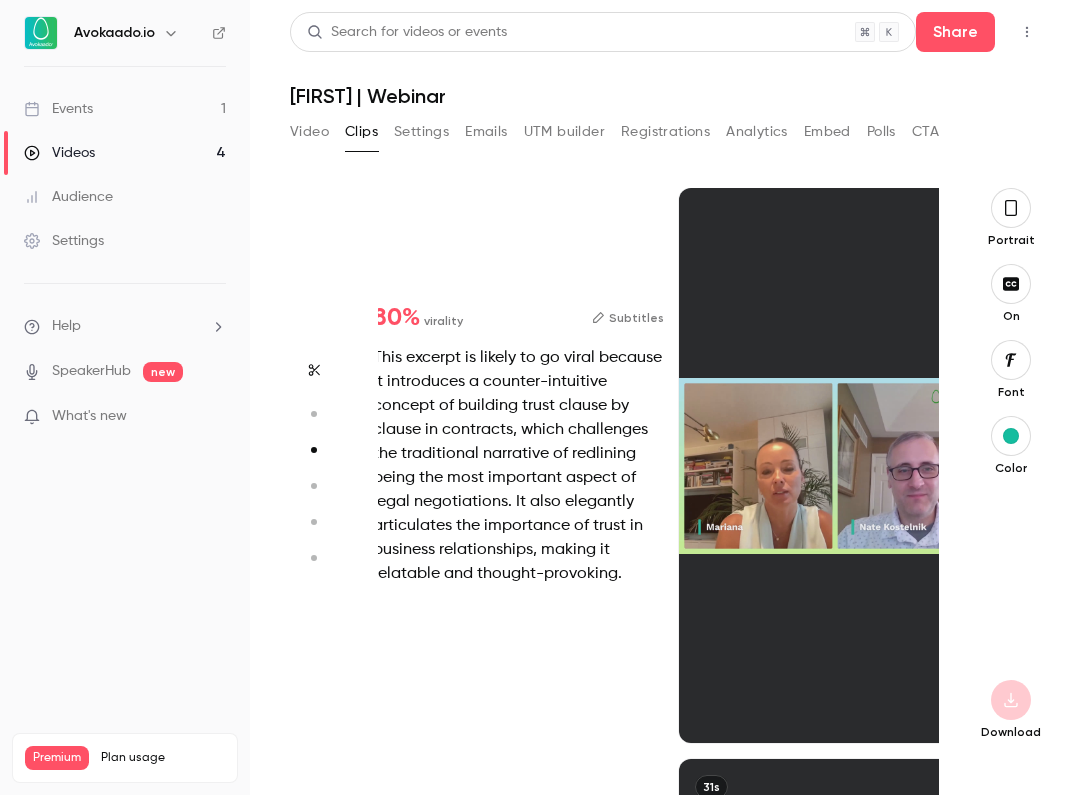 scroll, scrollTop: 1142, scrollLeft: 0, axis: vertical 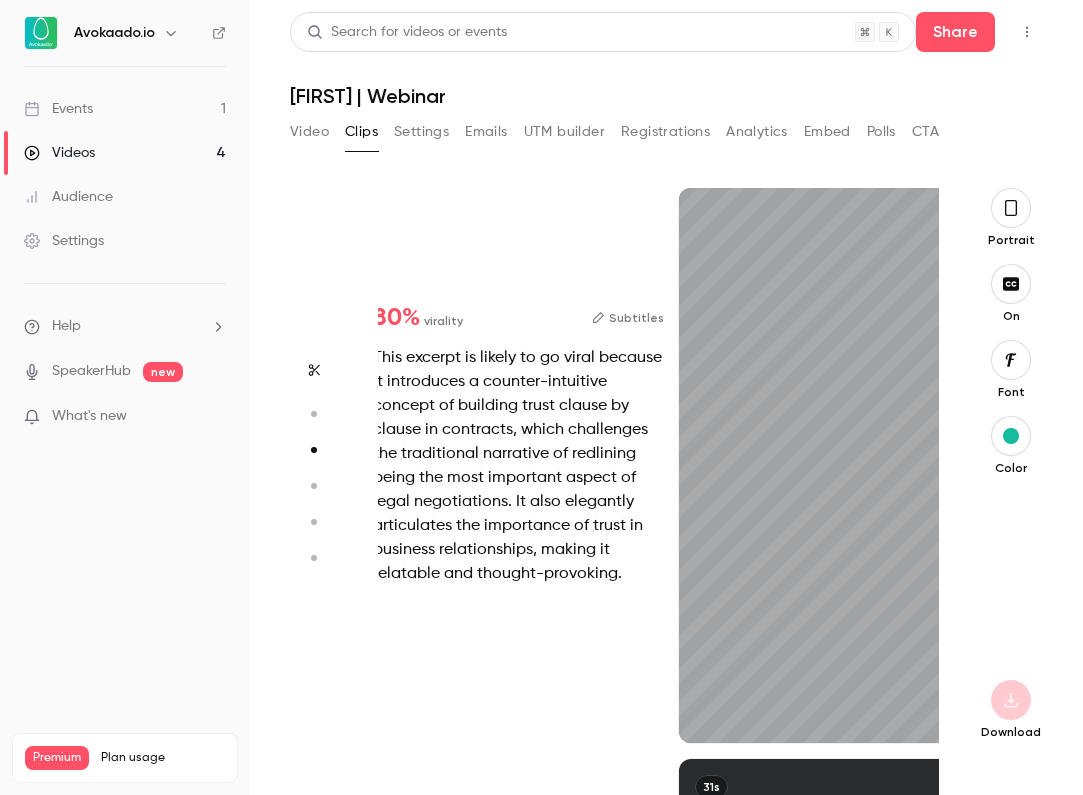 type on "***" 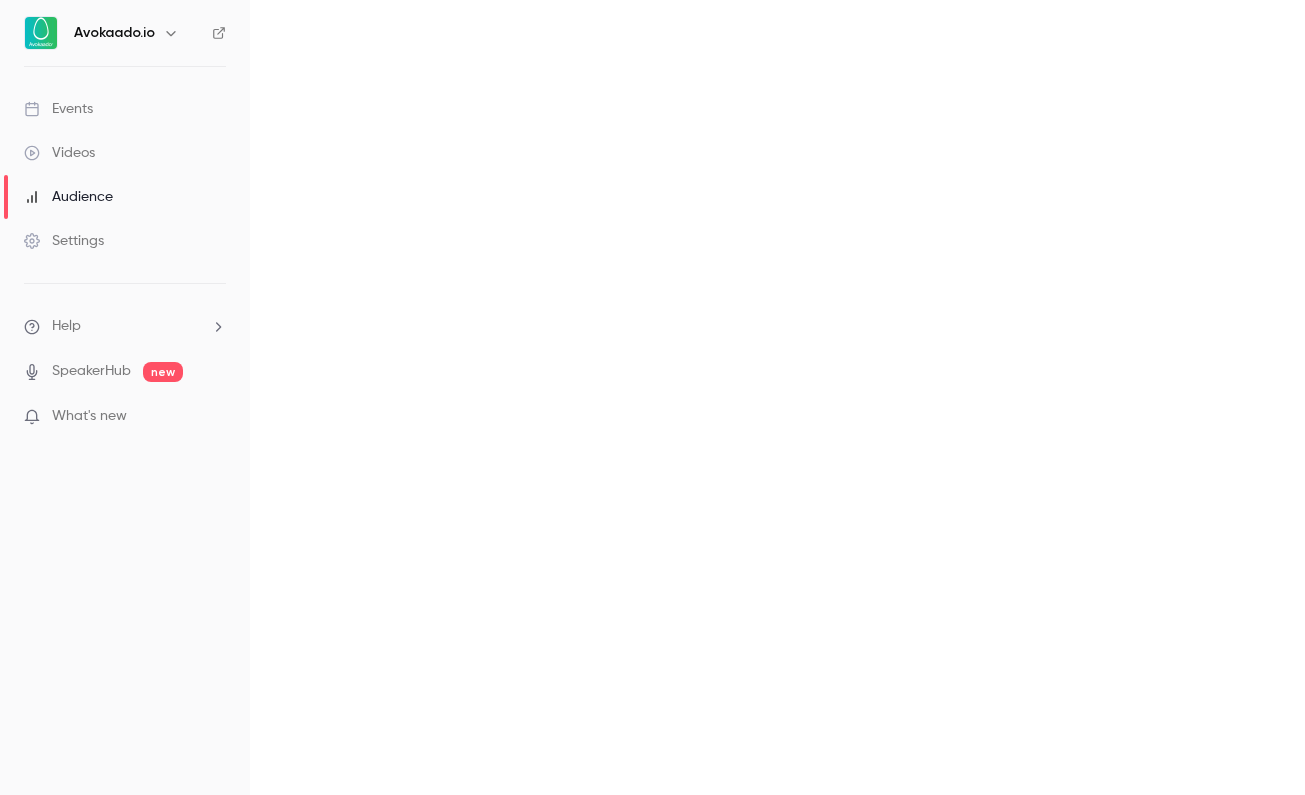 scroll, scrollTop: 0, scrollLeft: 0, axis: both 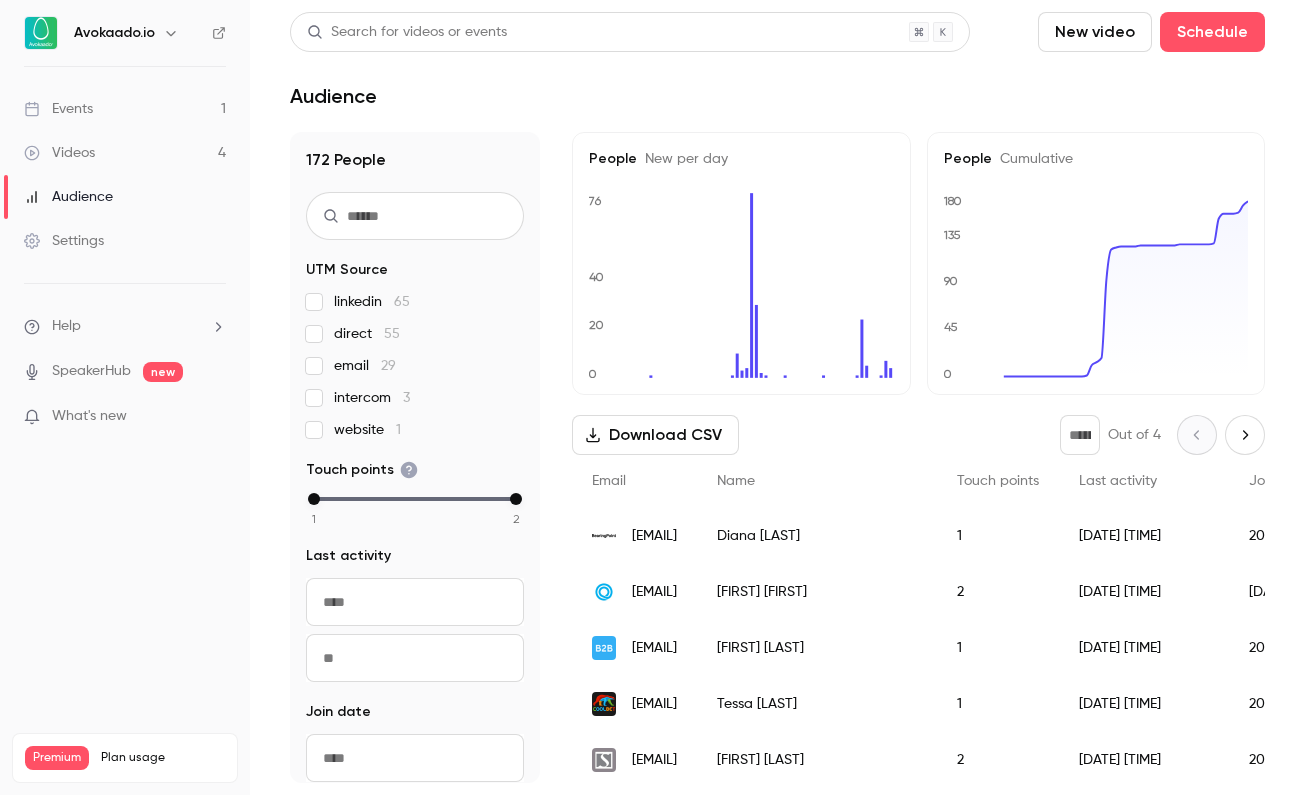 click on "Events 1" at bounding box center (125, 109) 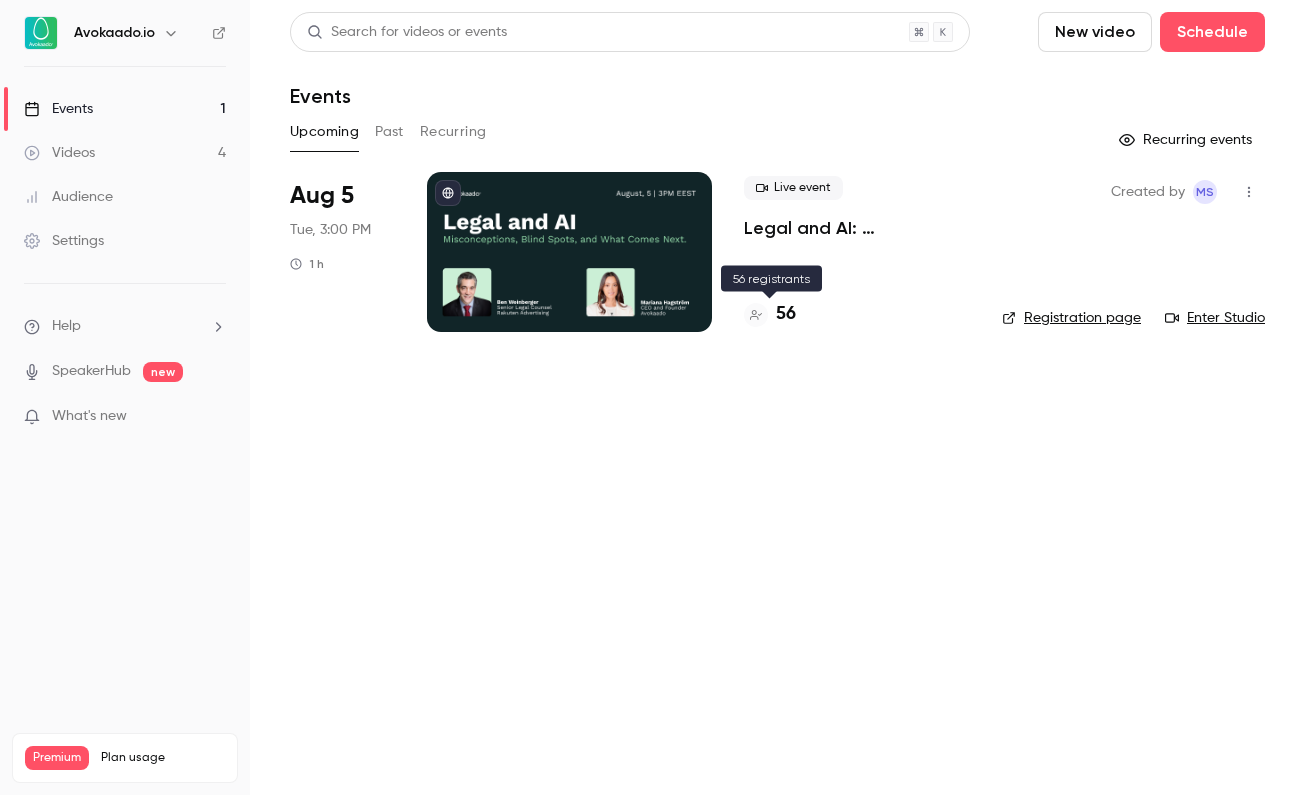 click on "56" at bounding box center [786, 314] 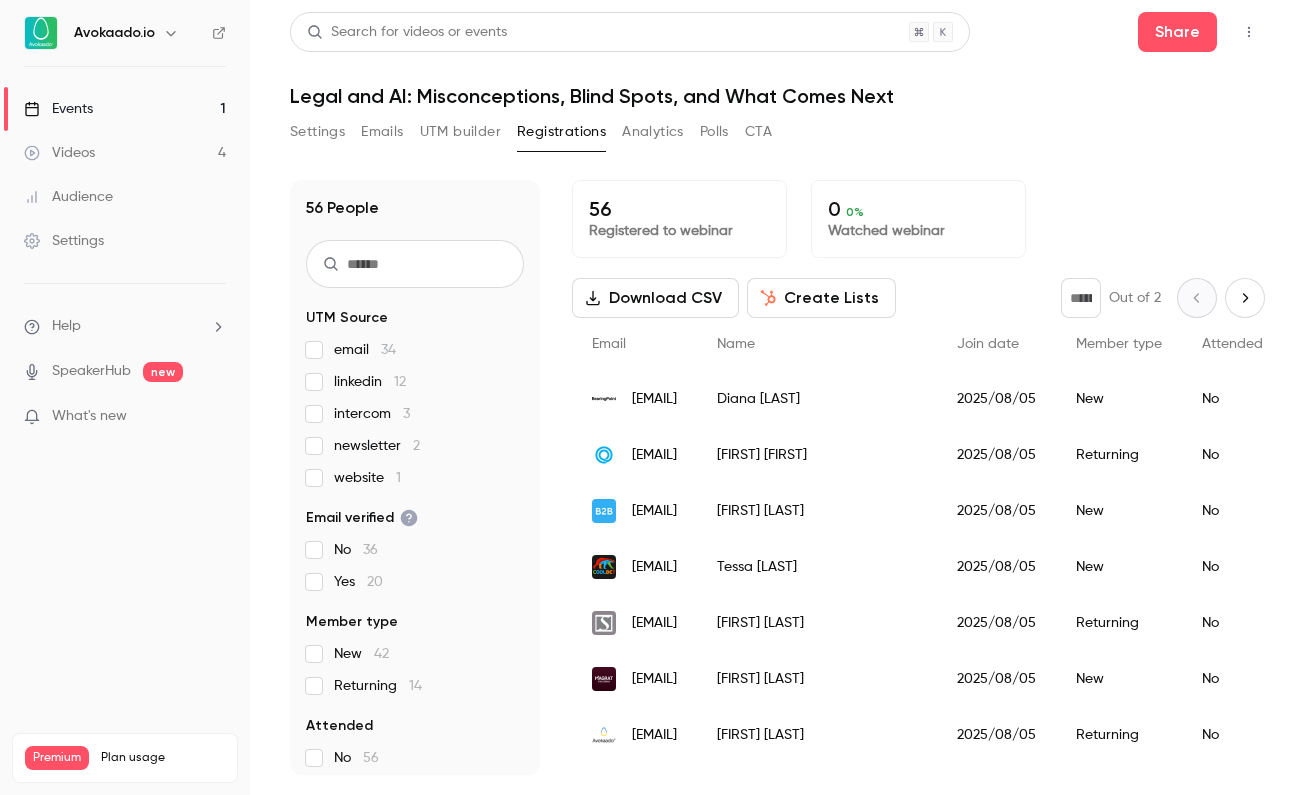 click on "linkedin 12" at bounding box center (370, 382) 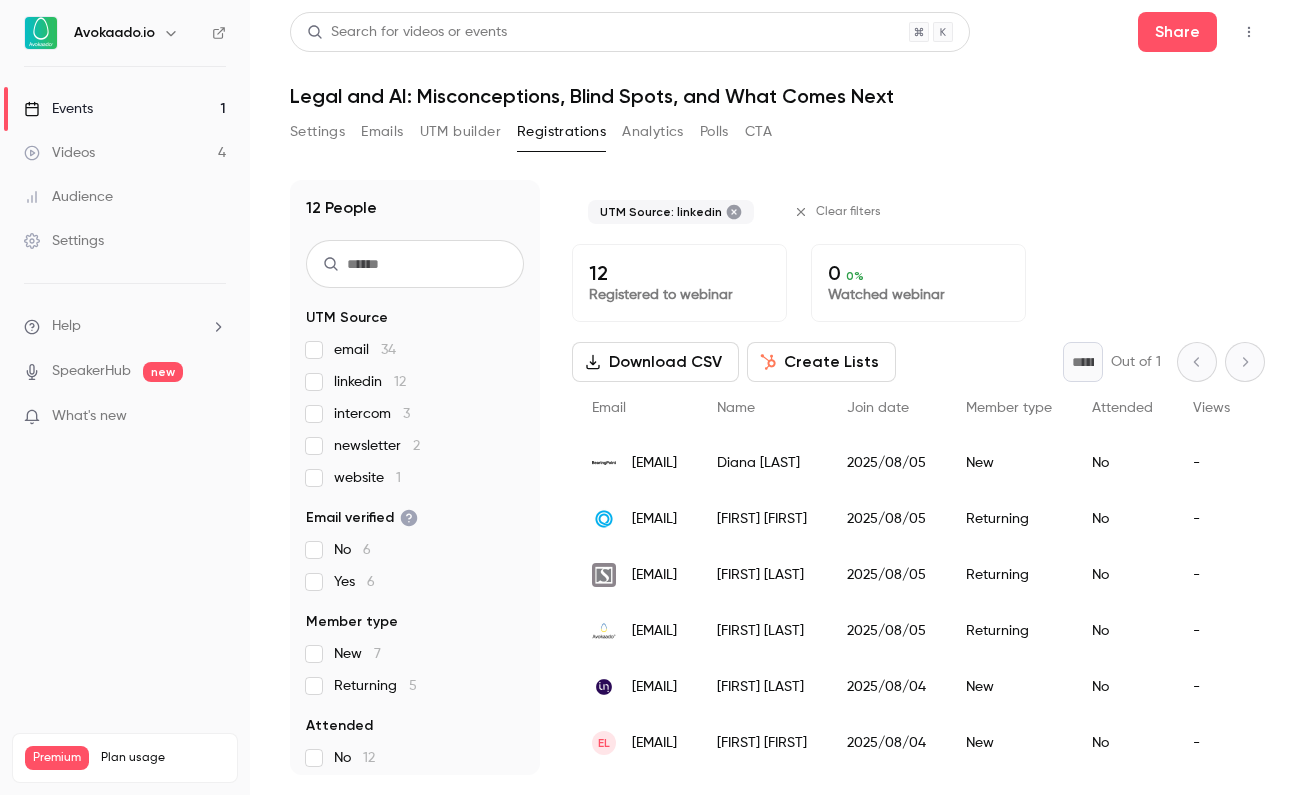 scroll, scrollTop: -6, scrollLeft: 0, axis: vertical 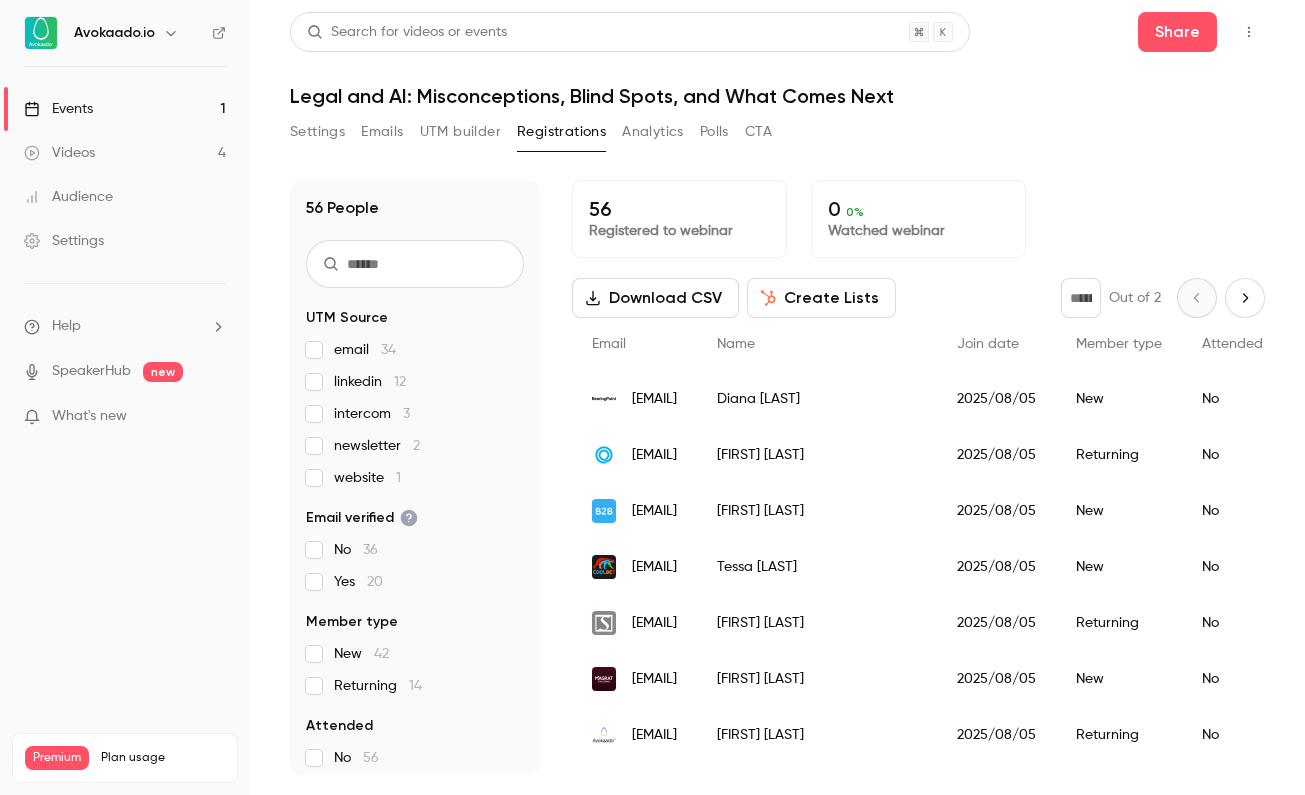 click on "Events 1" at bounding box center [125, 109] 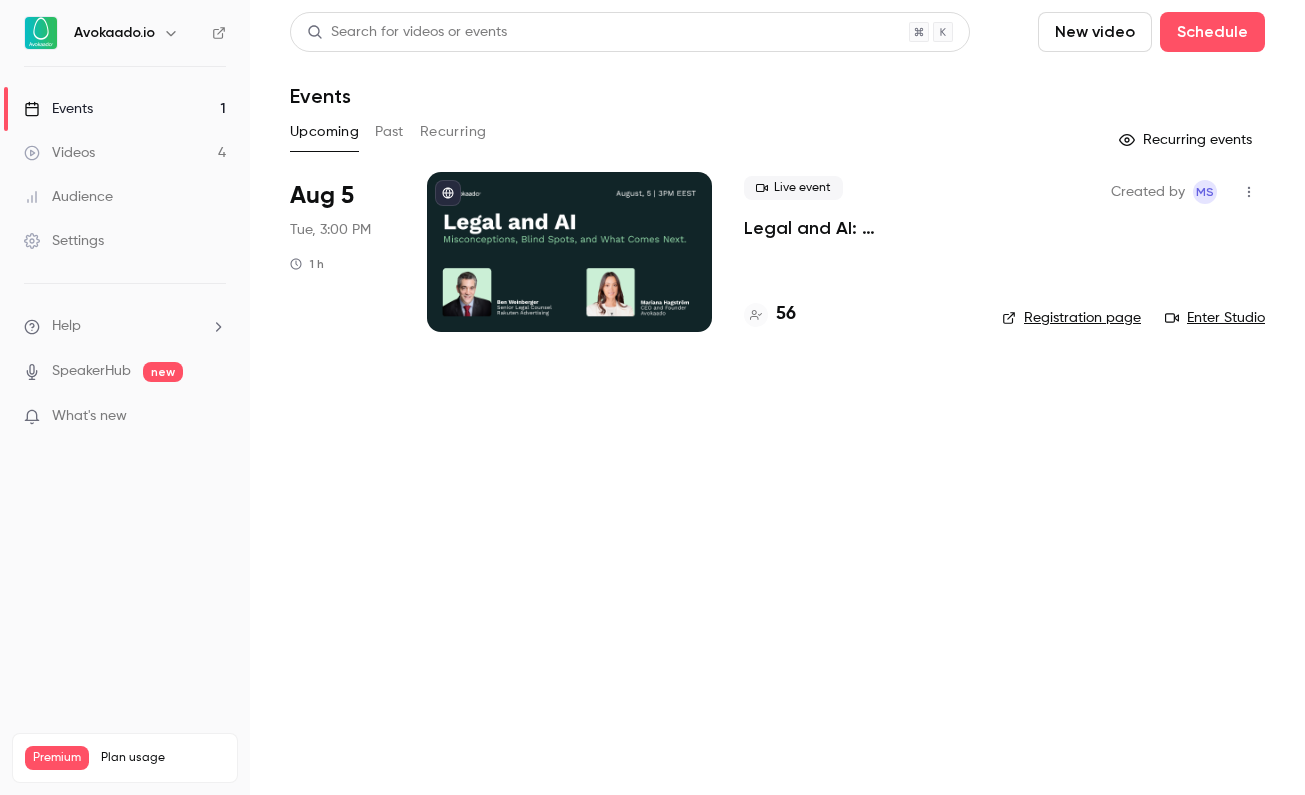 click on "56" at bounding box center [786, 314] 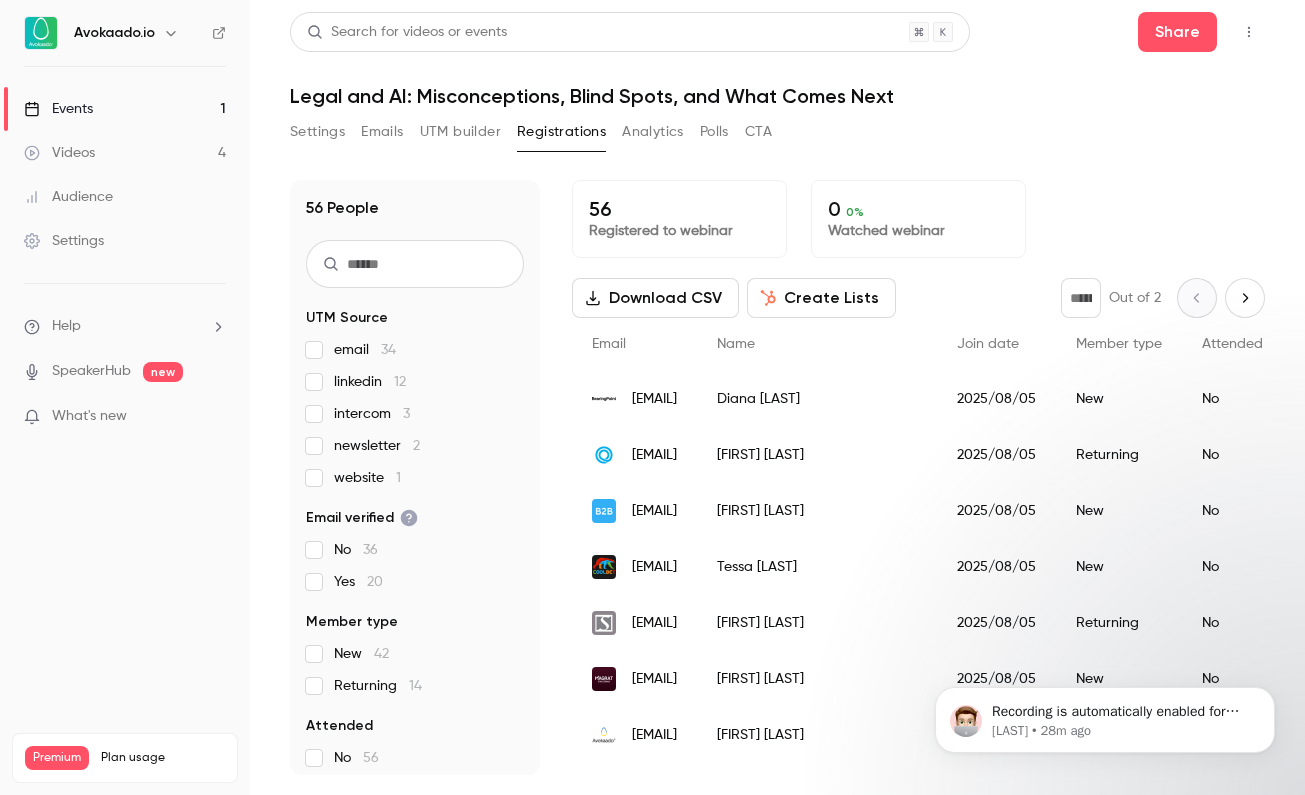 scroll, scrollTop: 0, scrollLeft: 0, axis: both 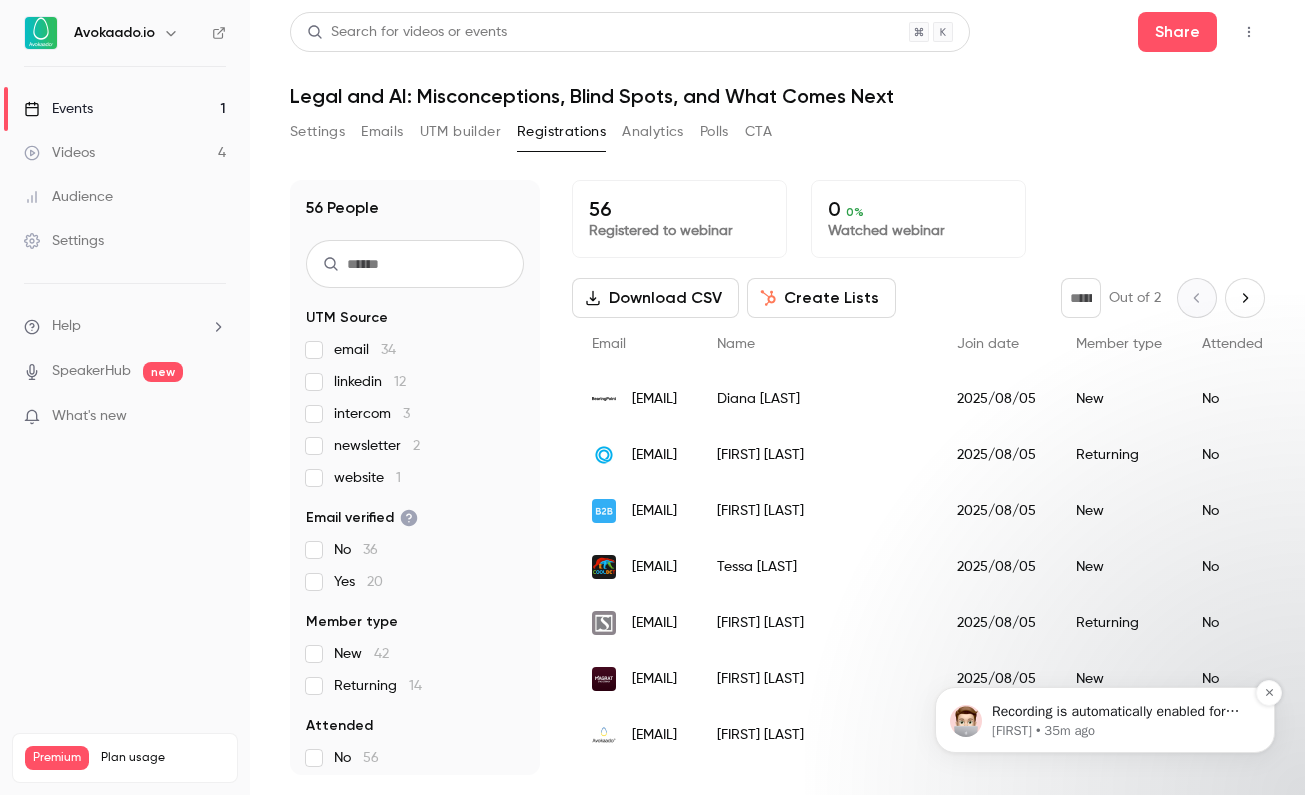 click on "Recording is automatically enabled for anyone that's in the studio and using Chrome" at bounding box center [1121, 712] 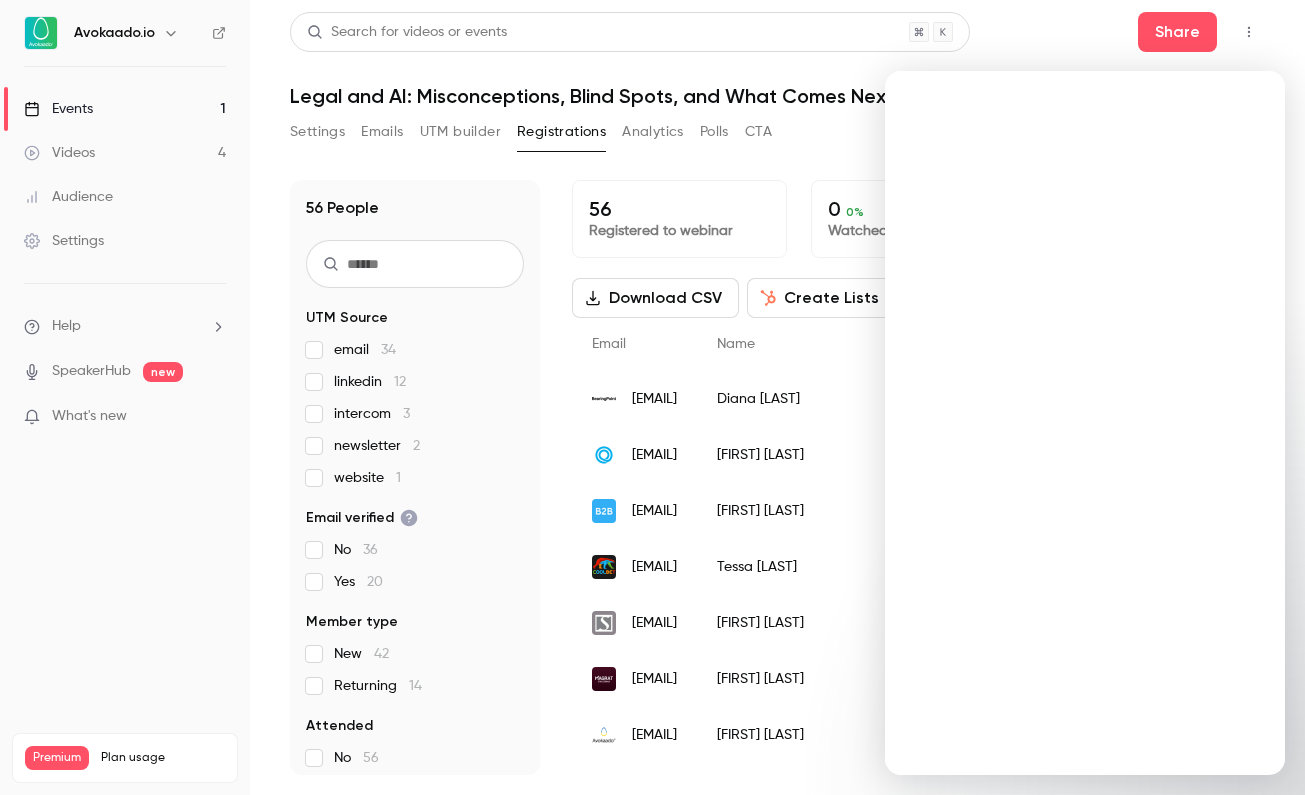 scroll, scrollTop: 0, scrollLeft: 0, axis: both 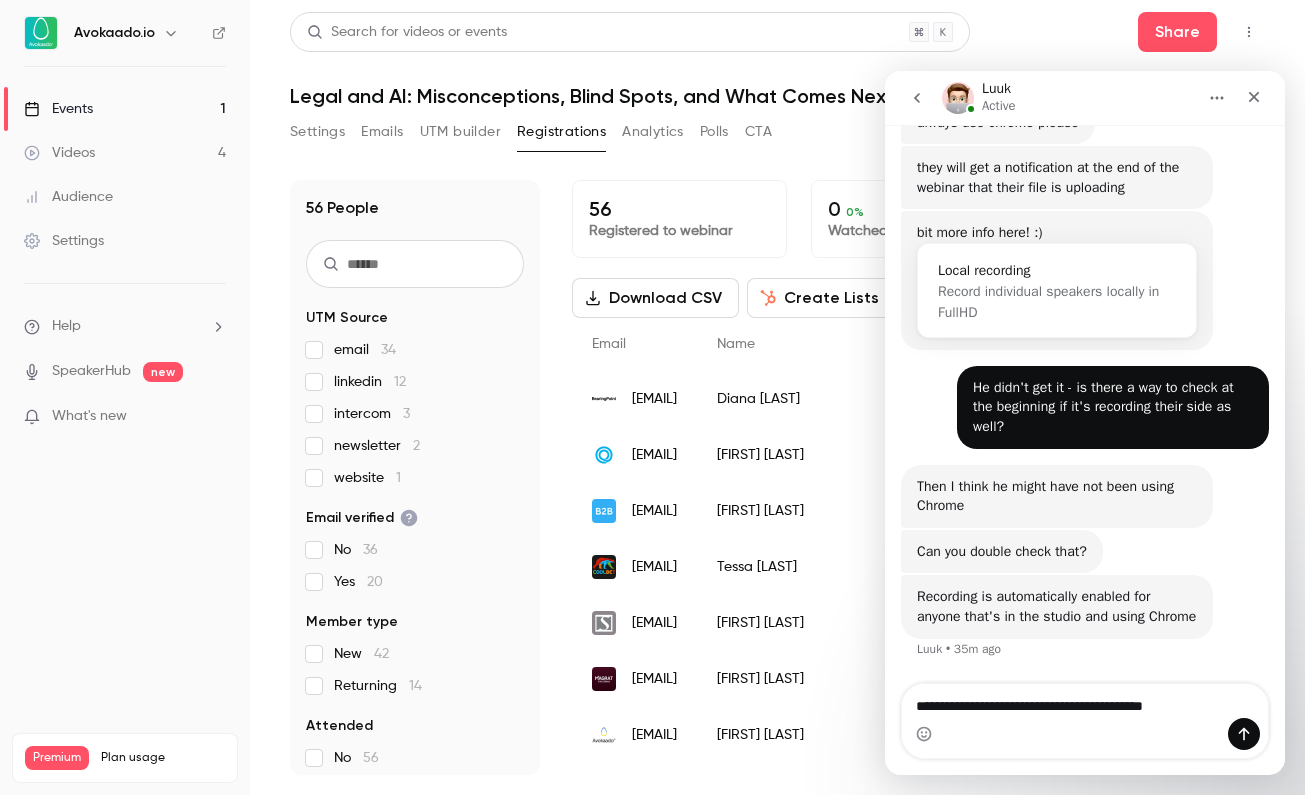 type on "**********" 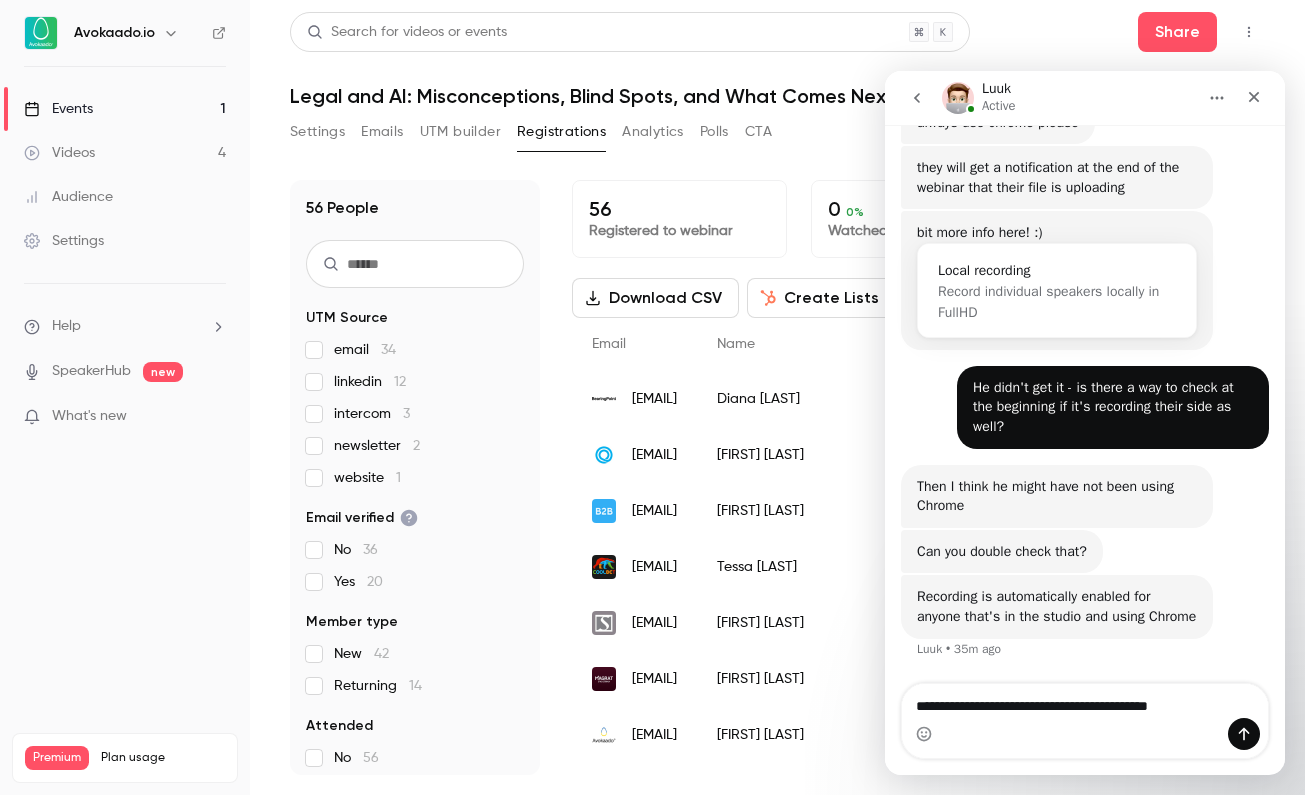 type 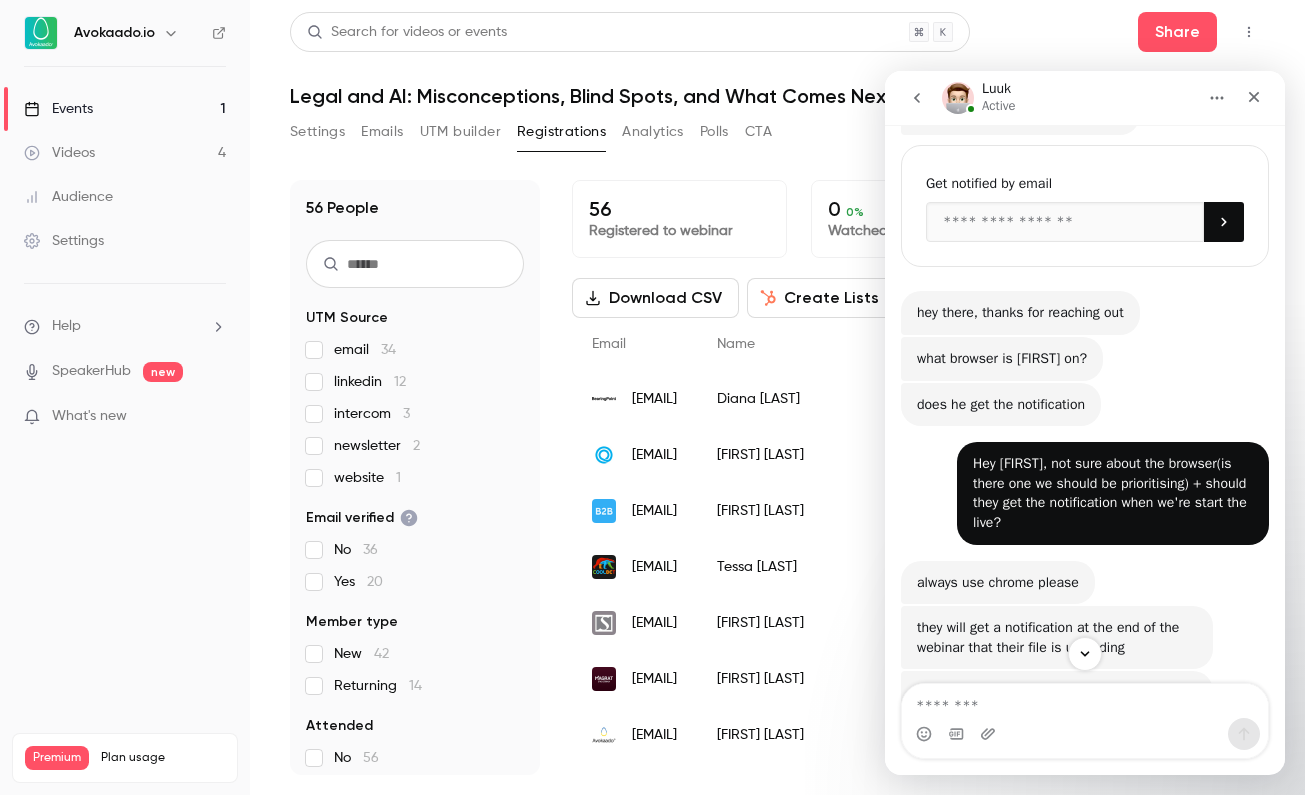 scroll, scrollTop: 318, scrollLeft: 0, axis: vertical 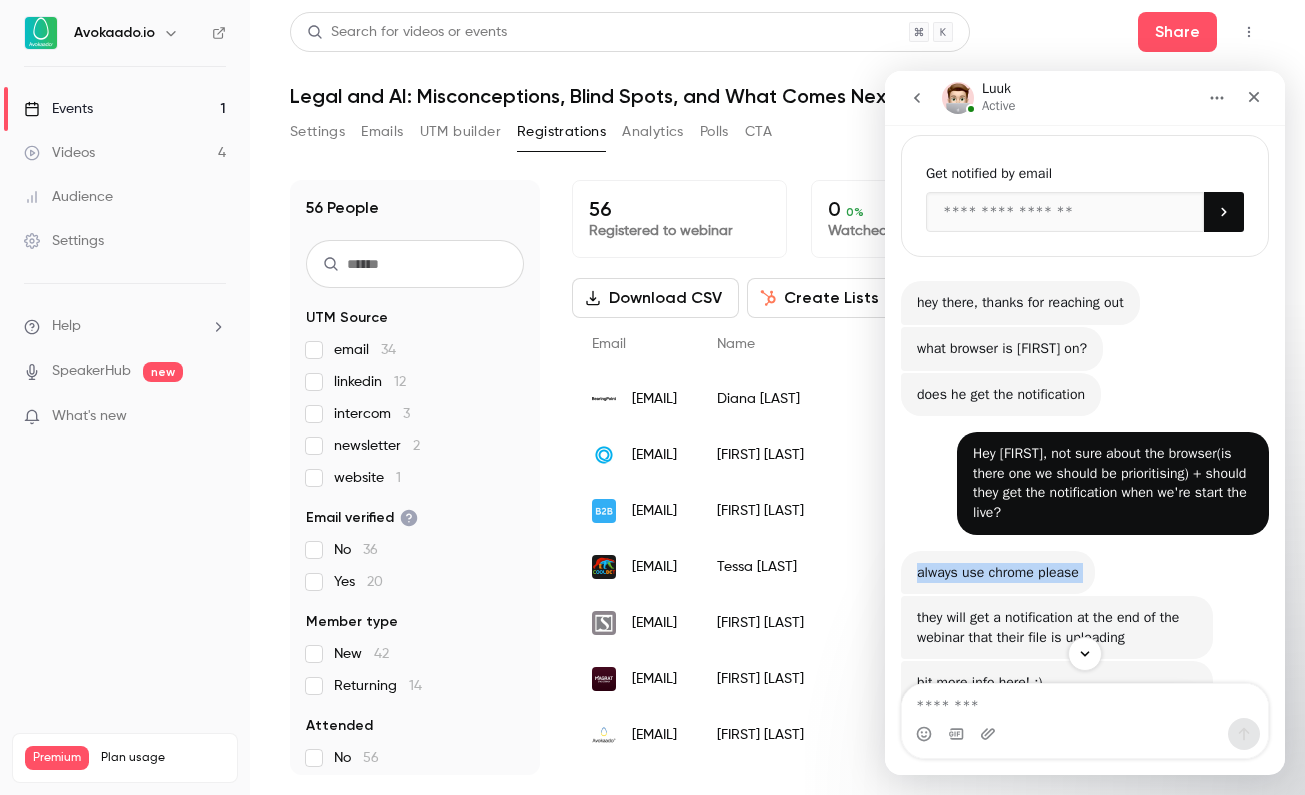 drag, startPoint x: 916, startPoint y: 558, endPoint x: 1087, endPoint y: 584, distance: 172.96532 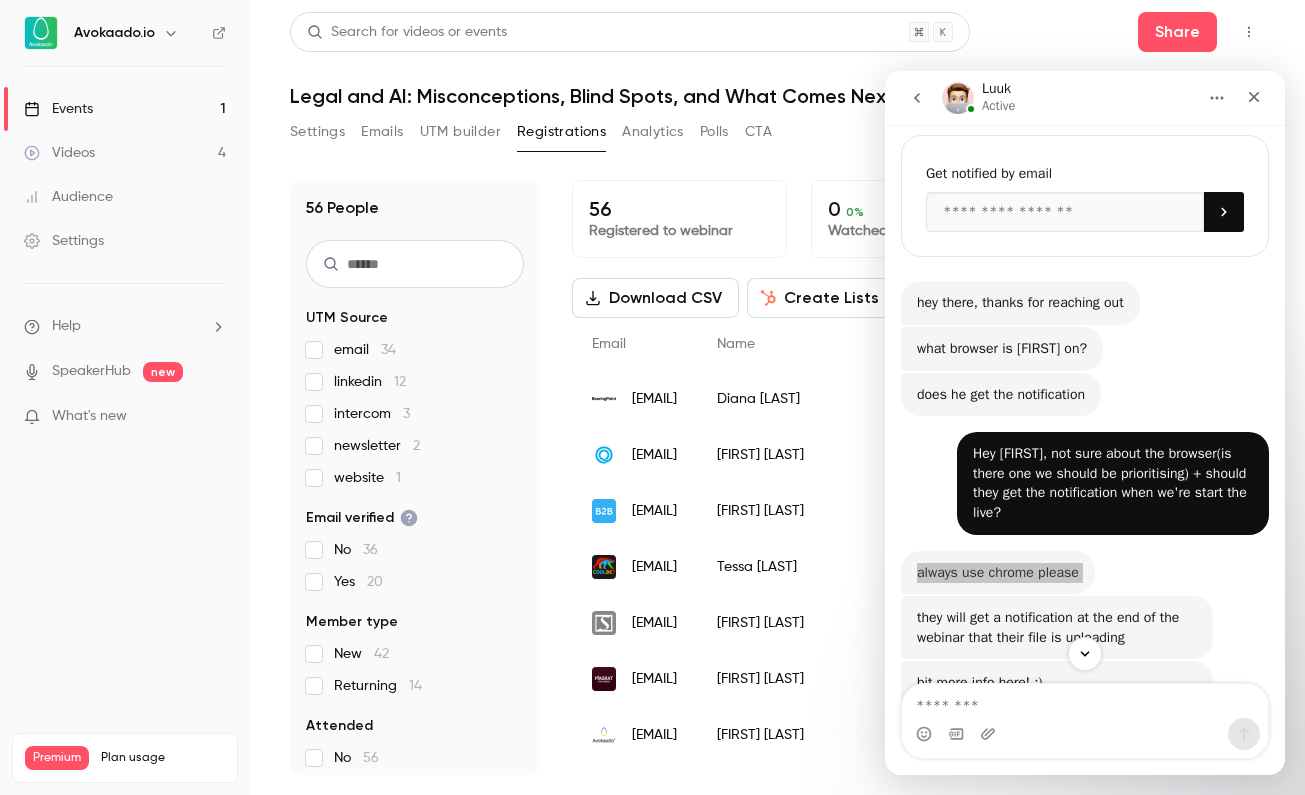 click on "Events 1" at bounding box center (125, 109) 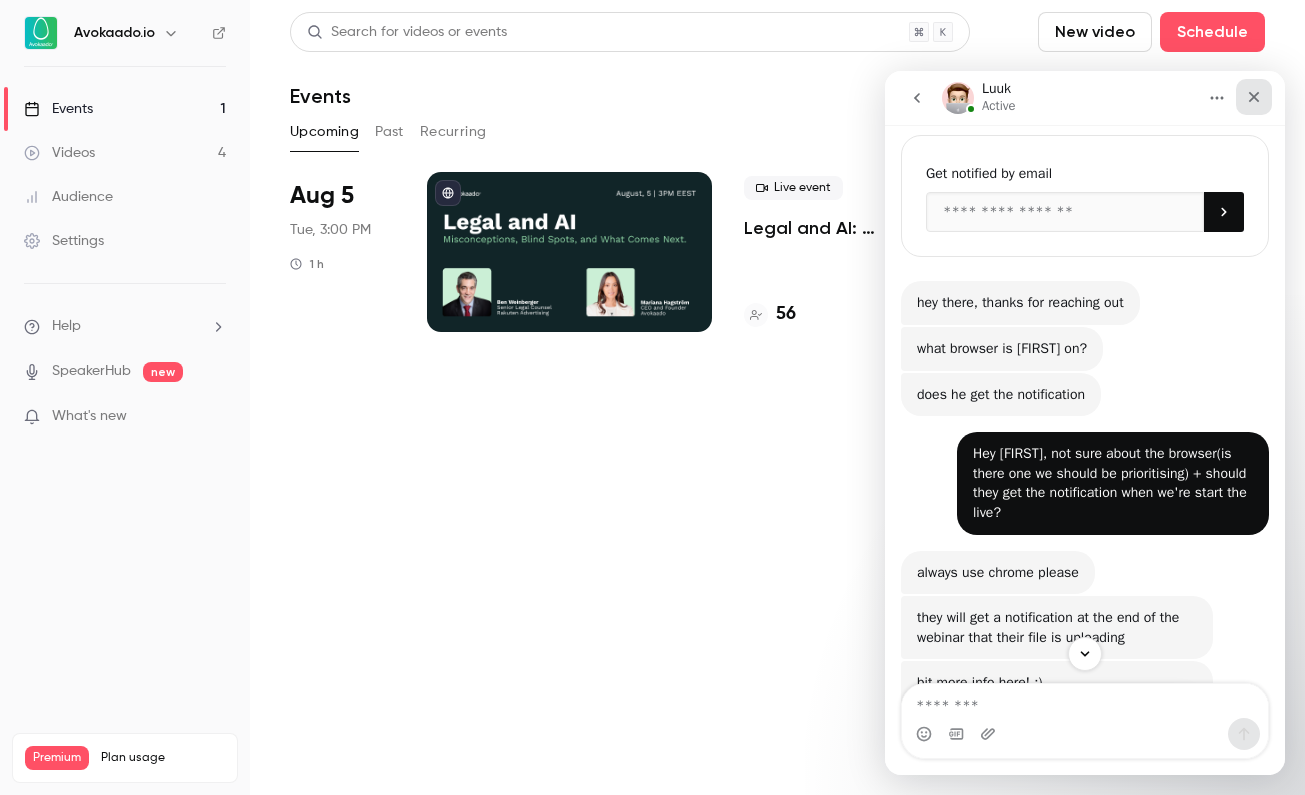 click at bounding box center (1254, 97) 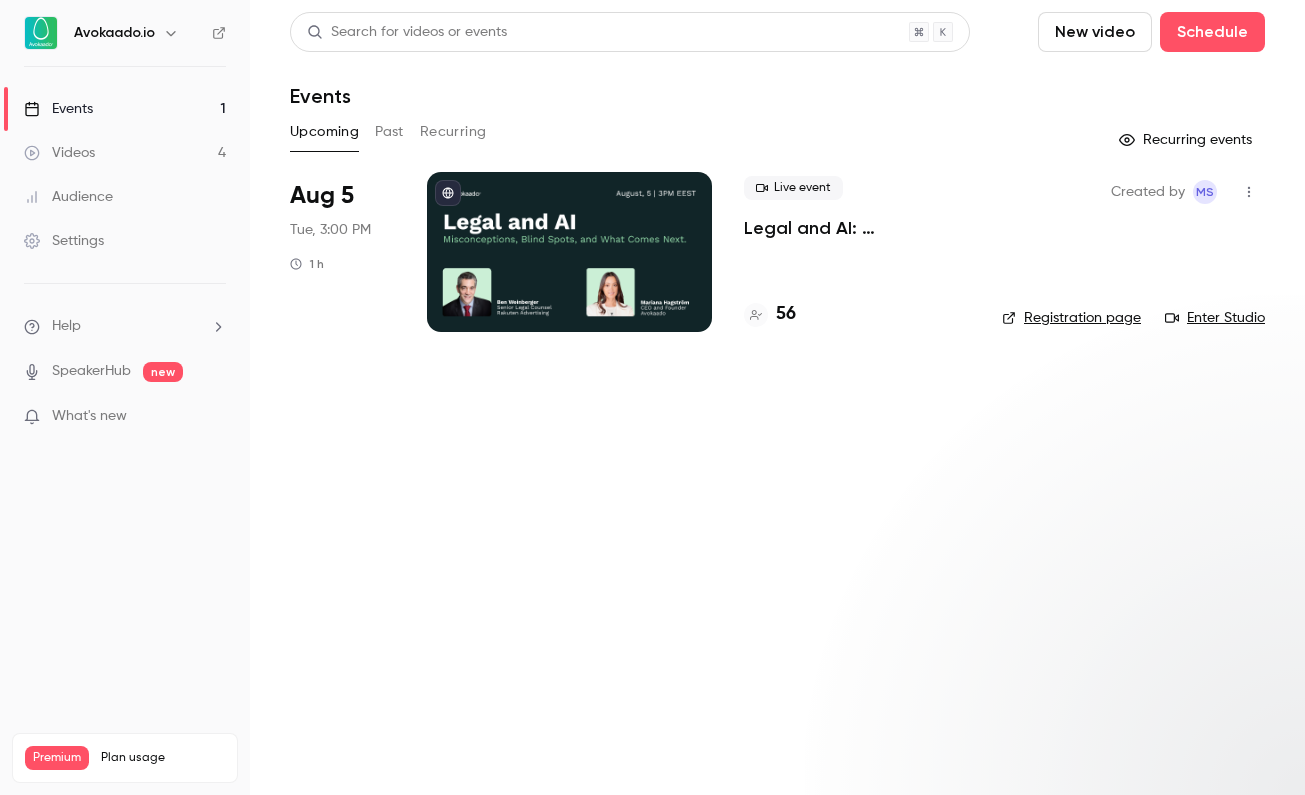 scroll, scrollTop: 0, scrollLeft: 0, axis: both 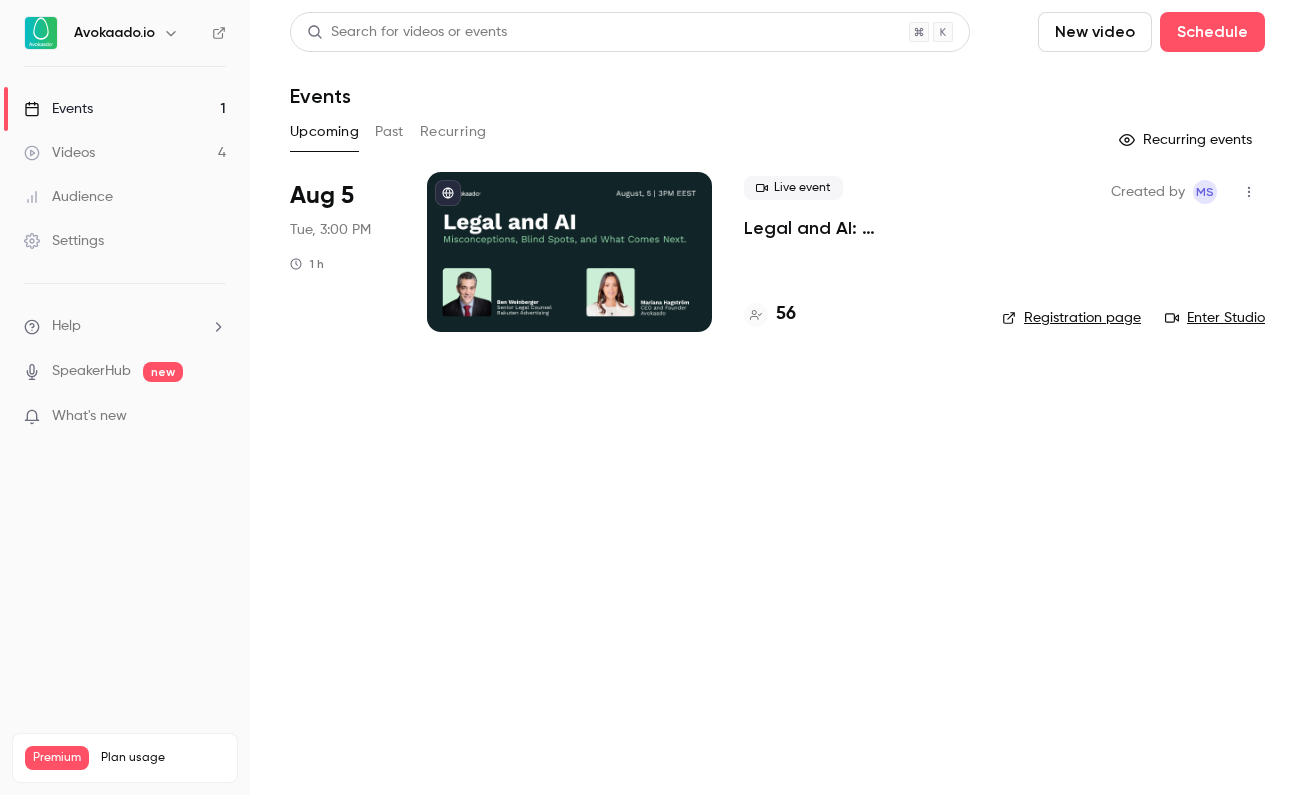 click on "Enter Studio" at bounding box center [1215, 318] 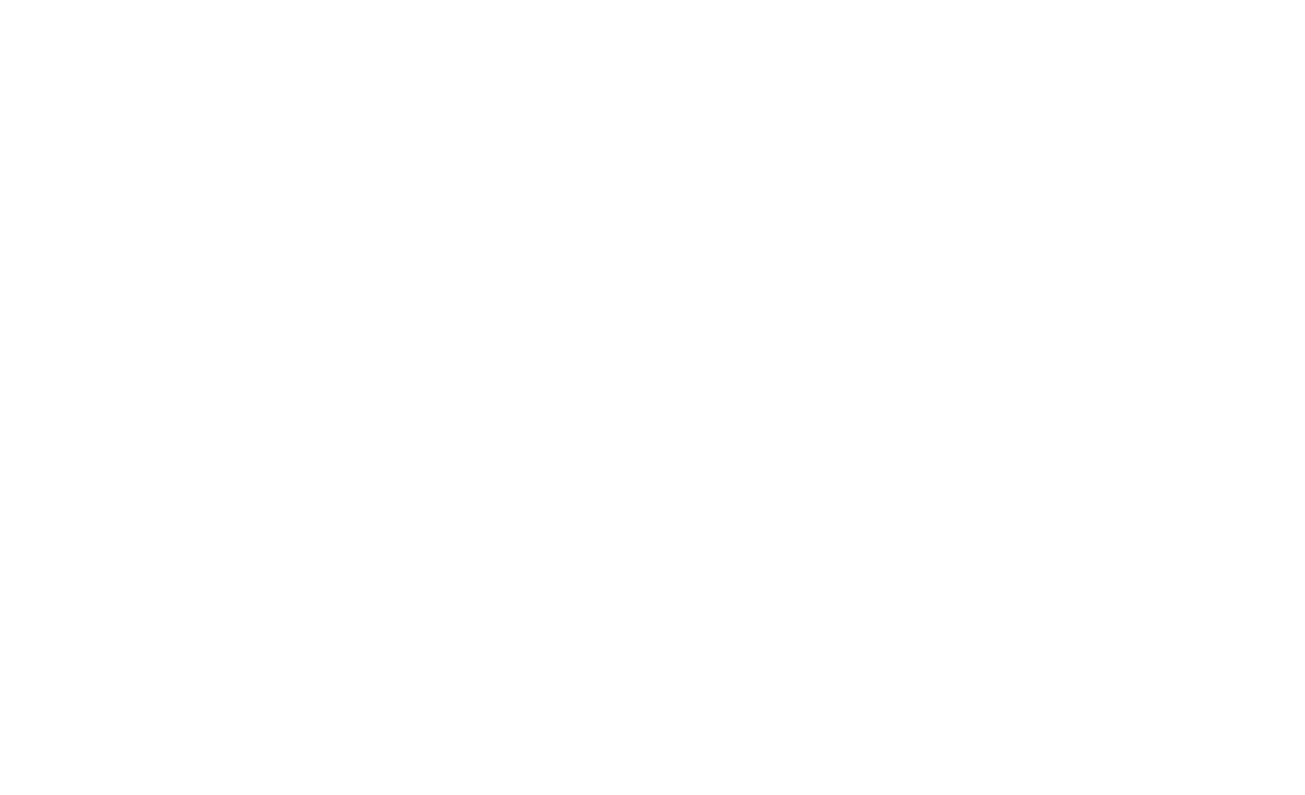 scroll, scrollTop: 0, scrollLeft: 0, axis: both 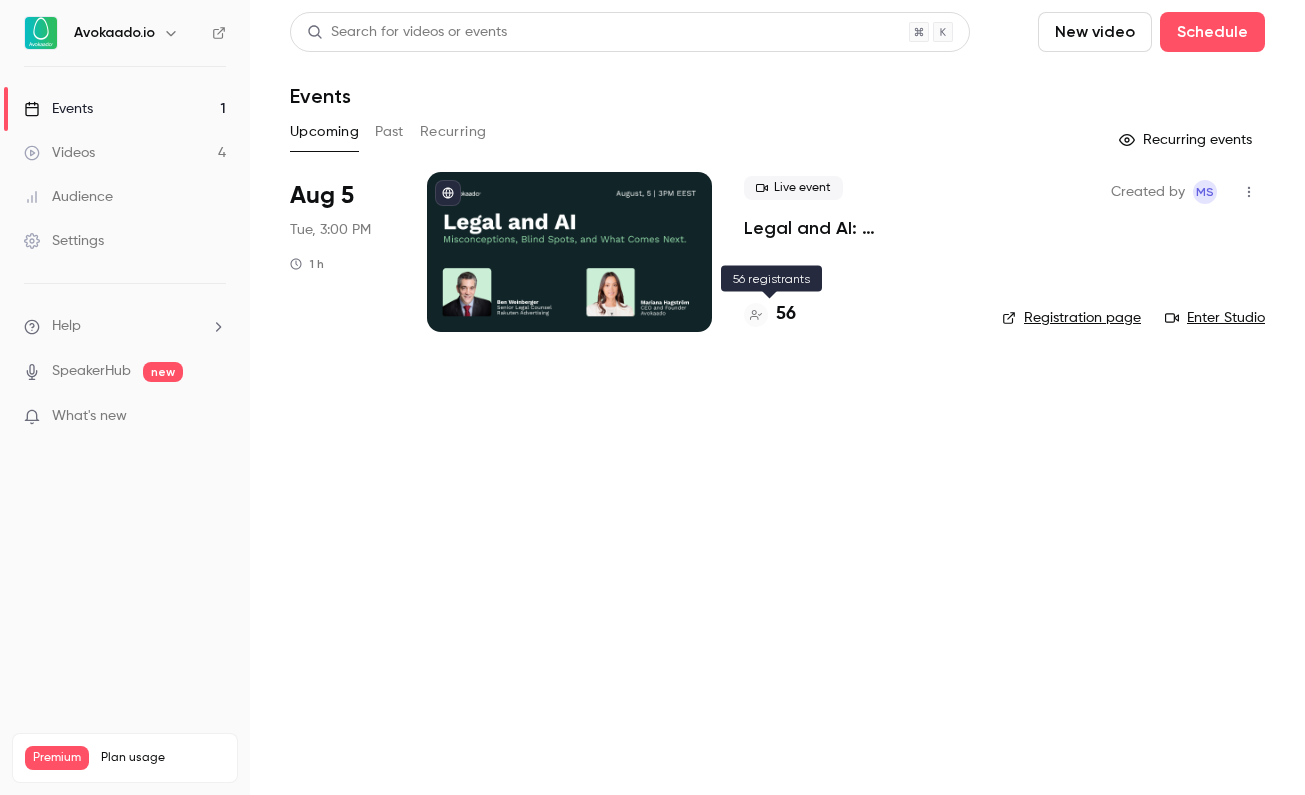 click on "56" at bounding box center [786, 314] 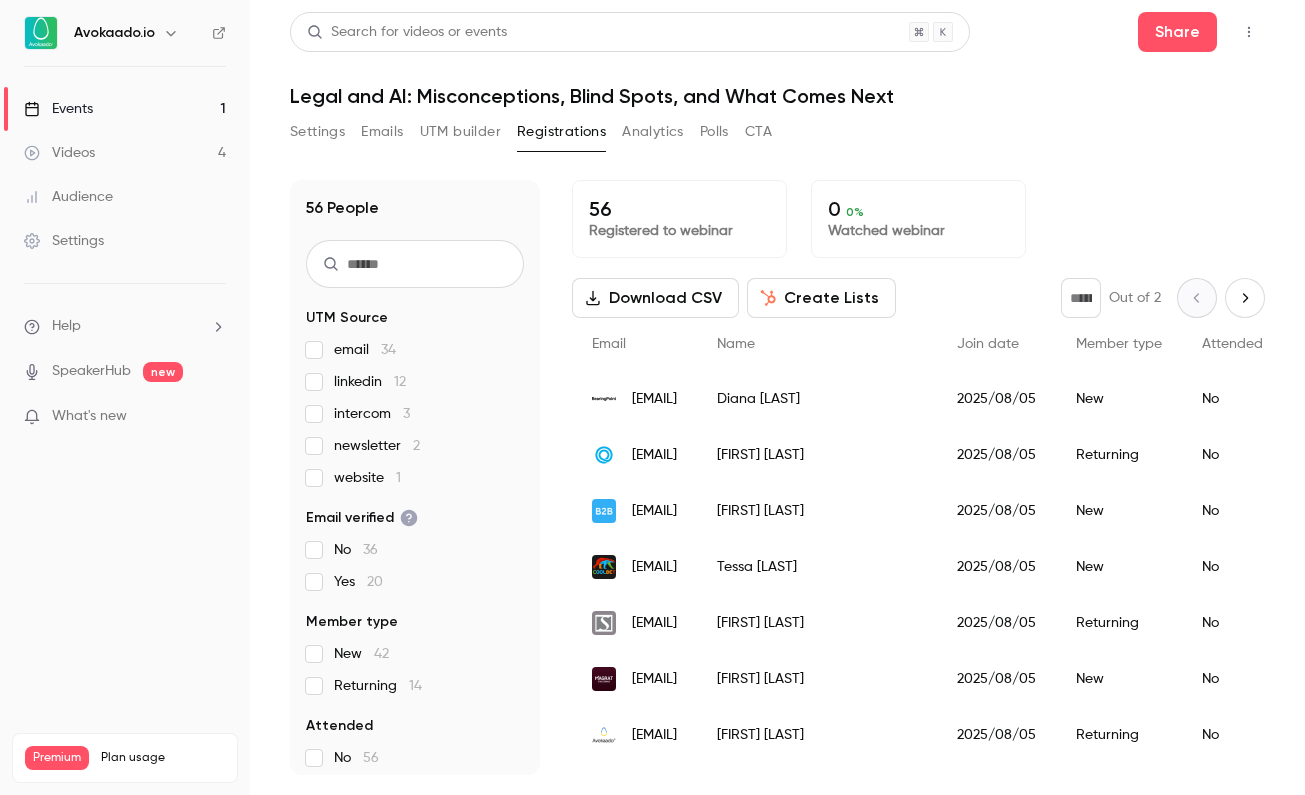 click on "linkedin 12" at bounding box center (370, 382) 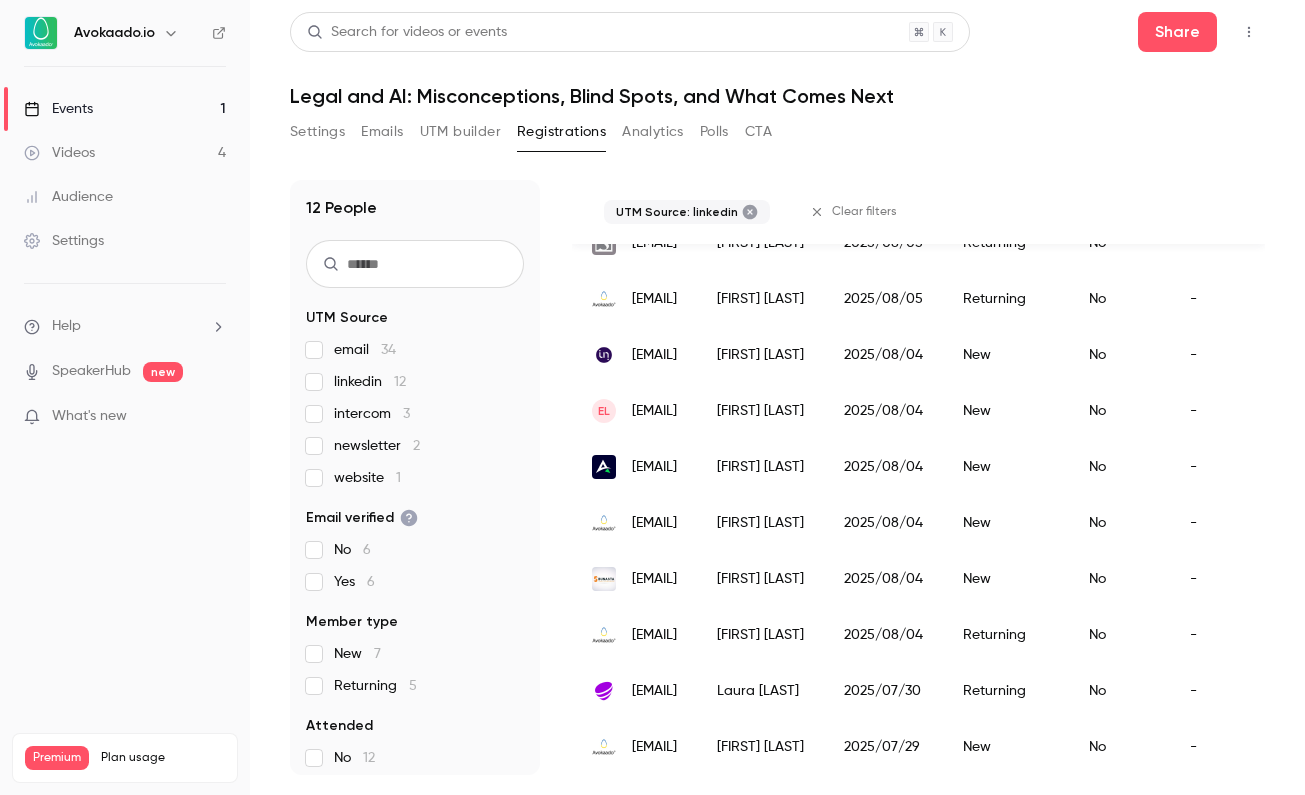 scroll, scrollTop: 332, scrollLeft: 0, axis: vertical 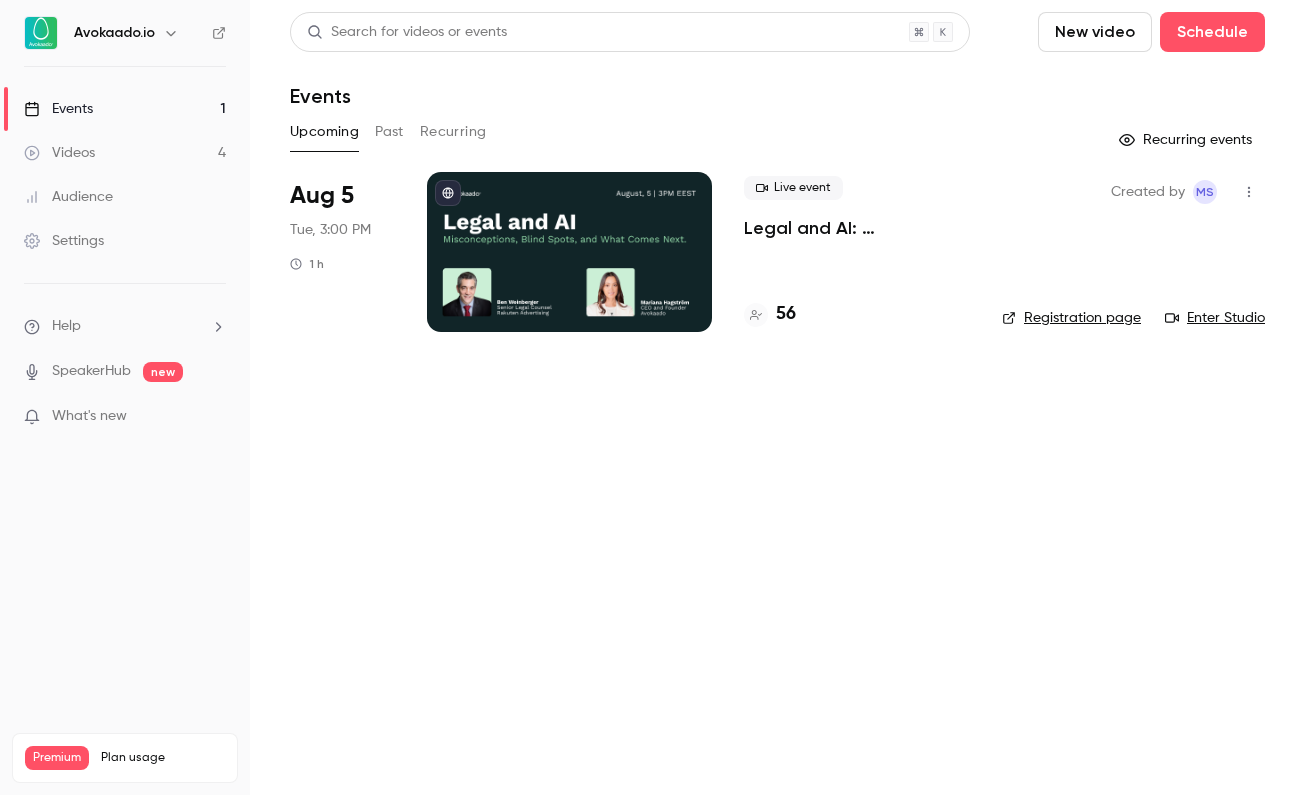 click on "Help" at bounding box center [125, 326] 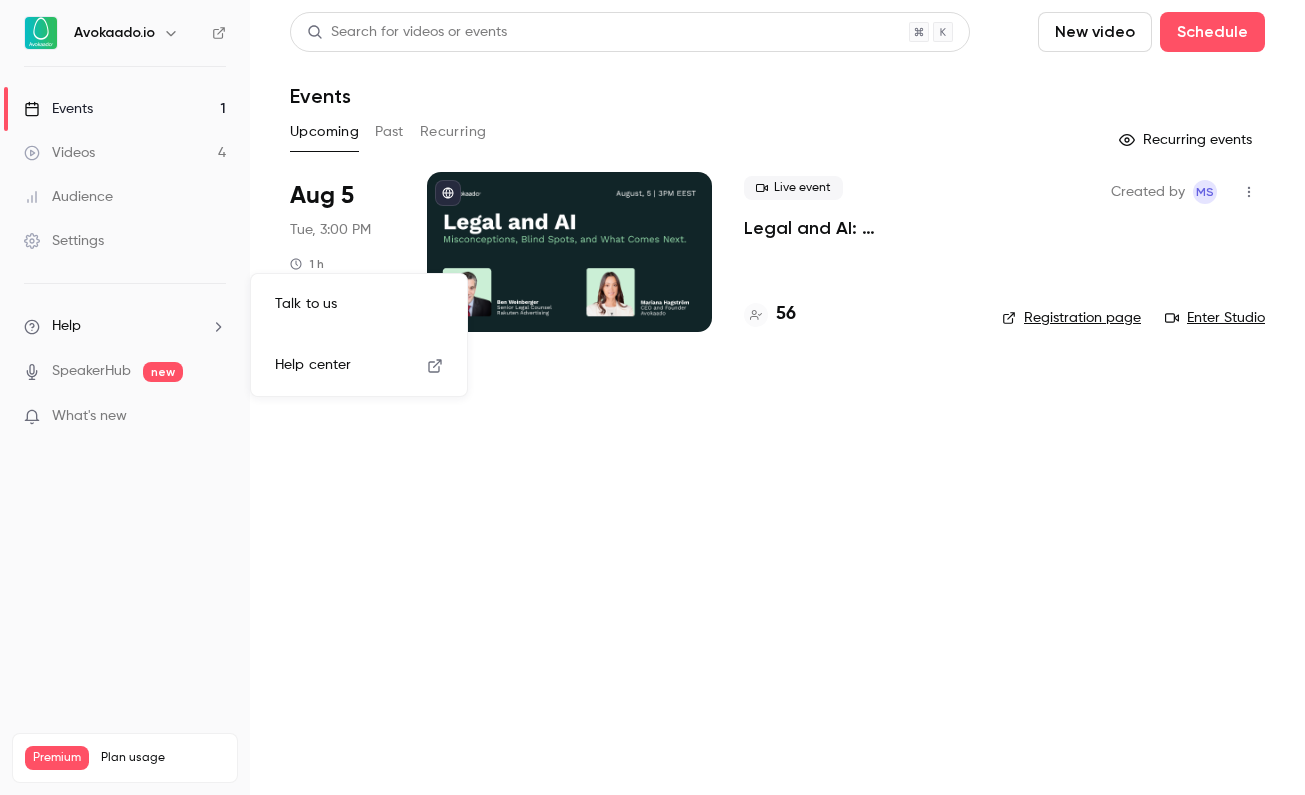 click on "Help center" at bounding box center (313, 365) 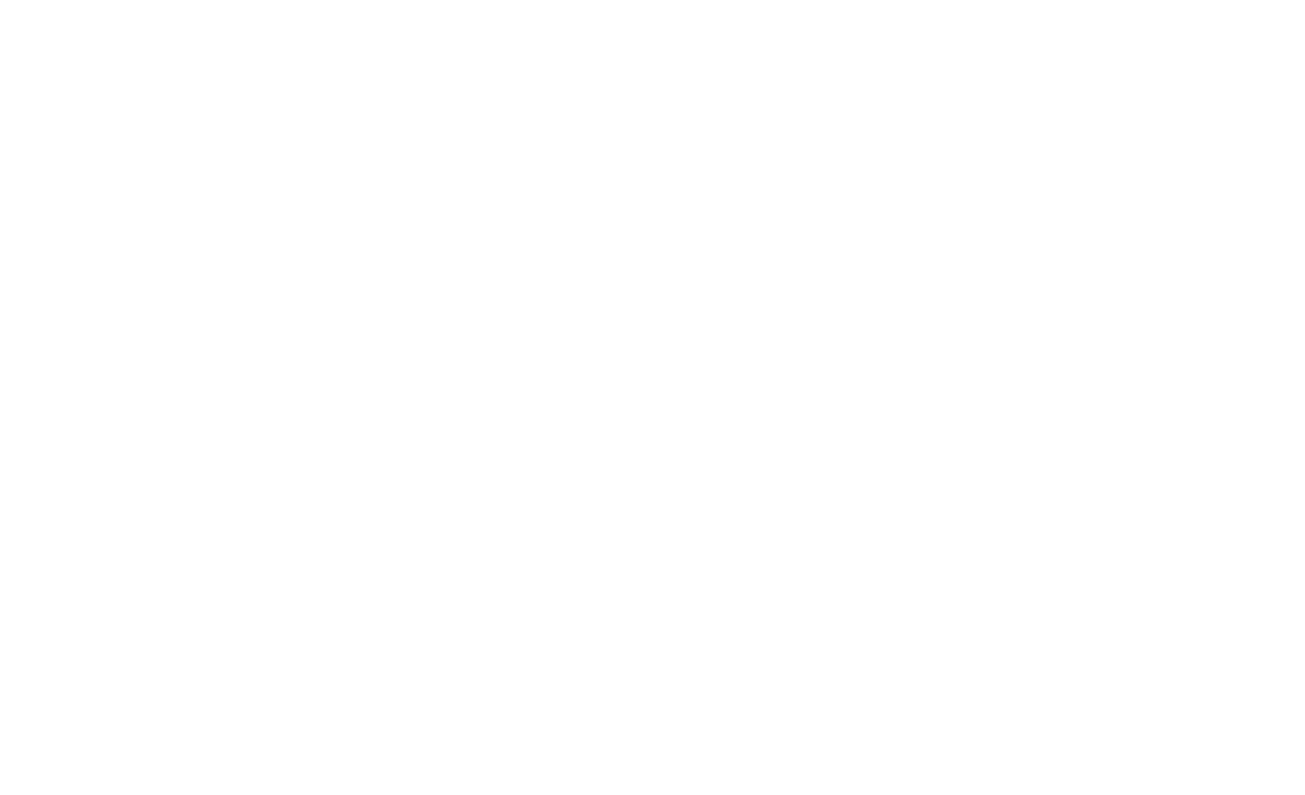 scroll, scrollTop: 0, scrollLeft: 0, axis: both 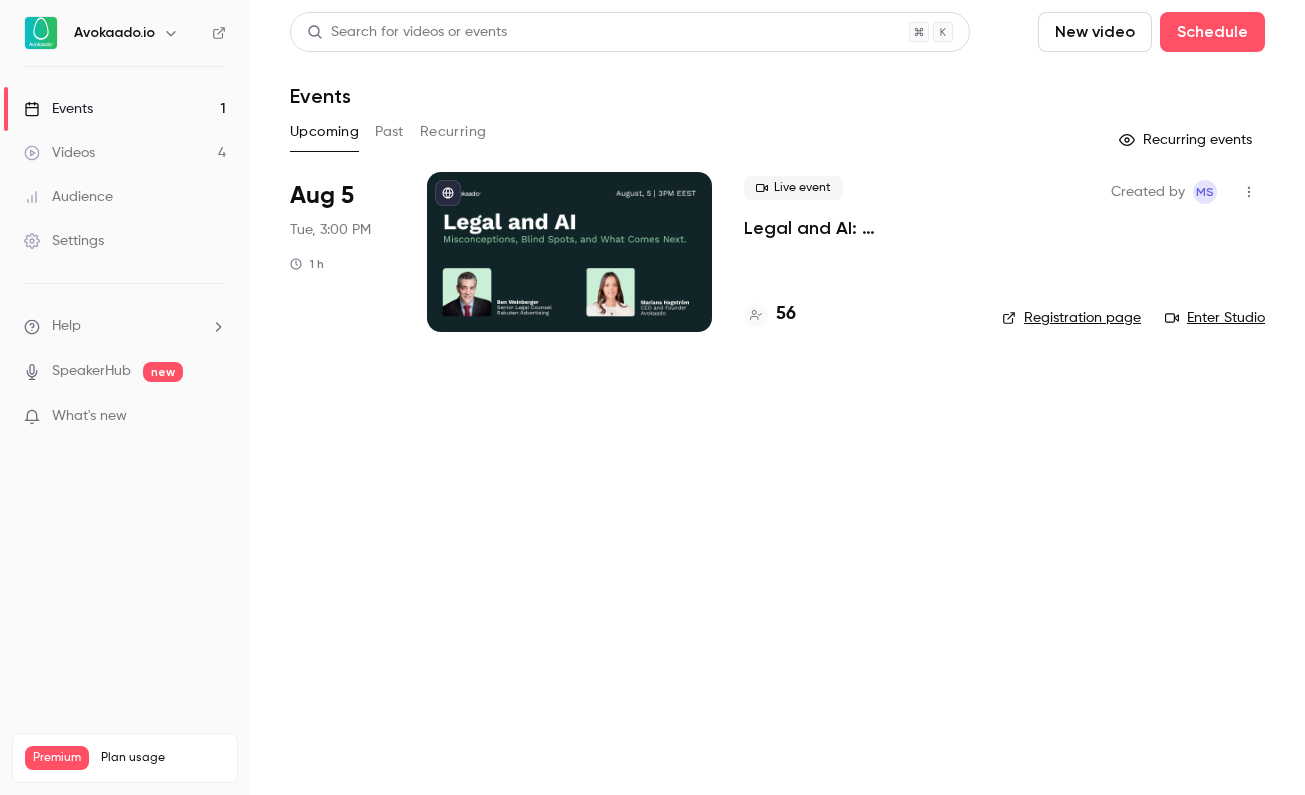 click on "Events 1" at bounding box center [125, 109] 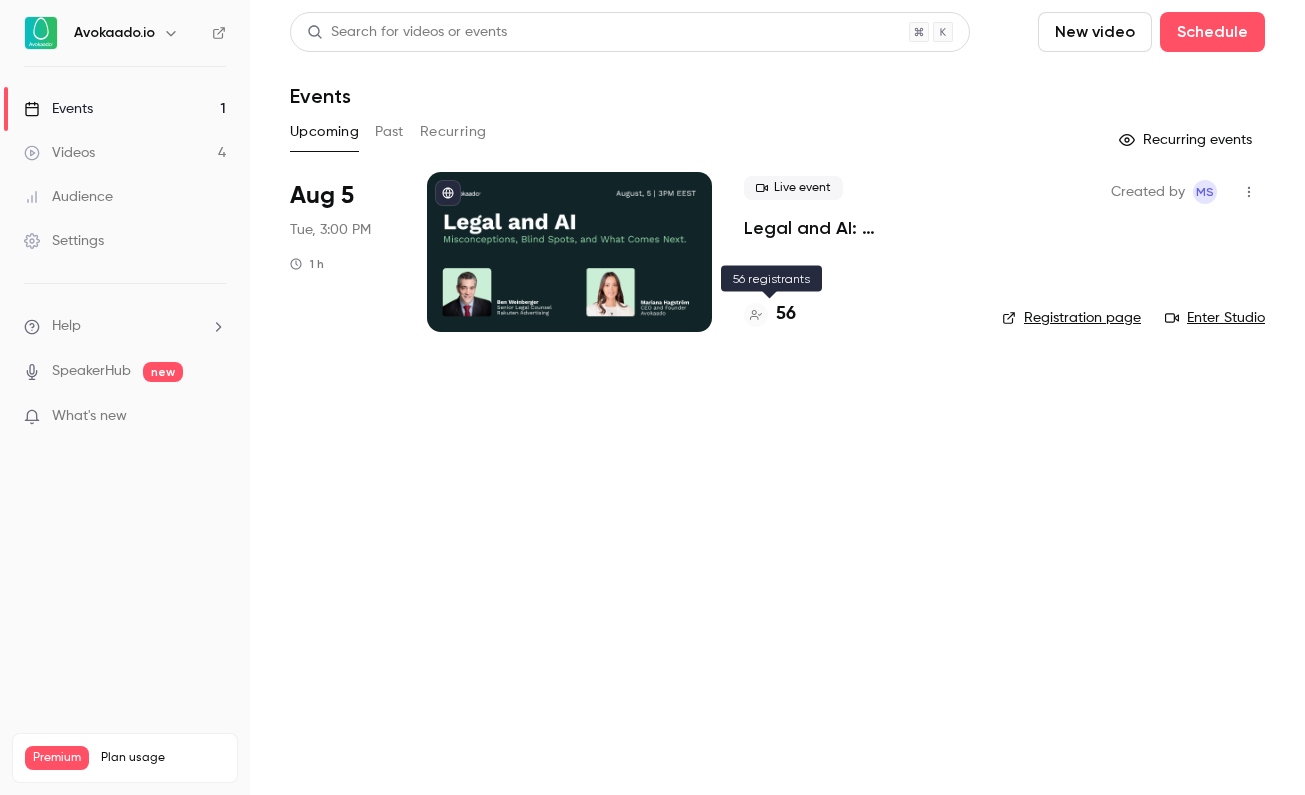 click on "56" at bounding box center (786, 314) 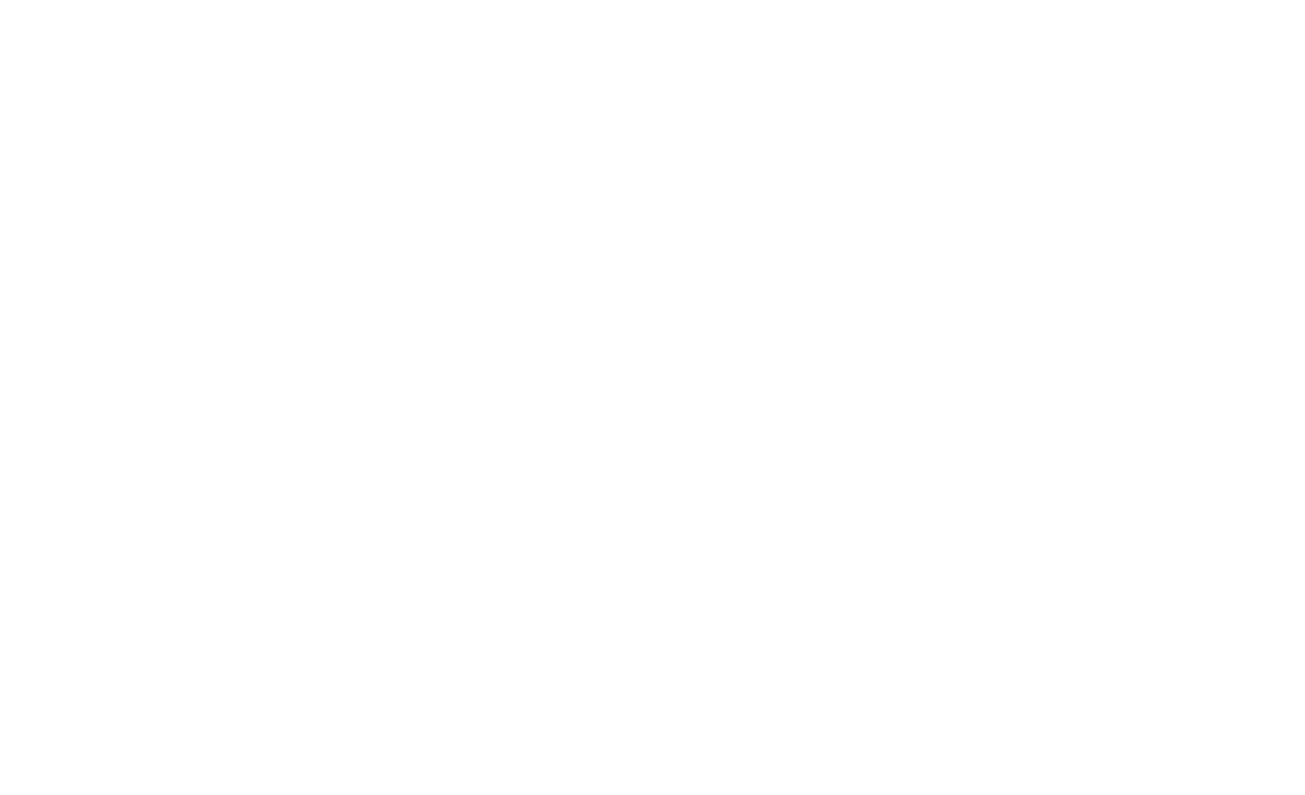 scroll, scrollTop: 0, scrollLeft: 0, axis: both 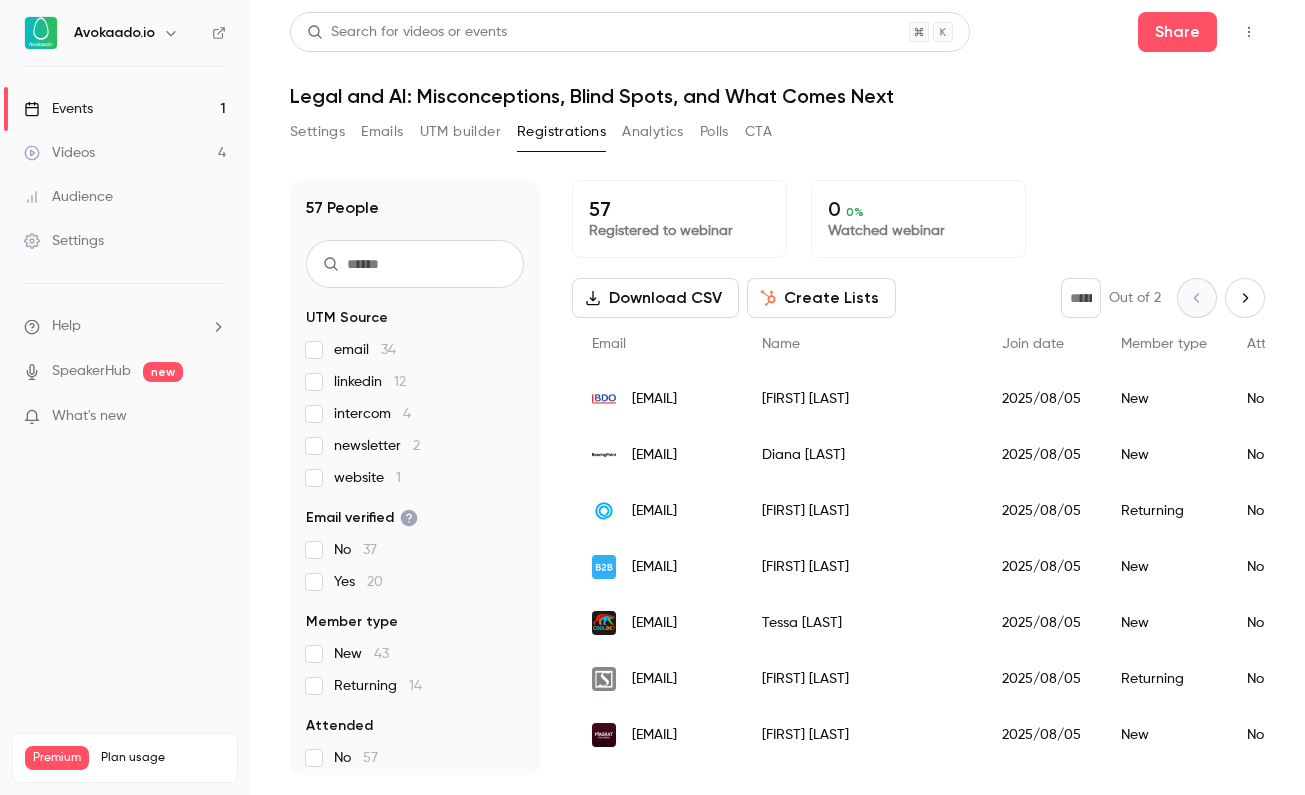 click on "linkedin 12" at bounding box center (415, 382) 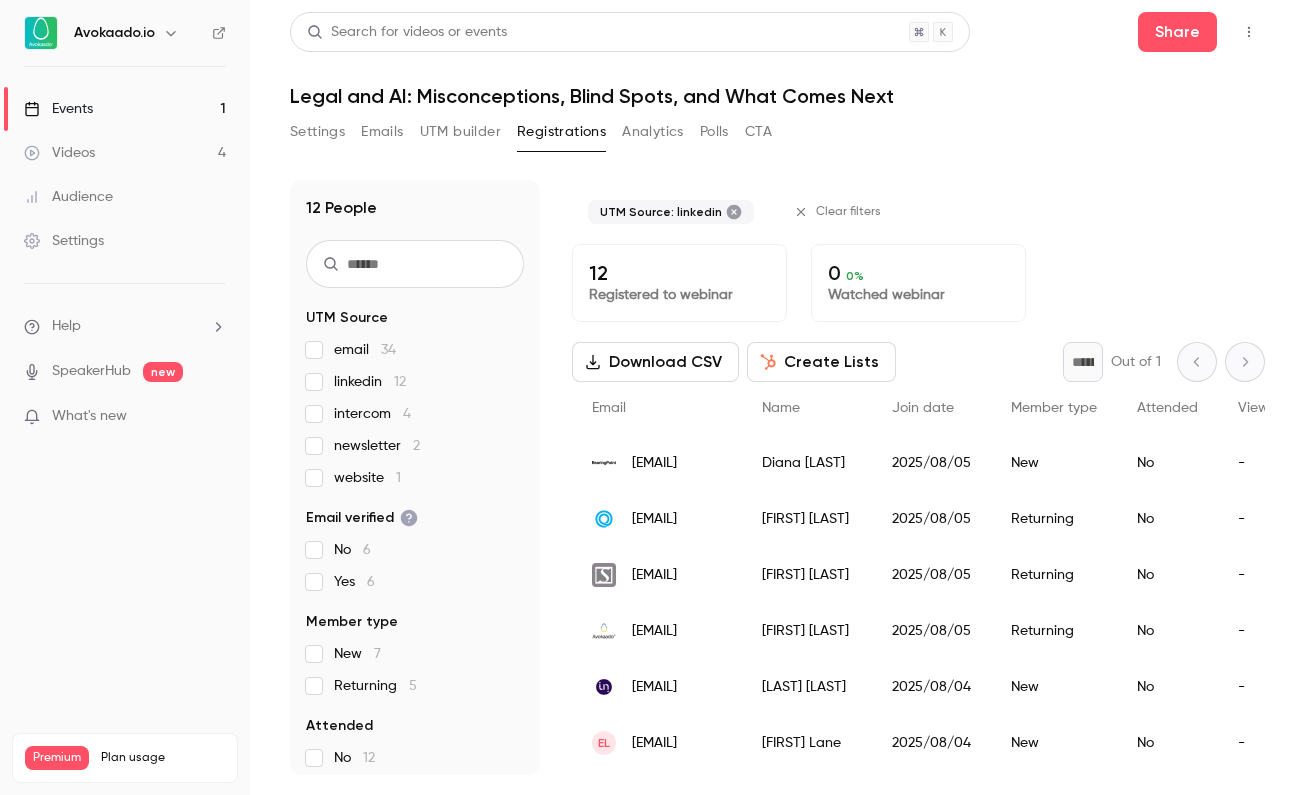 click on "linkedin 12" at bounding box center [415, 382] 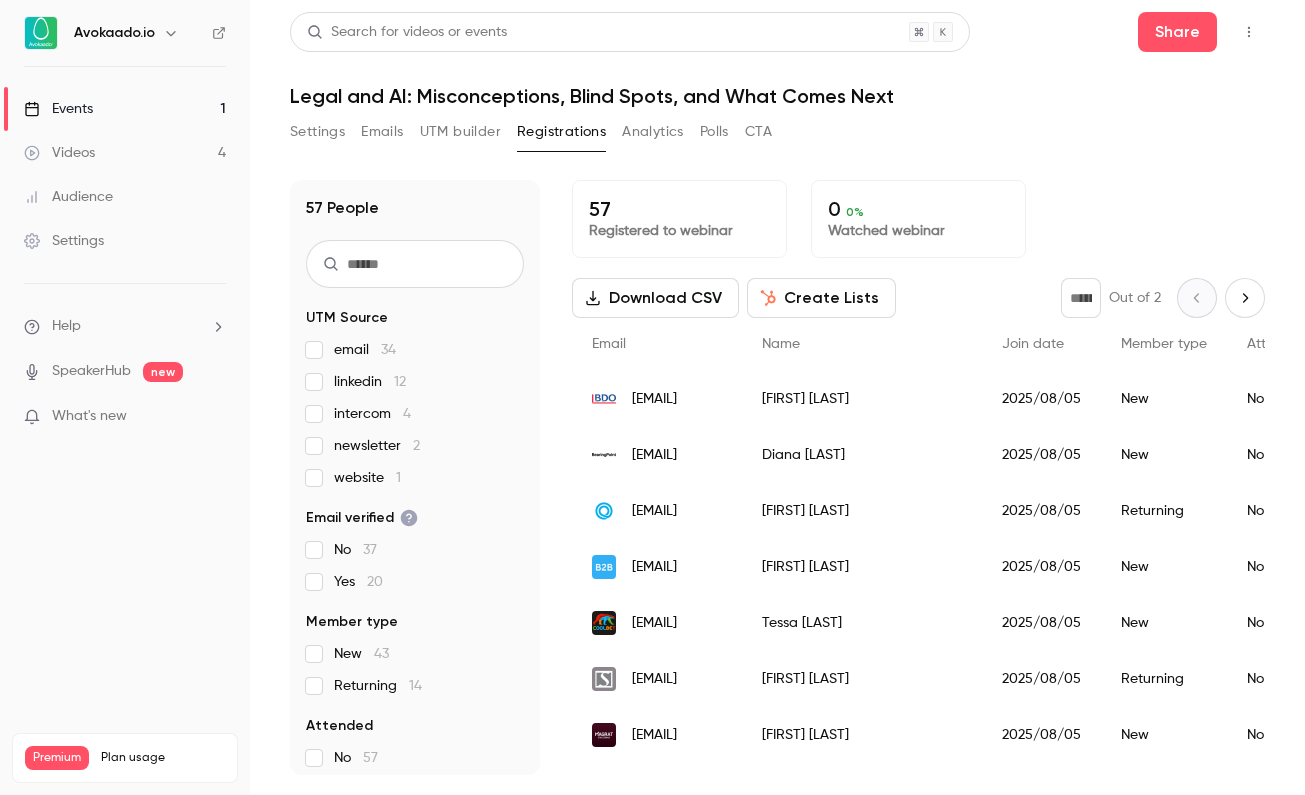 click on "intercom 4" at bounding box center [372, 414] 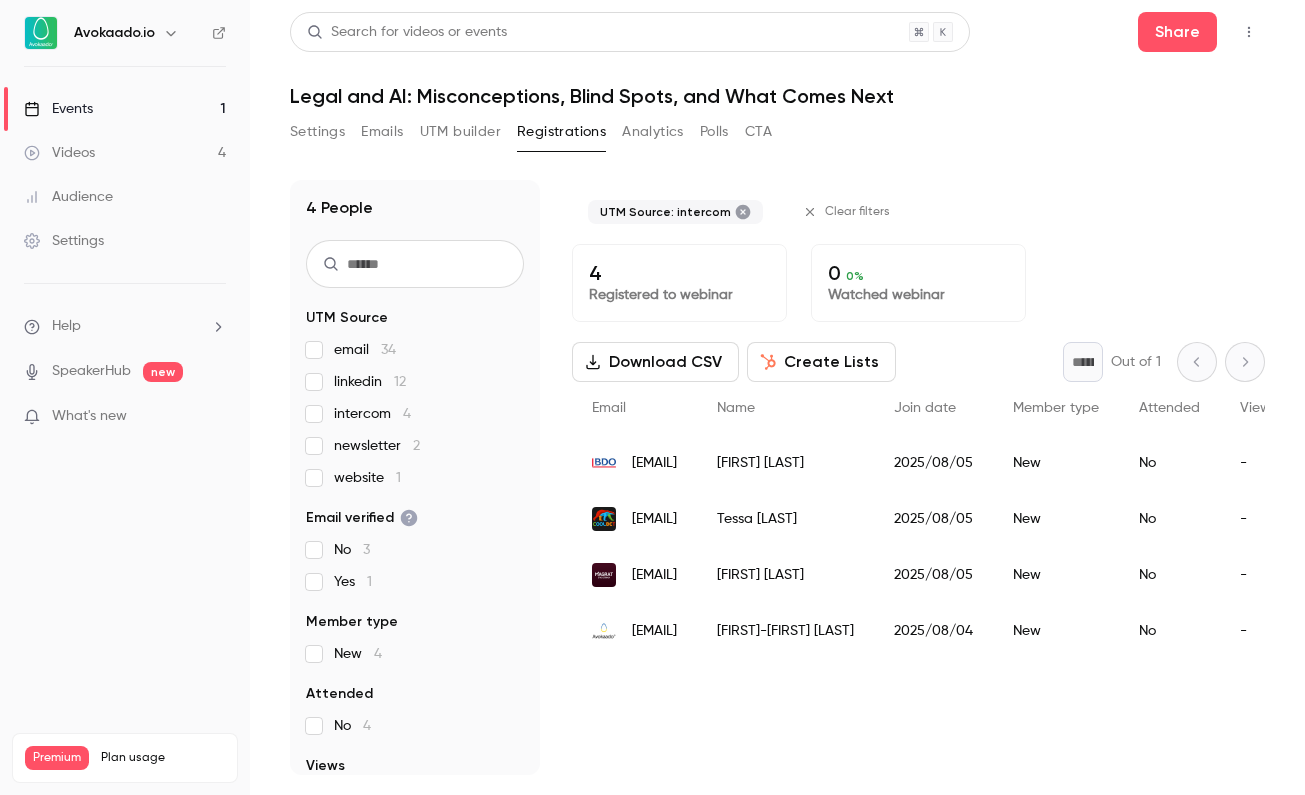 scroll, scrollTop: 0, scrollLeft: 0, axis: both 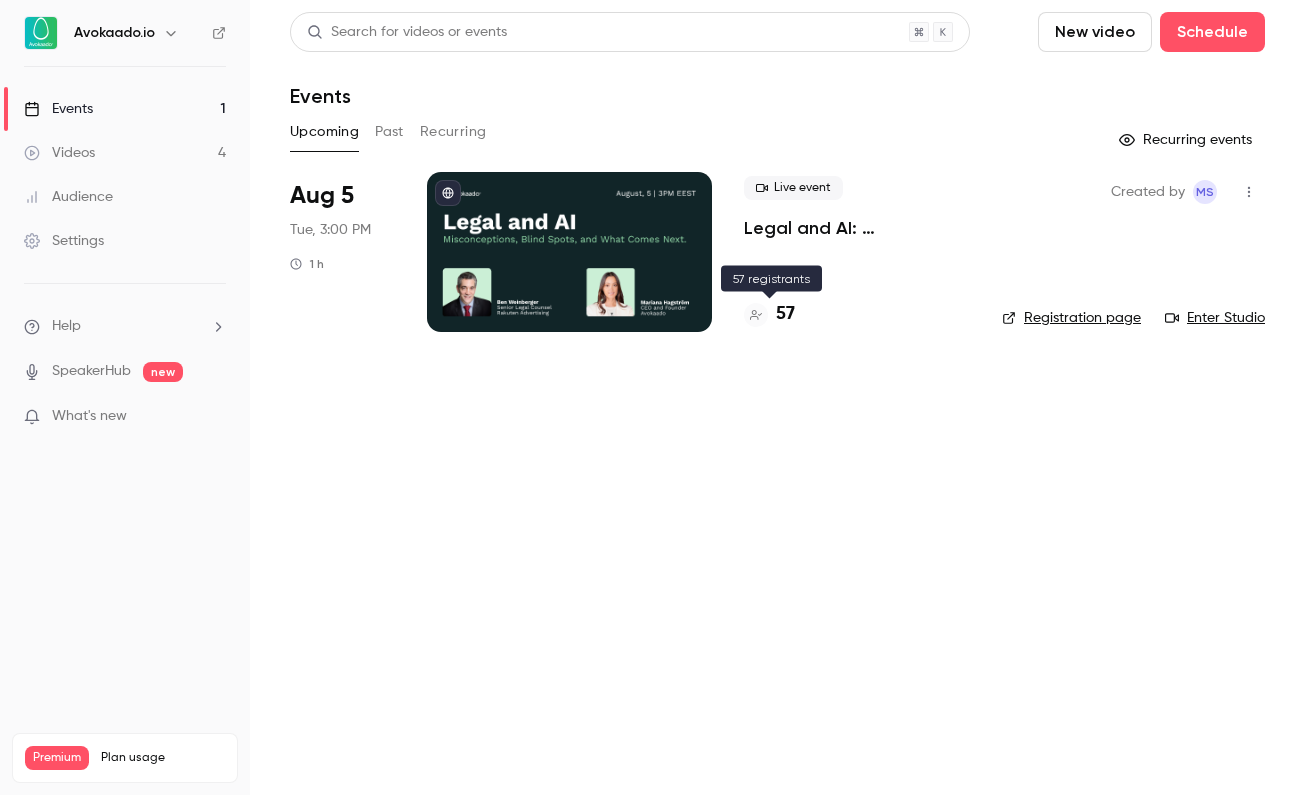 click on "57" at bounding box center (785, 314) 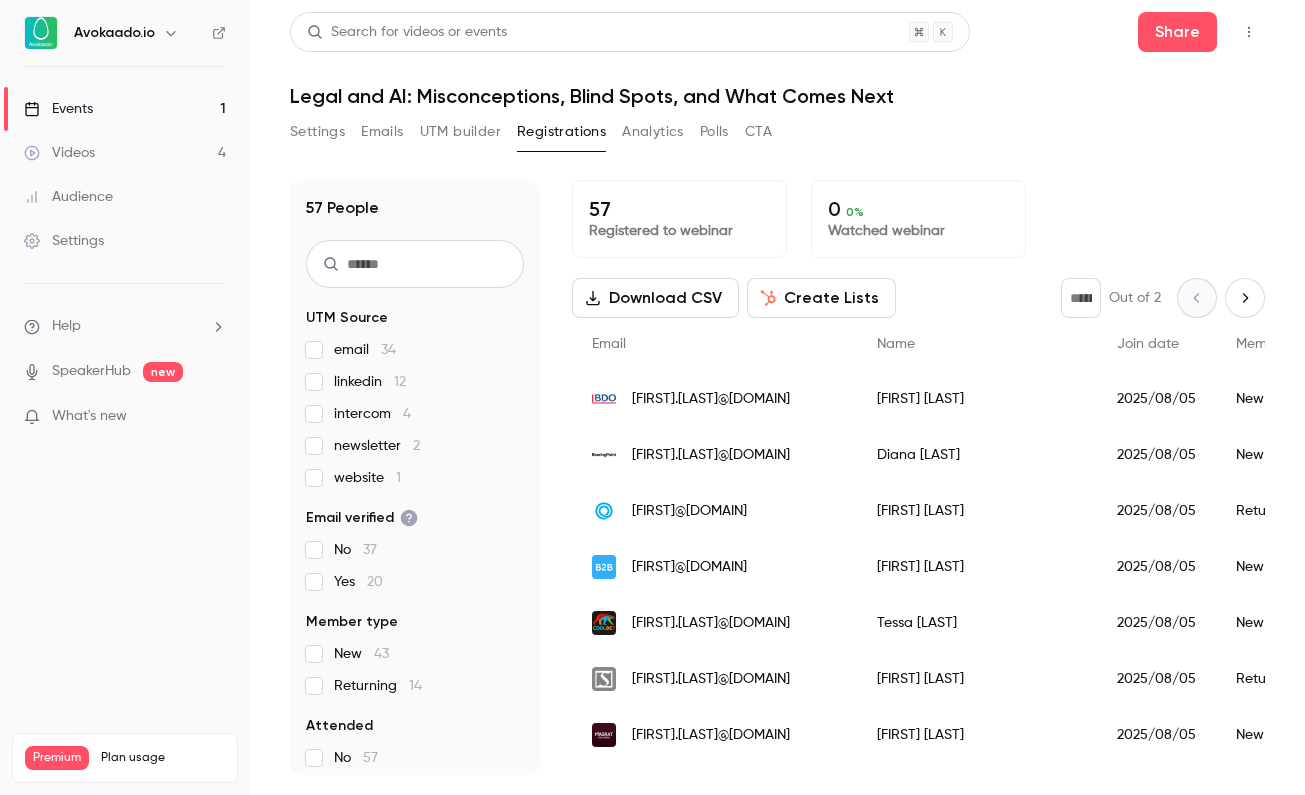 click on "Events 1" at bounding box center (125, 109) 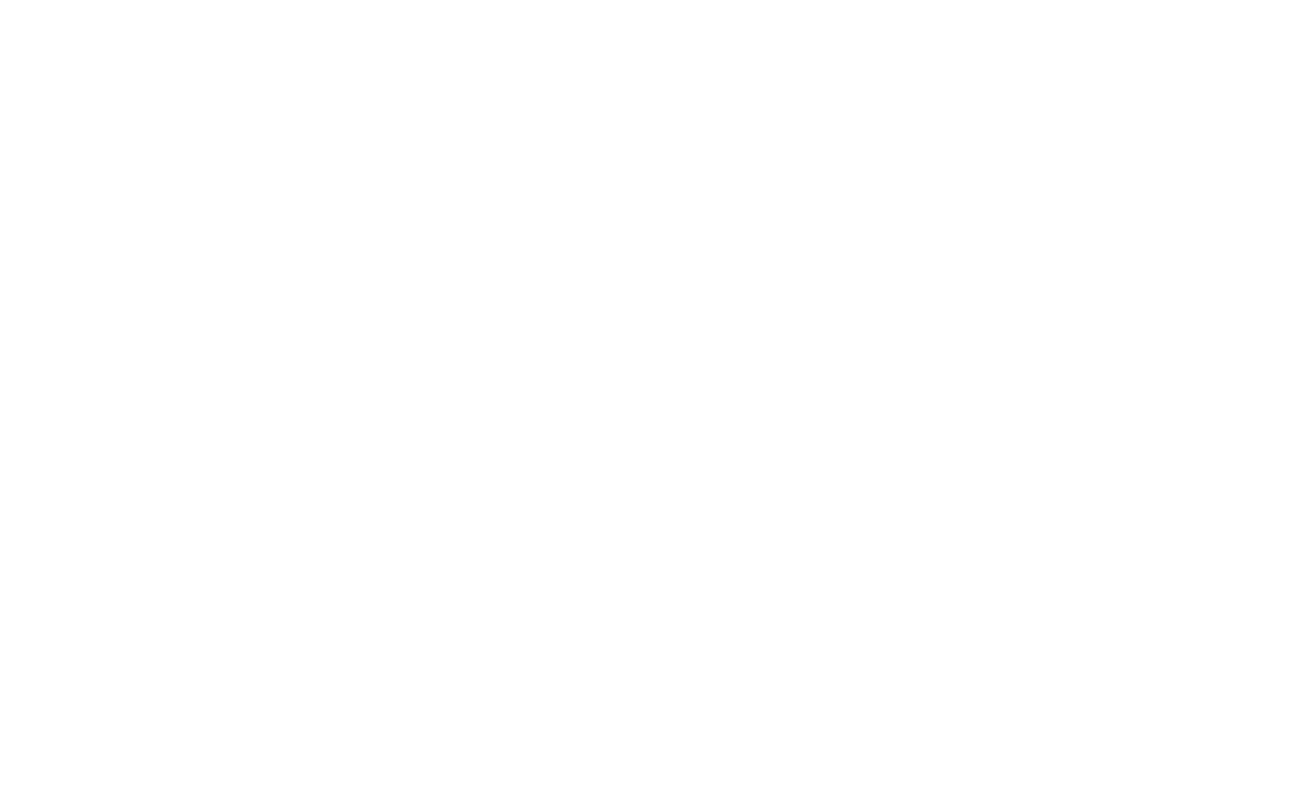 scroll, scrollTop: 0, scrollLeft: 0, axis: both 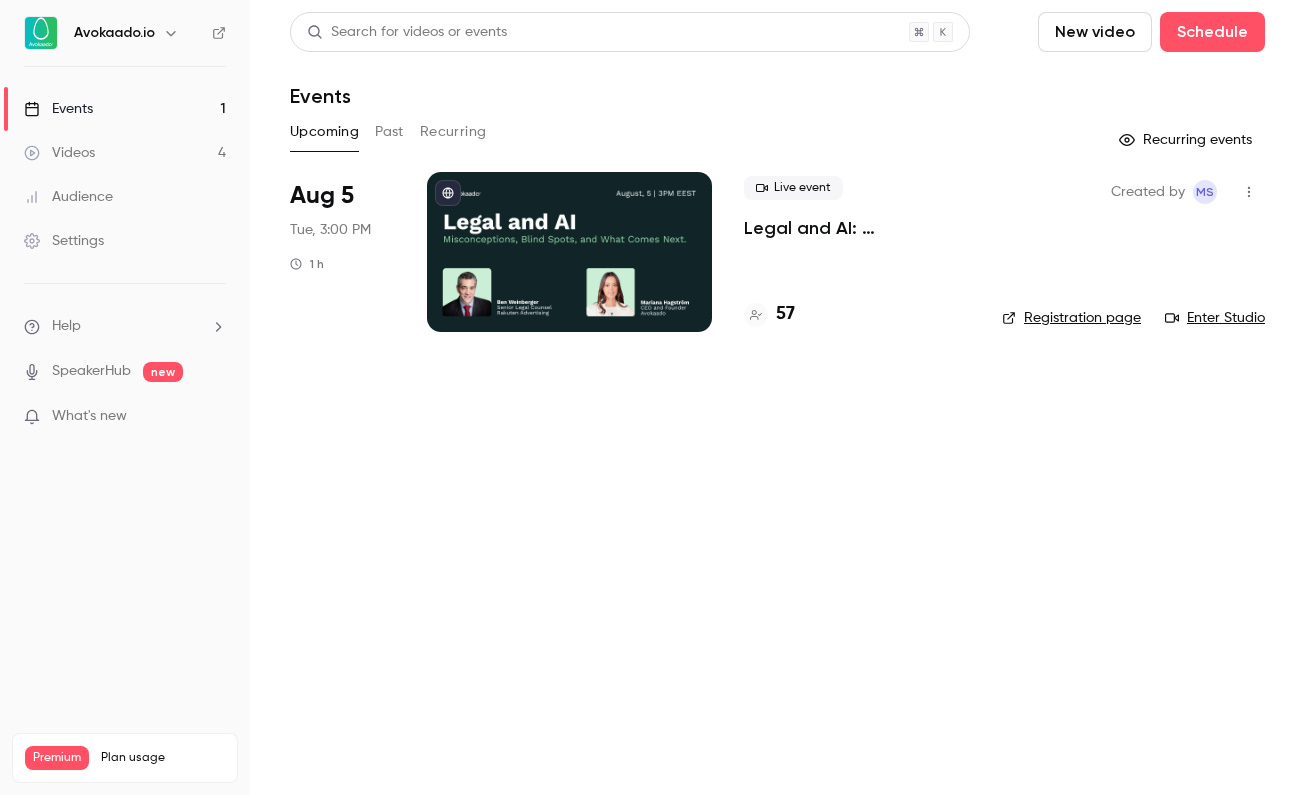click on "Enter Studio" at bounding box center (1215, 318) 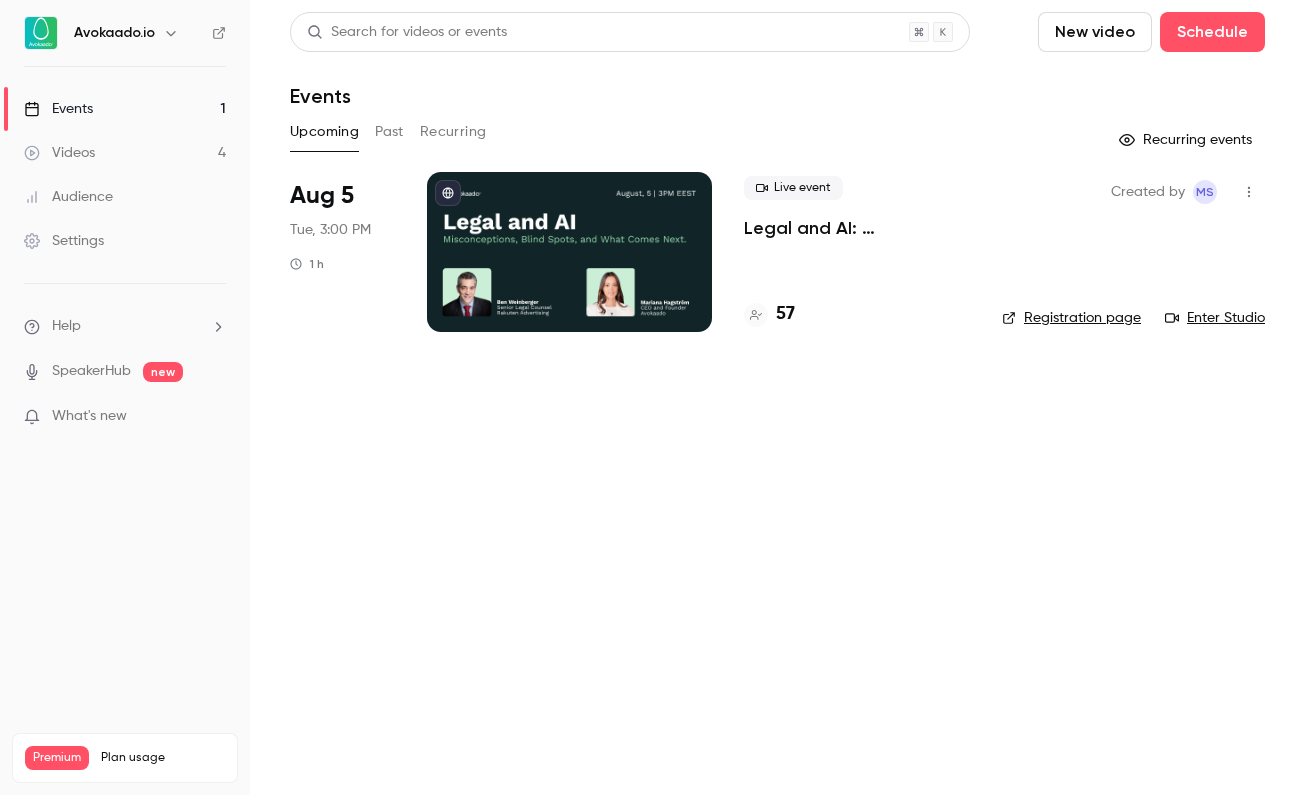 drag, startPoint x: 1100, startPoint y: 4, endPoint x: 1211, endPoint y: 317, distance: 332.0994 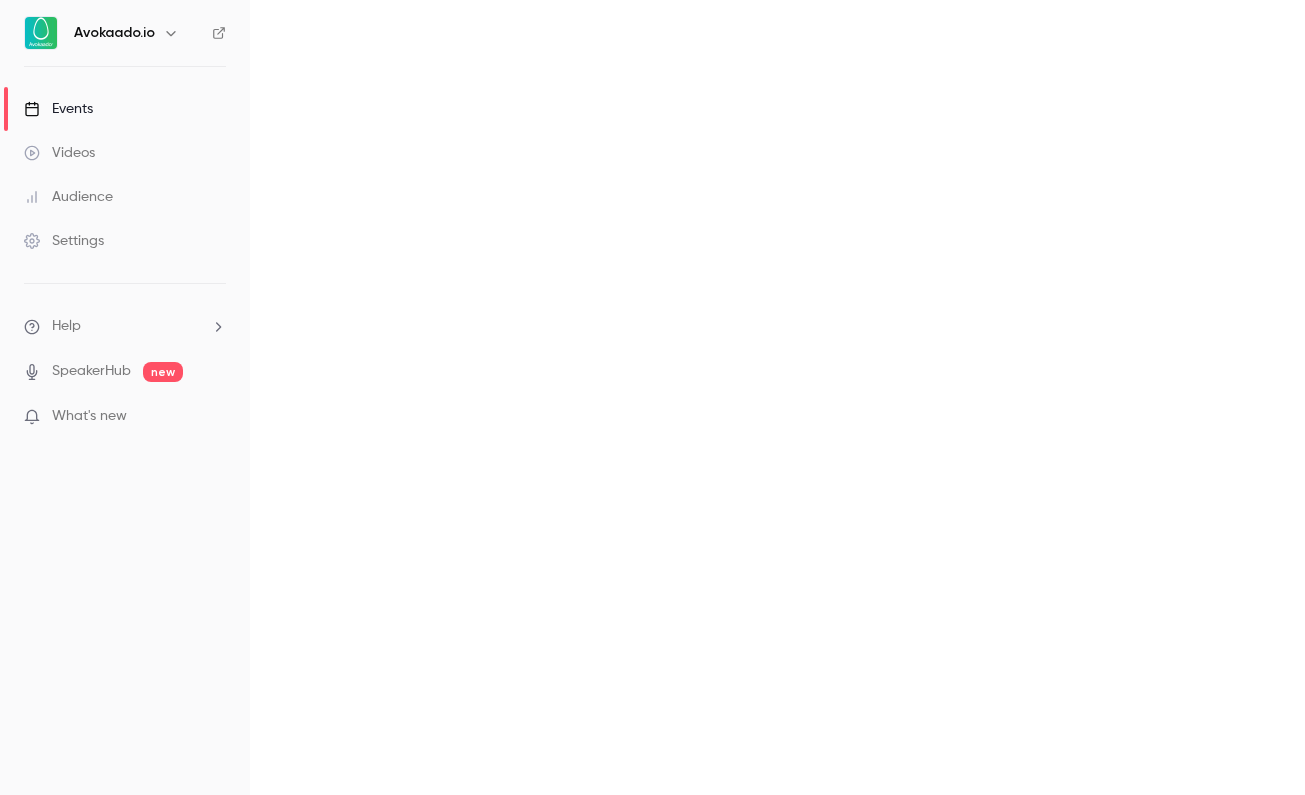 scroll, scrollTop: 0, scrollLeft: 0, axis: both 